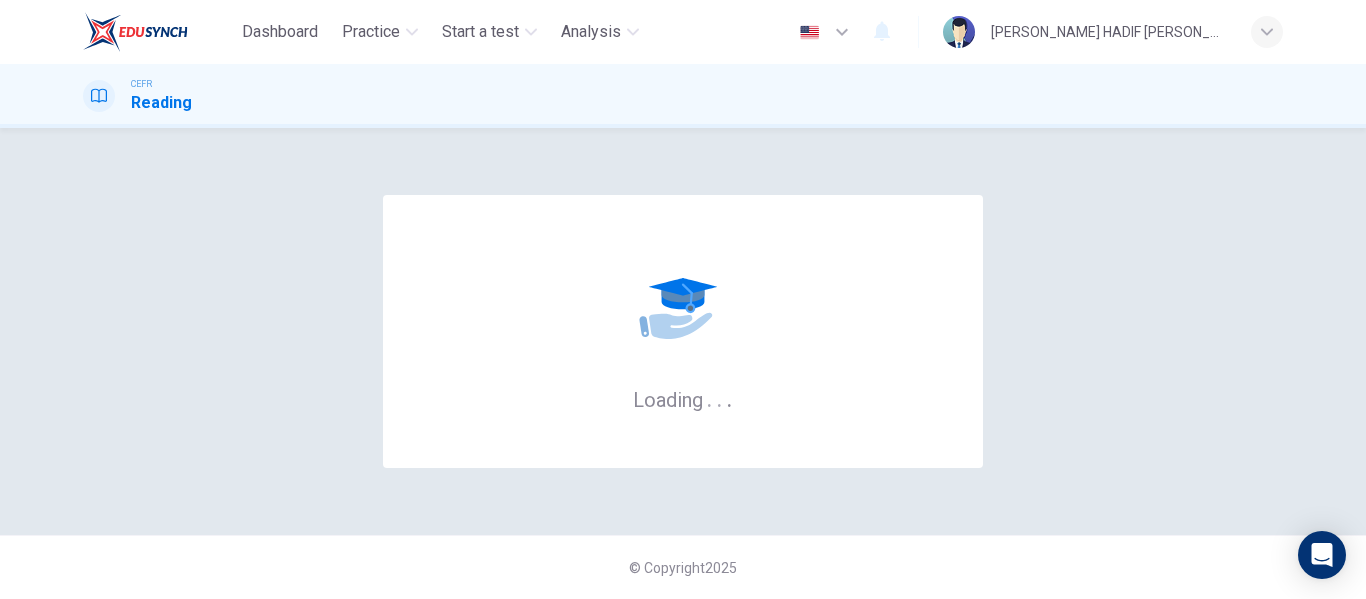 scroll, scrollTop: 0, scrollLeft: 0, axis: both 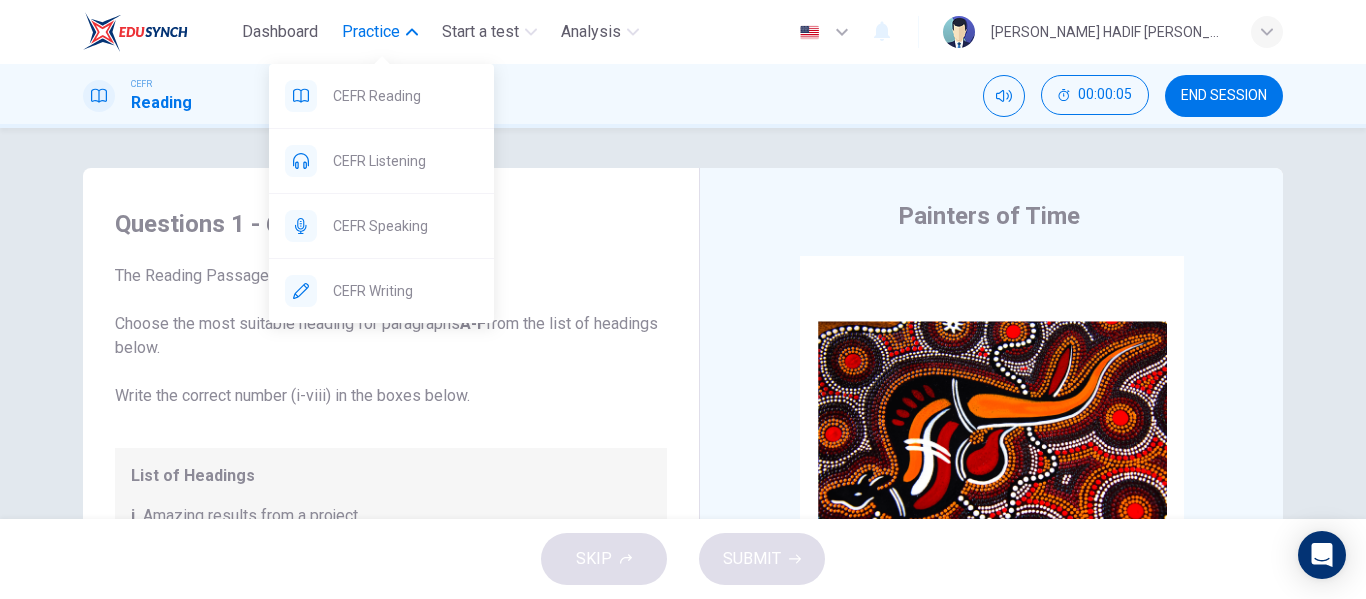 click on "Practice" at bounding box center (371, 32) 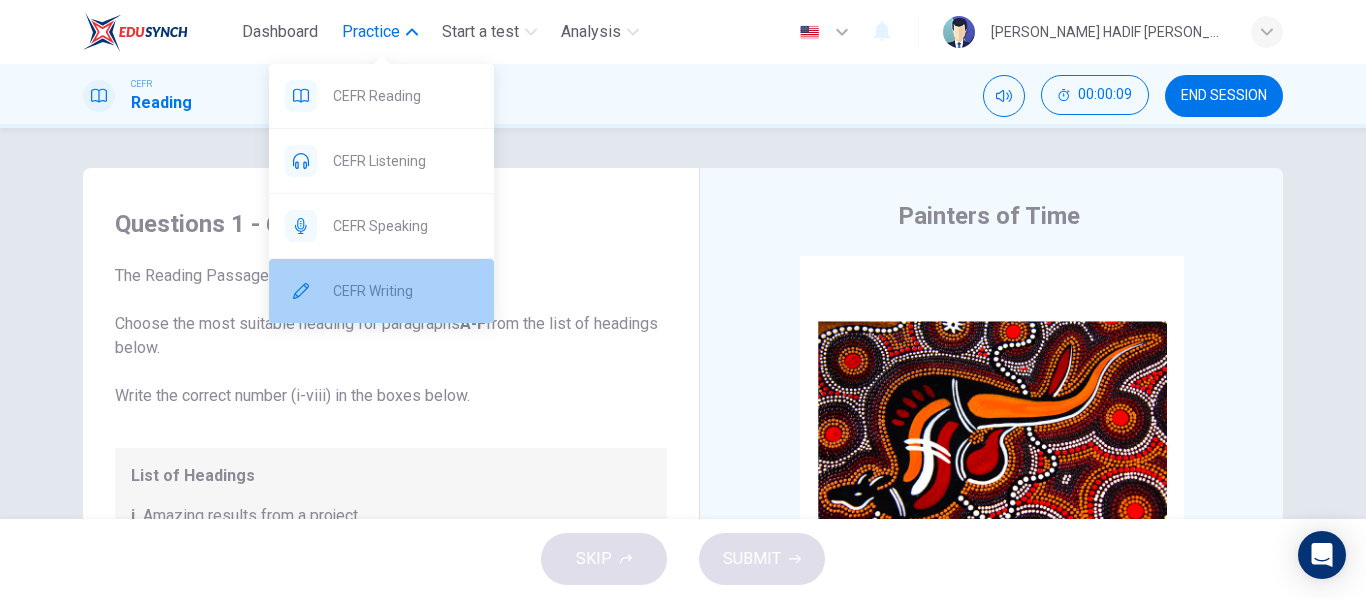 click on "CEFR Writing" at bounding box center (405, 291) 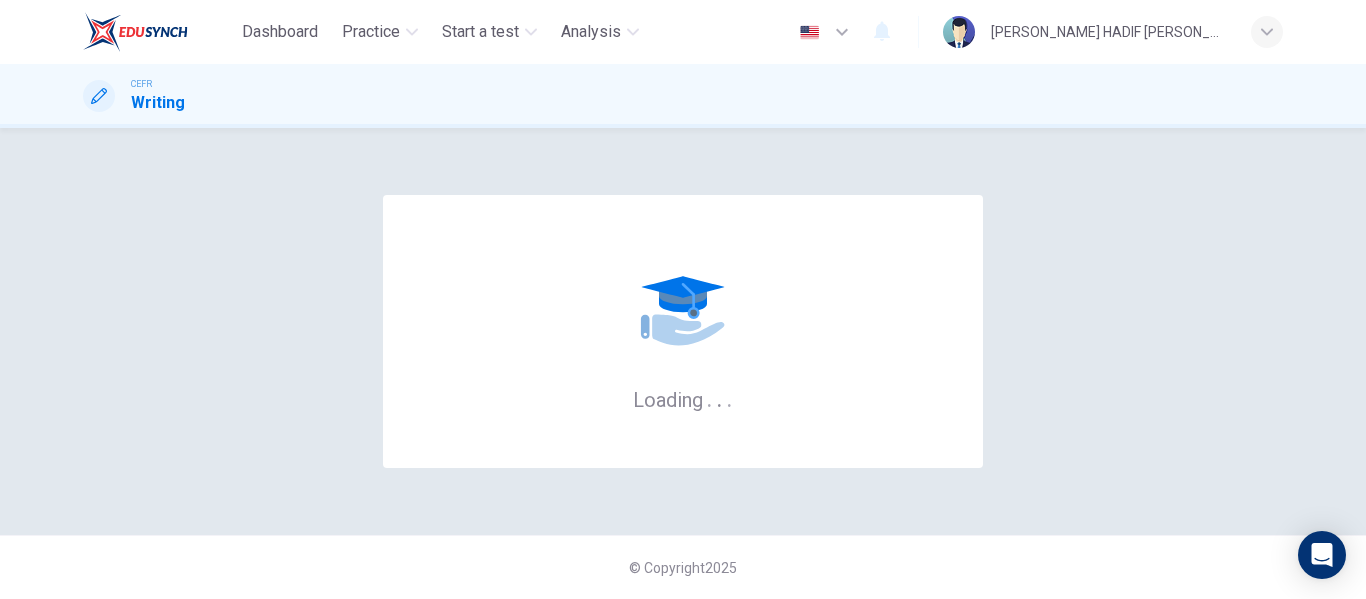 scroll, scrollTop: 0, scrollLeft: 0, axis: both 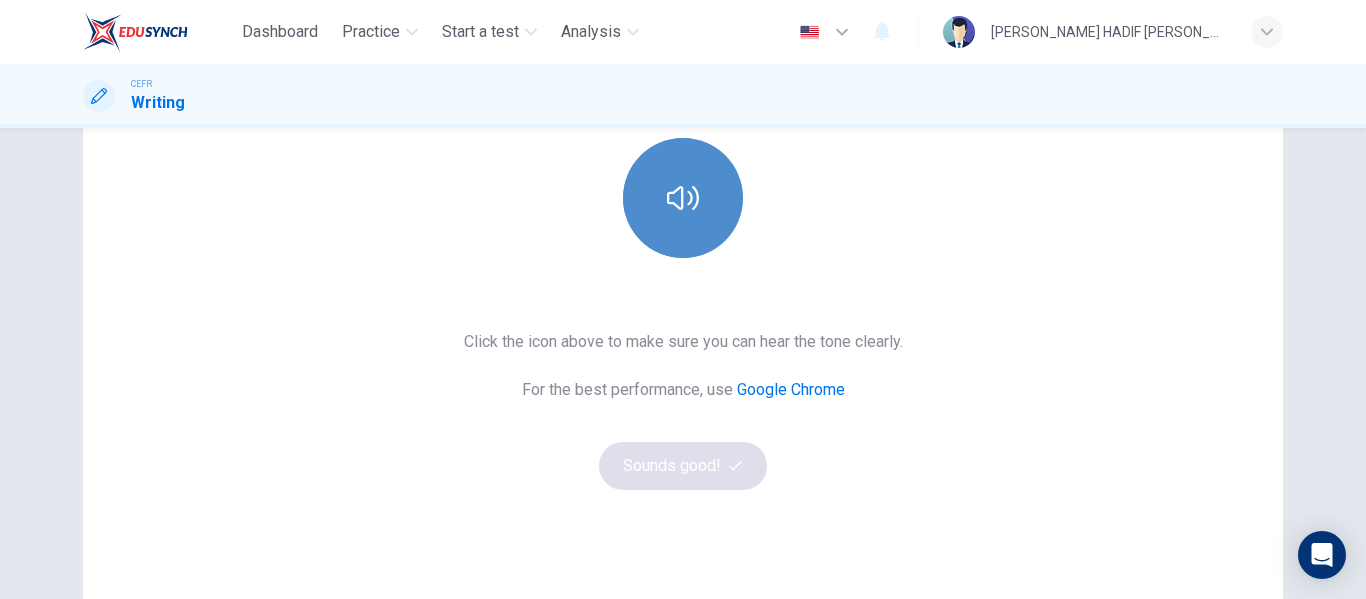 click at bounding box center (683, 198) 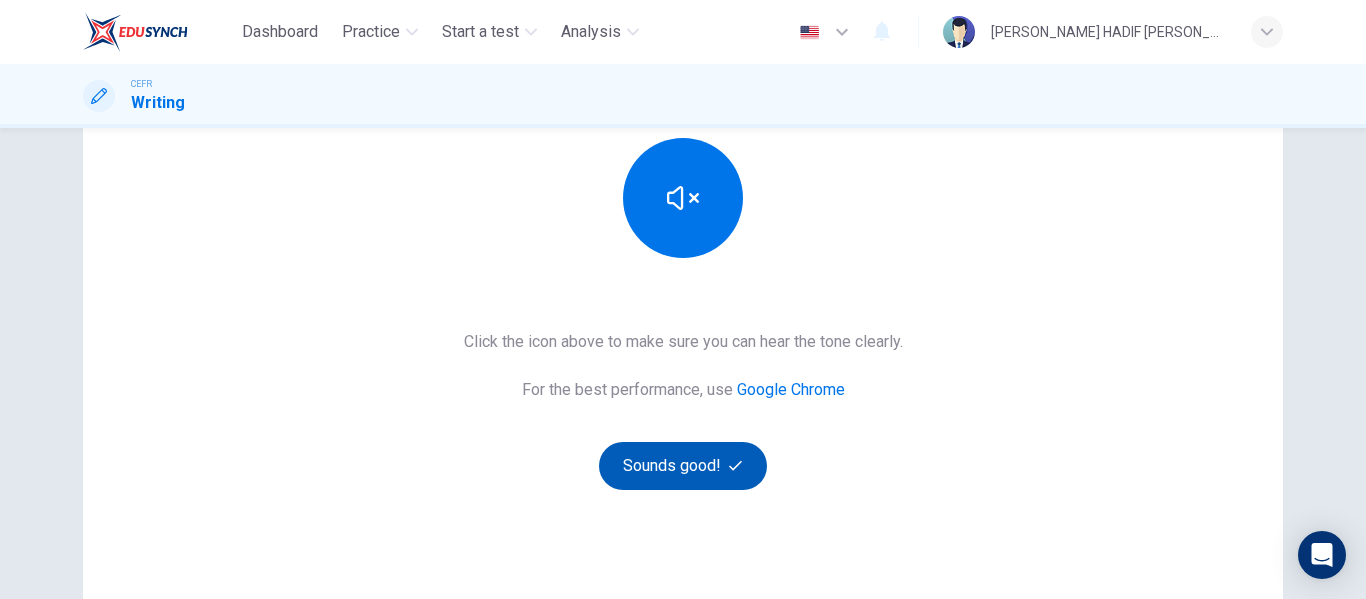 click on "Sounds good!" at bounding box center (683, 466) 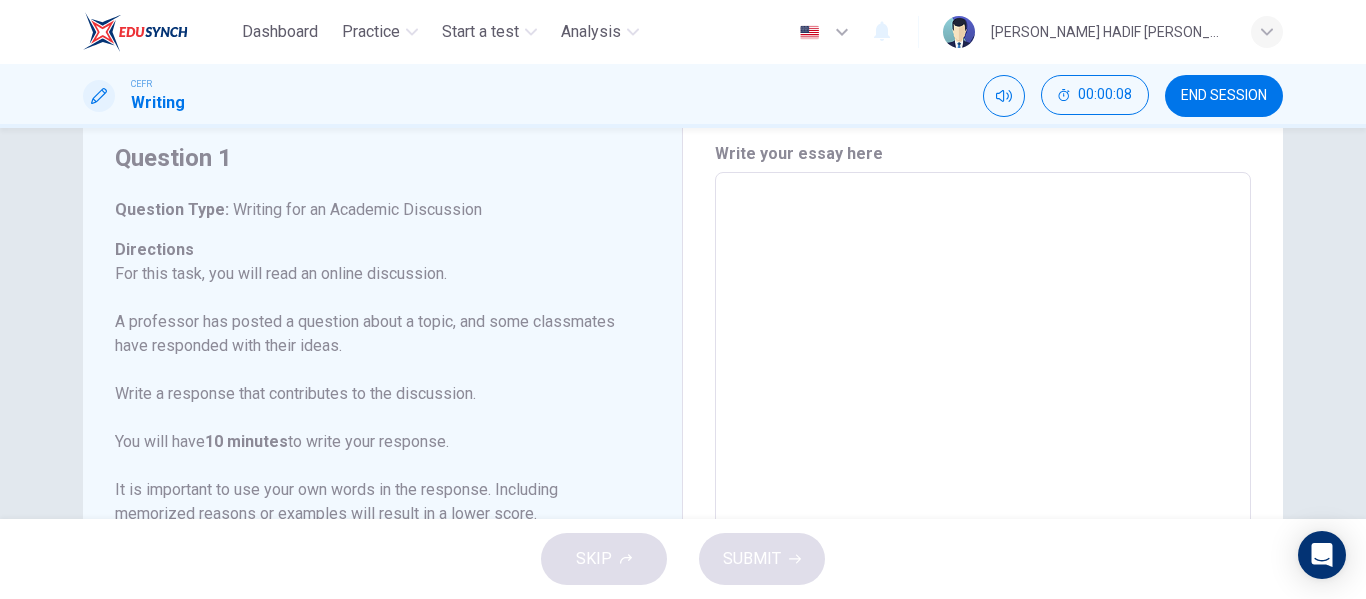 scroll, scrollTop: 68, scrollLeft: 0, axis: vertical 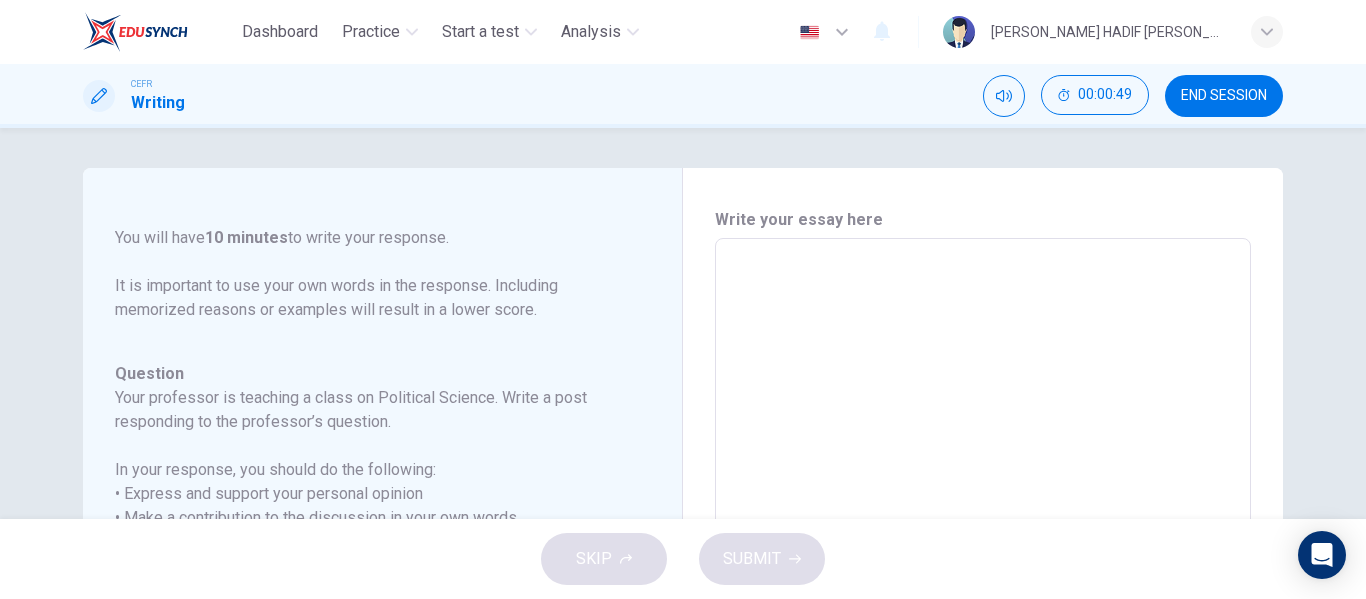 click at bounding box center [983, 572] 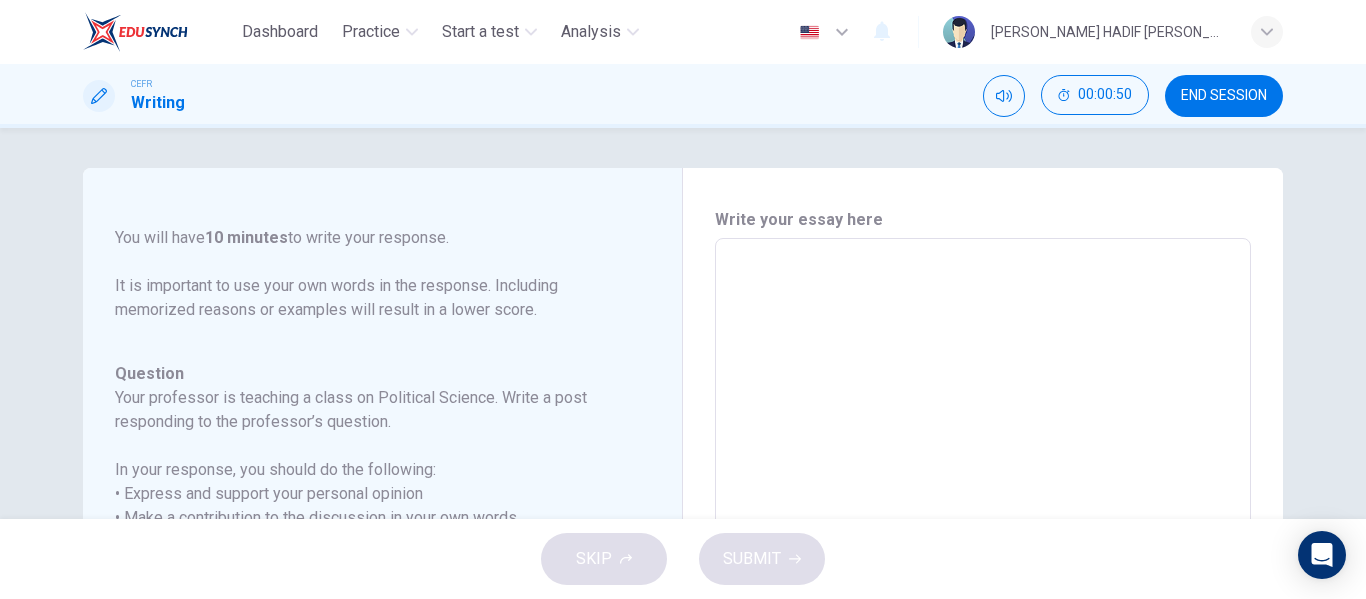 type on "S" 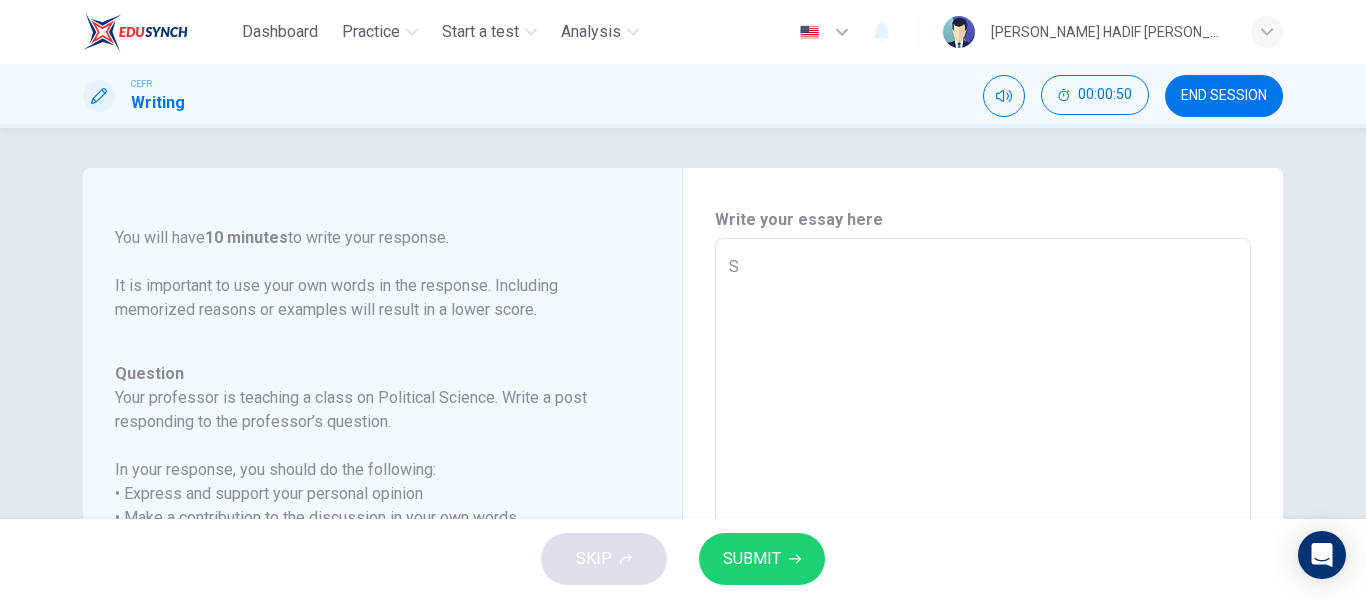 type on "So" 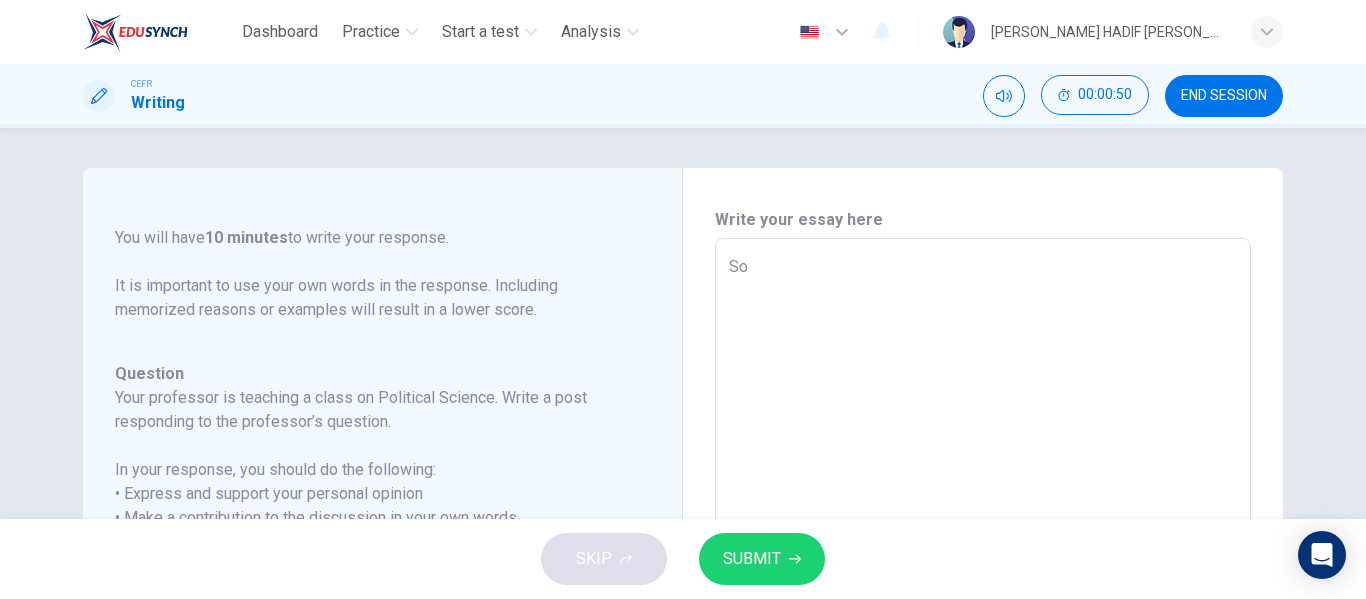 type on "x" 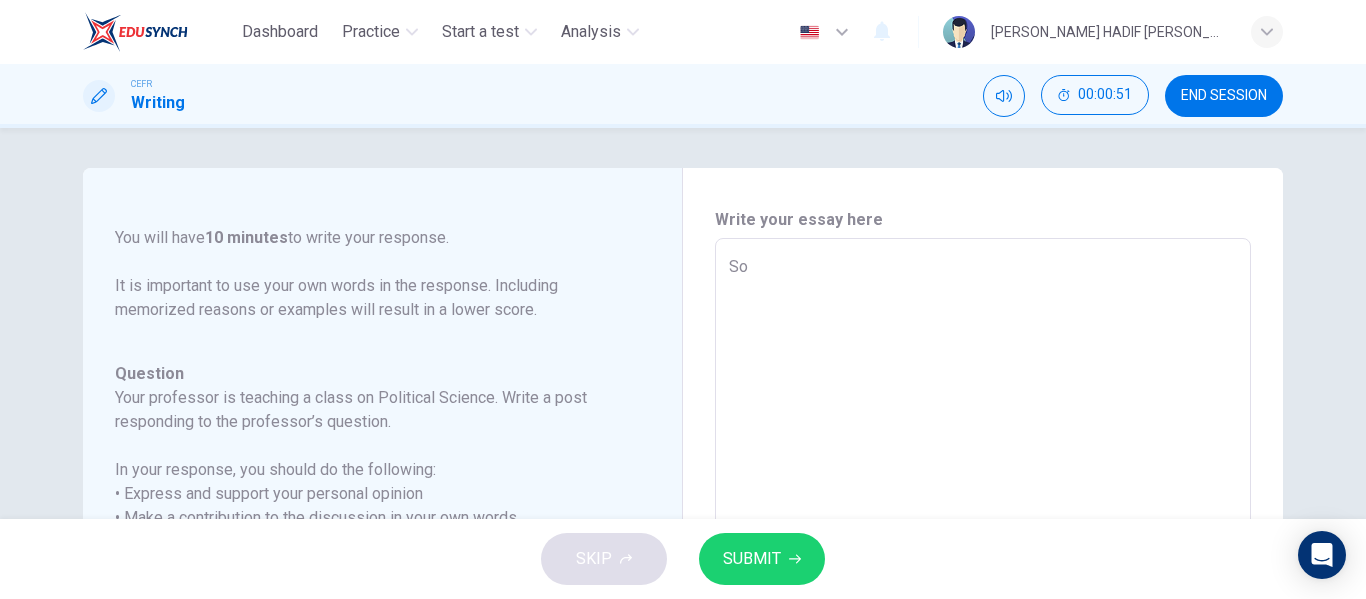 type on "Soc" 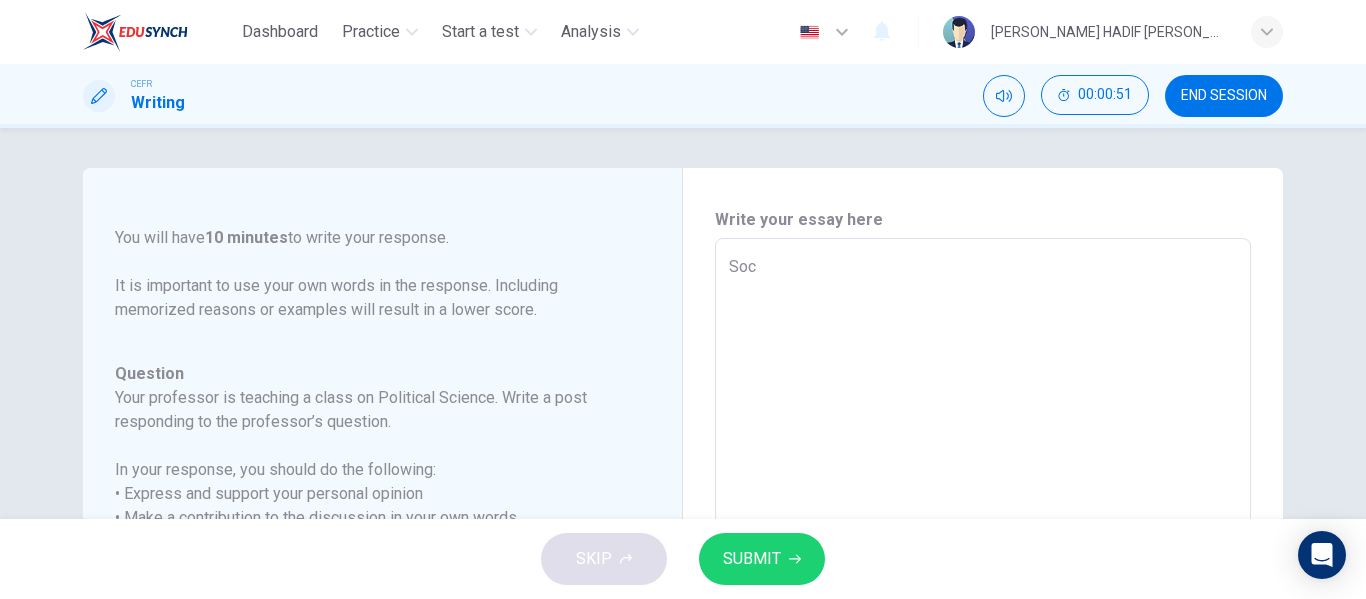 type on "x" 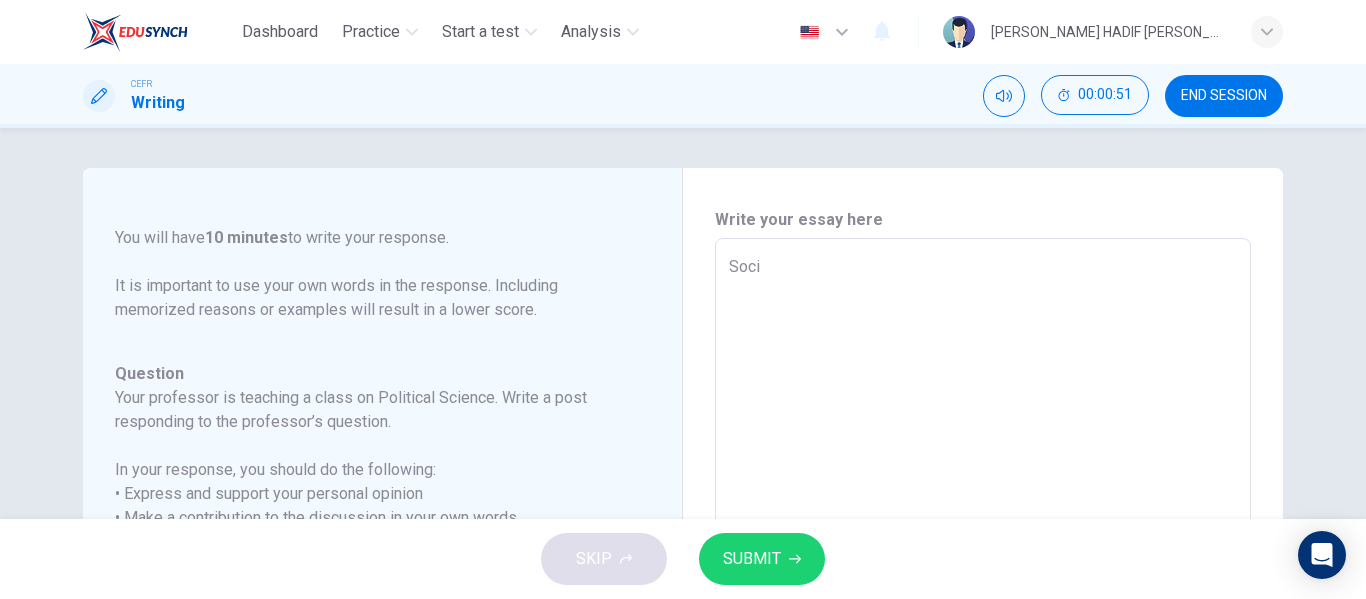 type on "[PERSON_NAME]" 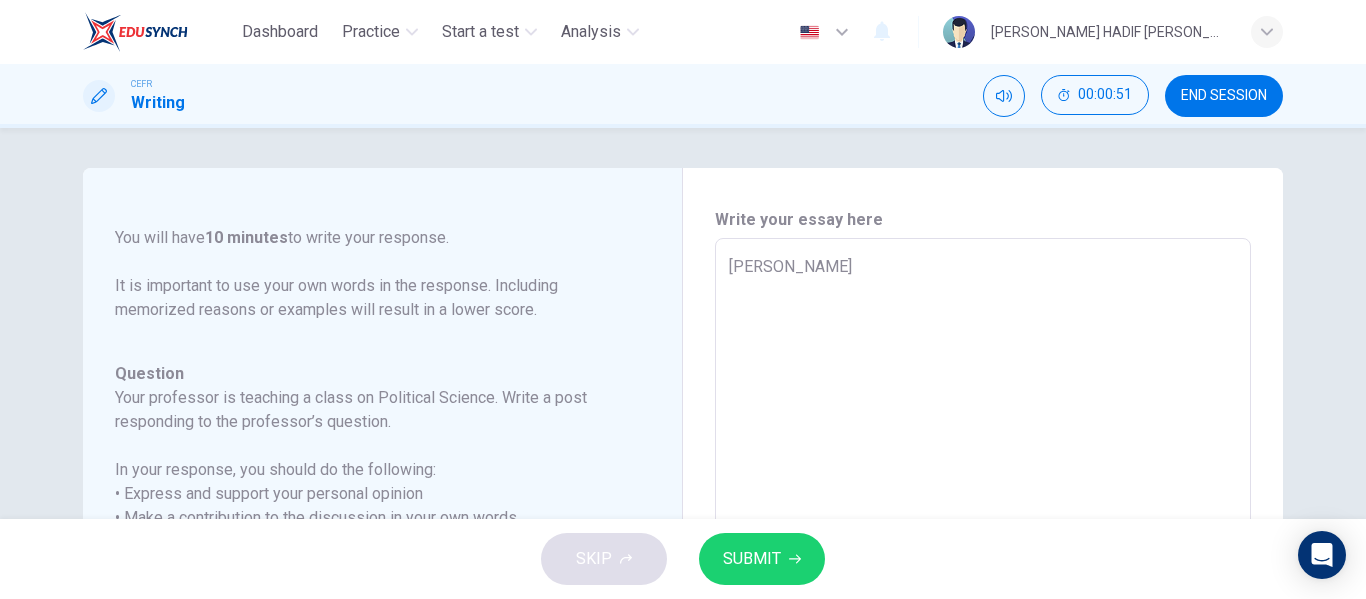 type on "x" 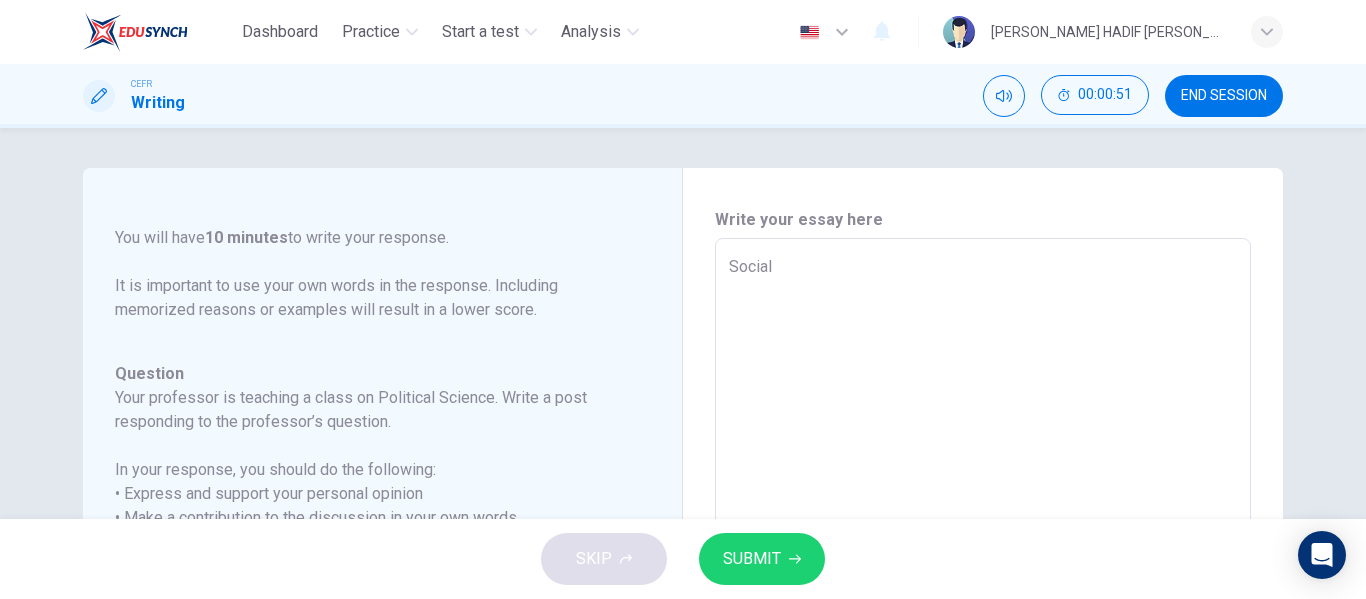 type on "x" 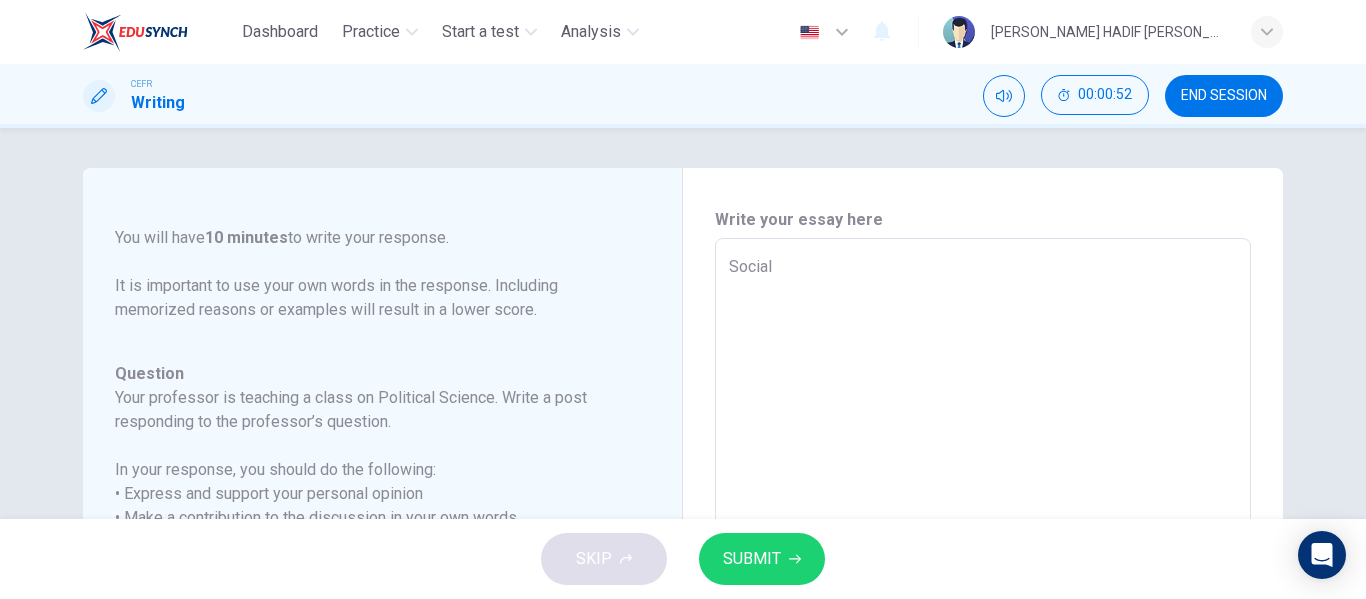 type on "Social m" 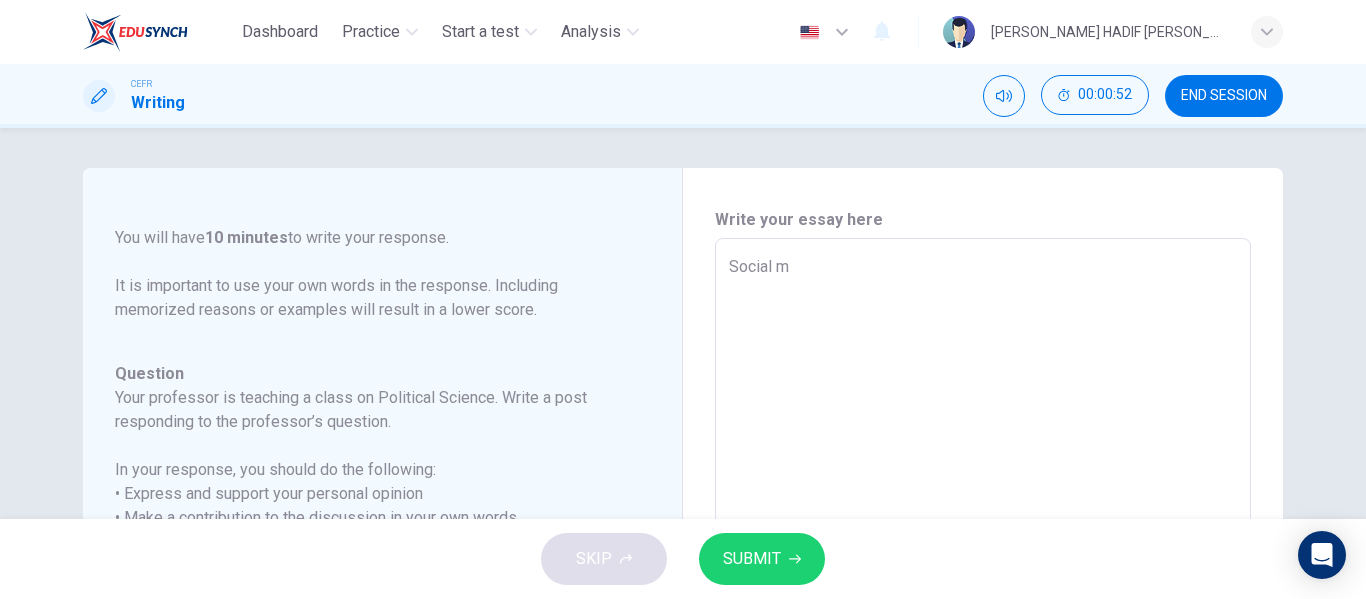 type on "x" 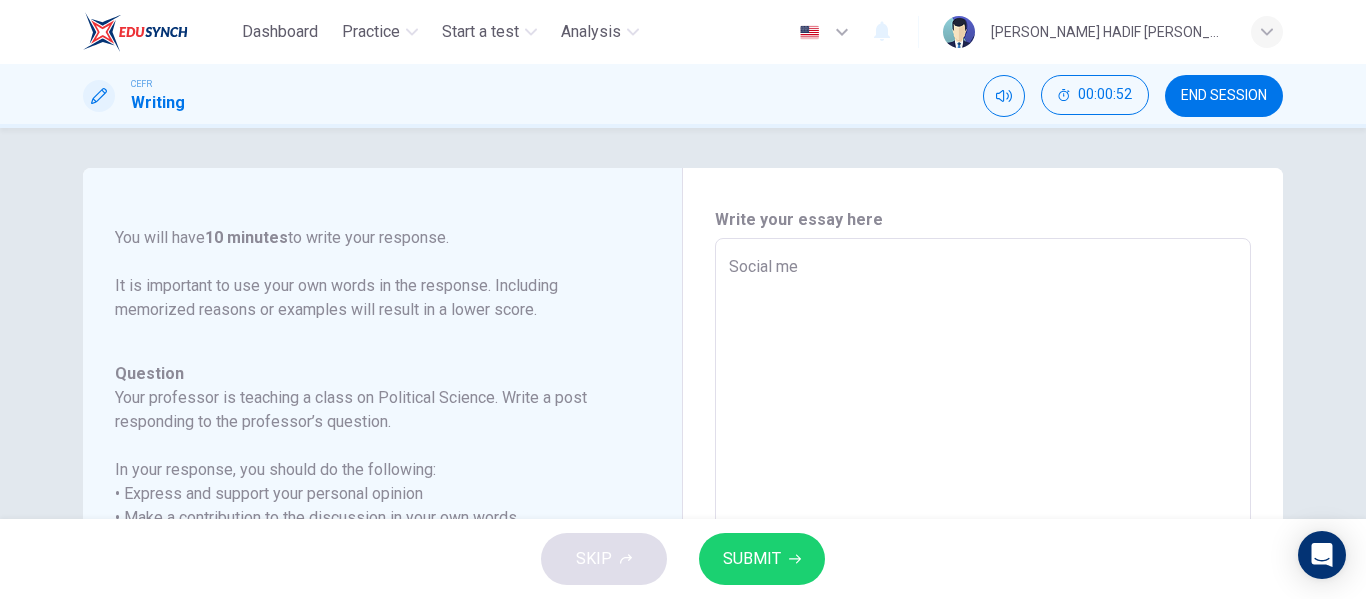 type on "Social med" 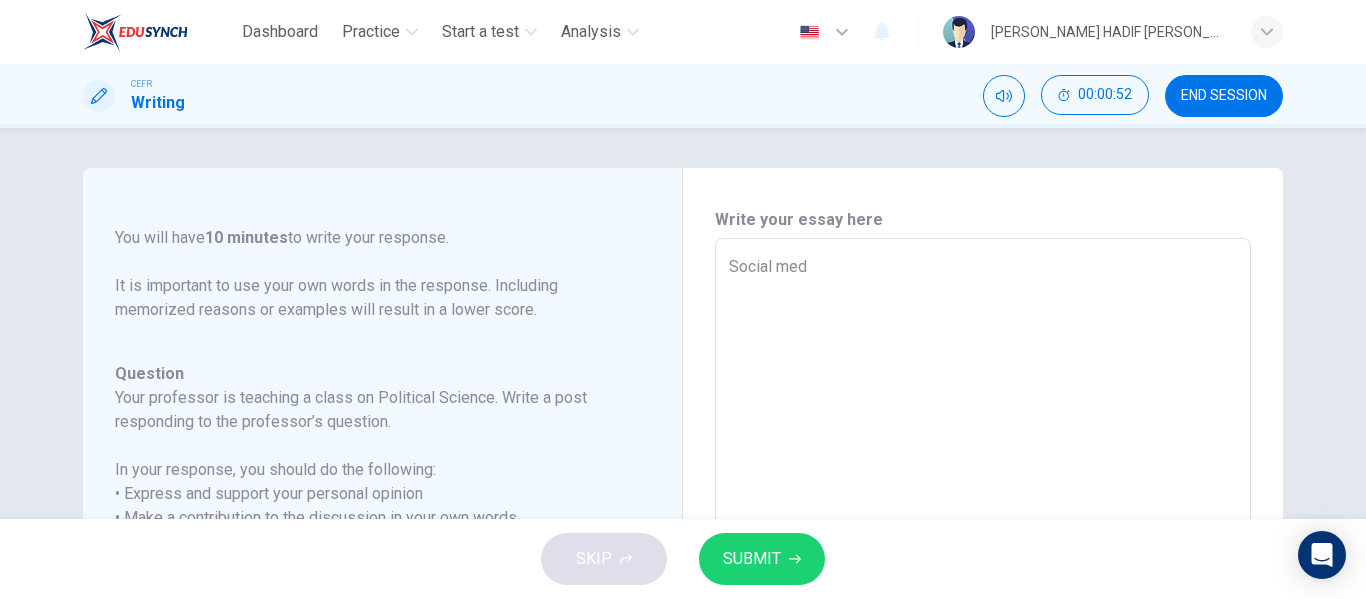 type on "x" 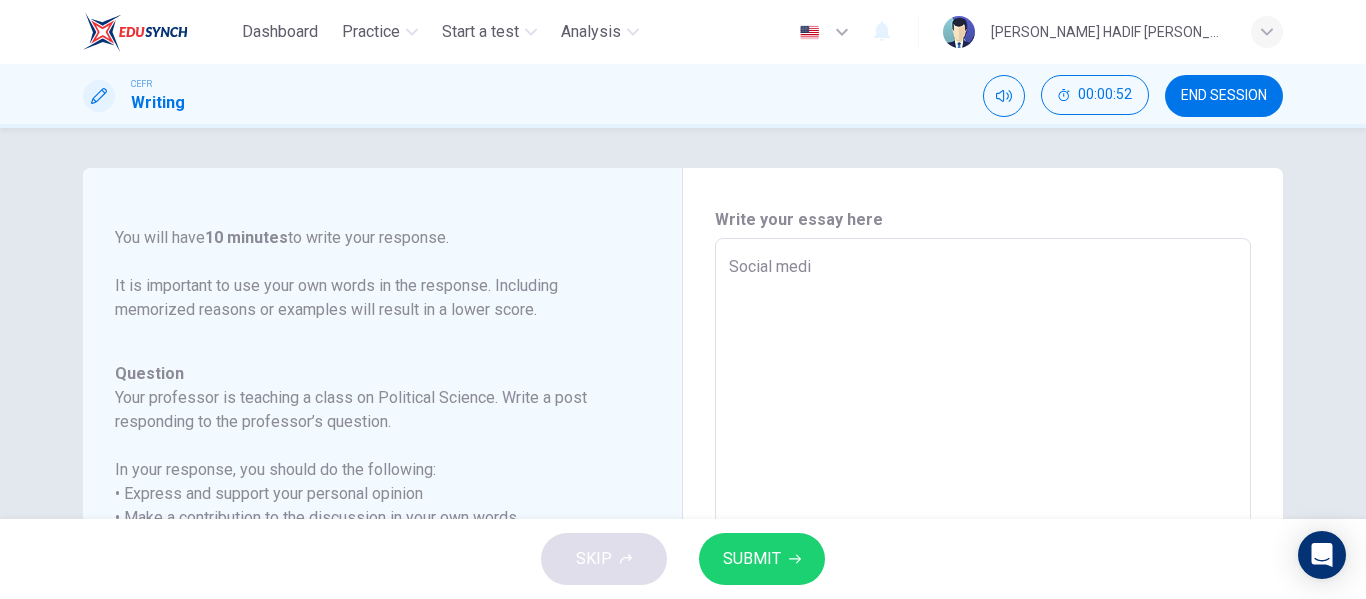 type on "x" 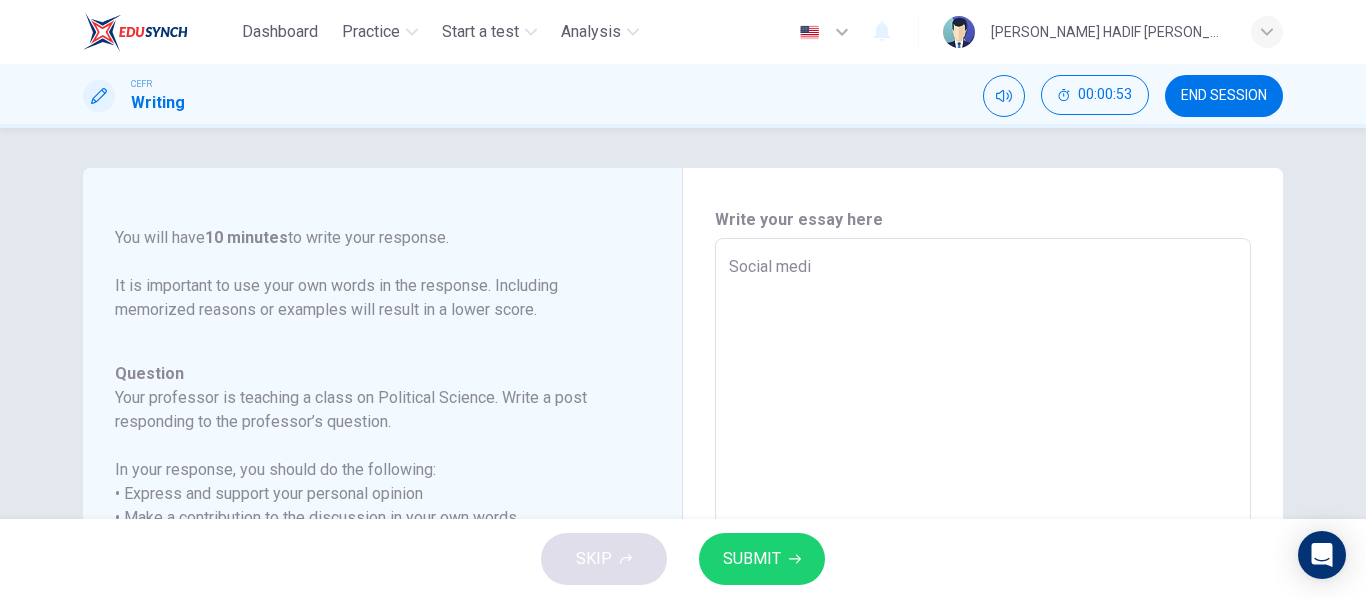 type on "Social media" 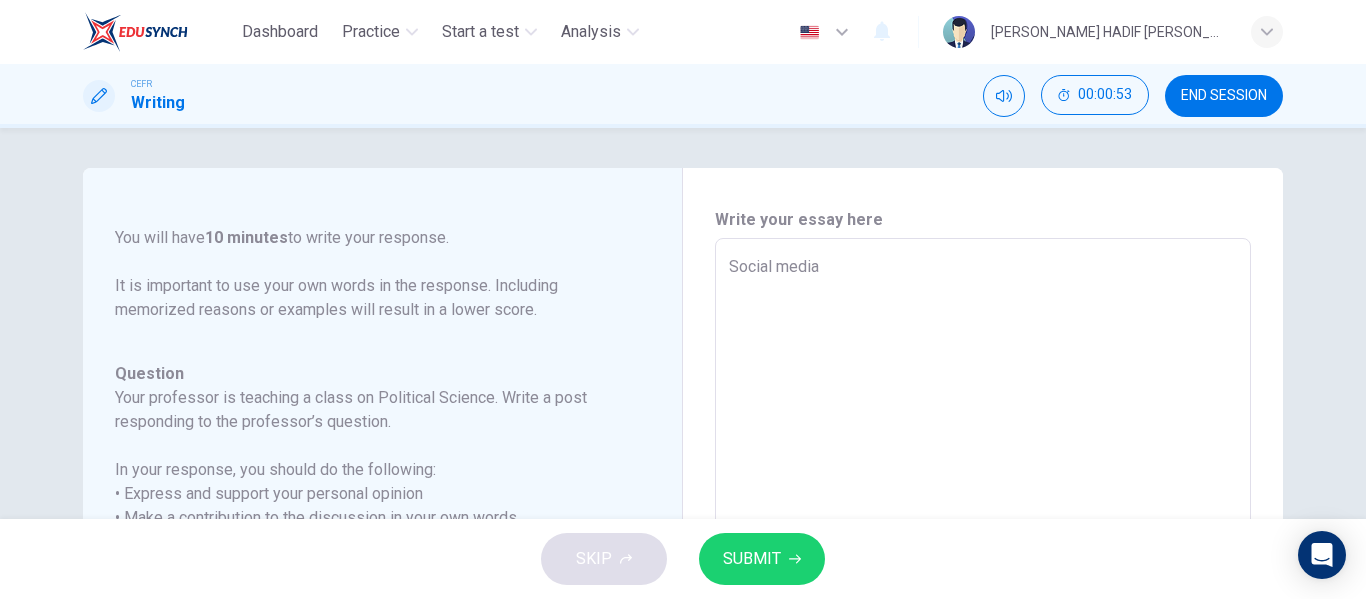 type on "x" 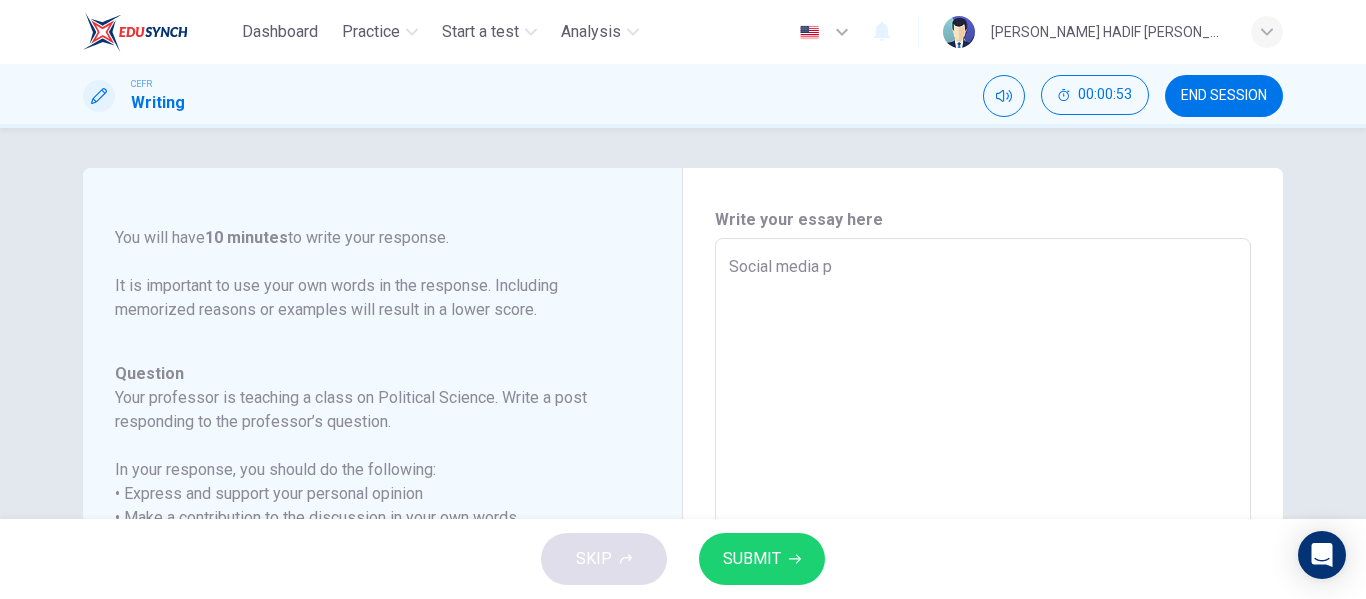 type on "x" 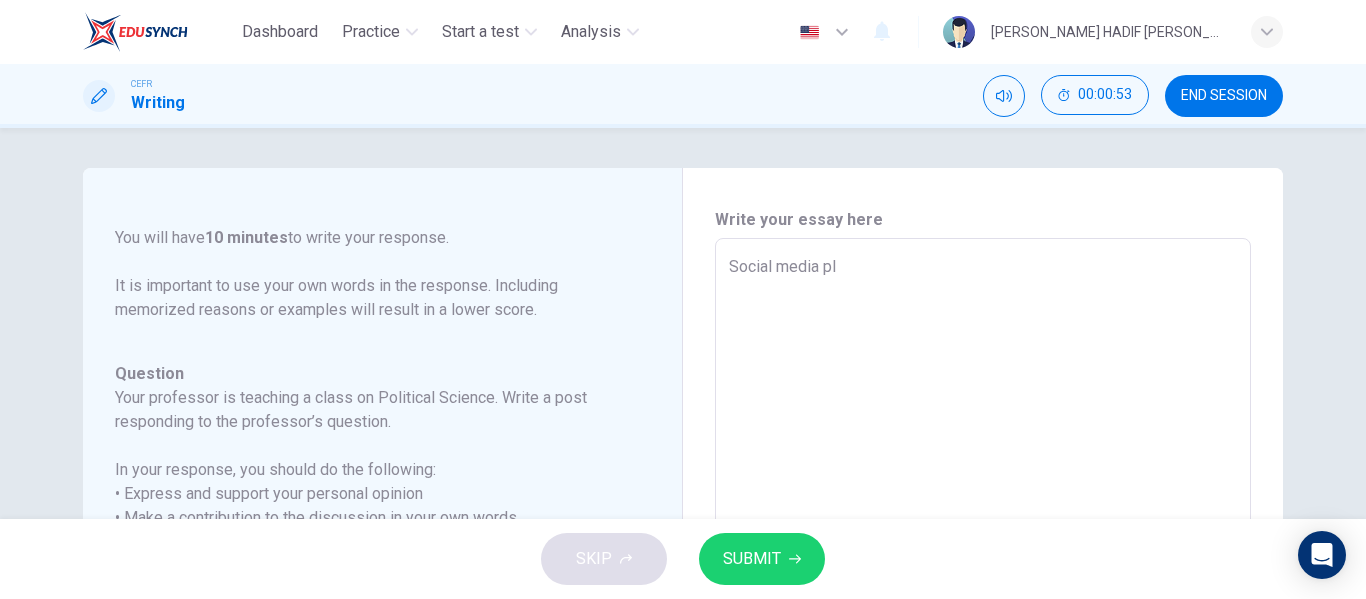 type on "x" 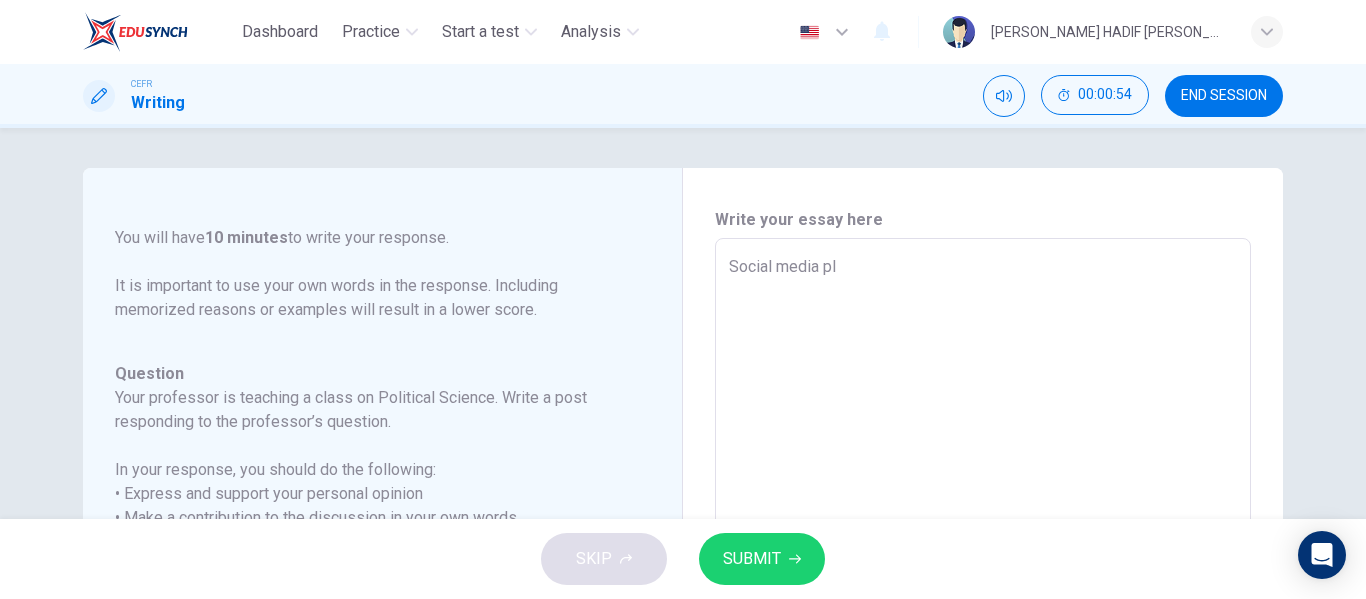 type on "Social media pla" 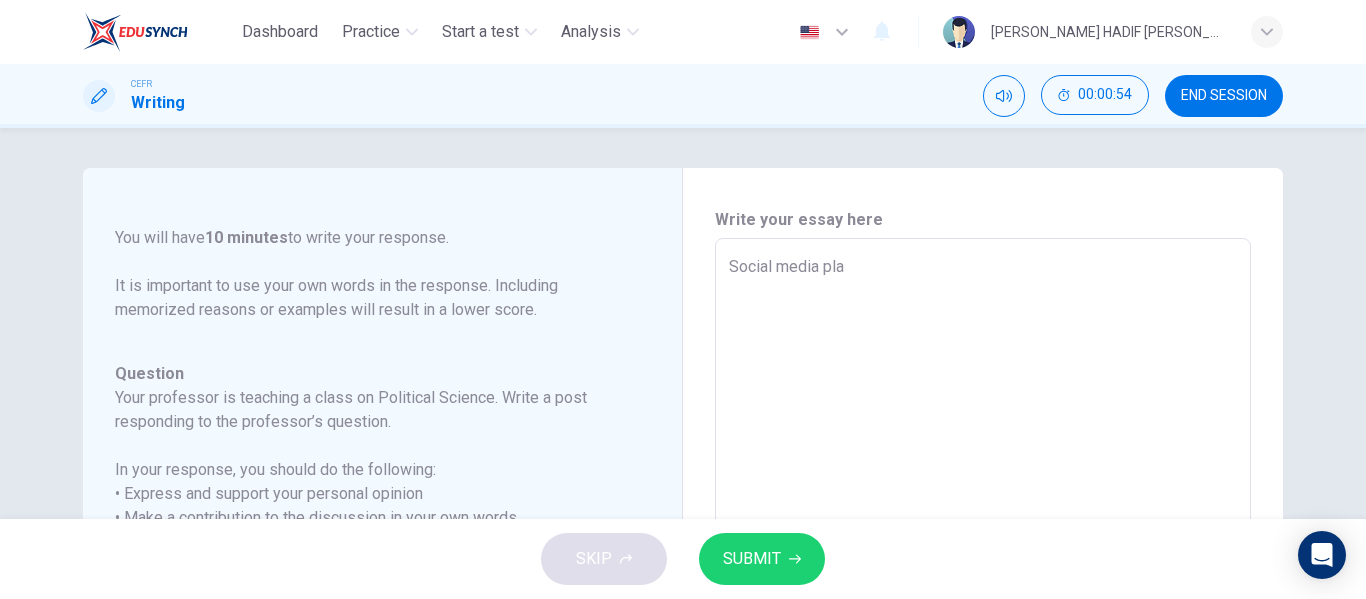 type on "Social media play" 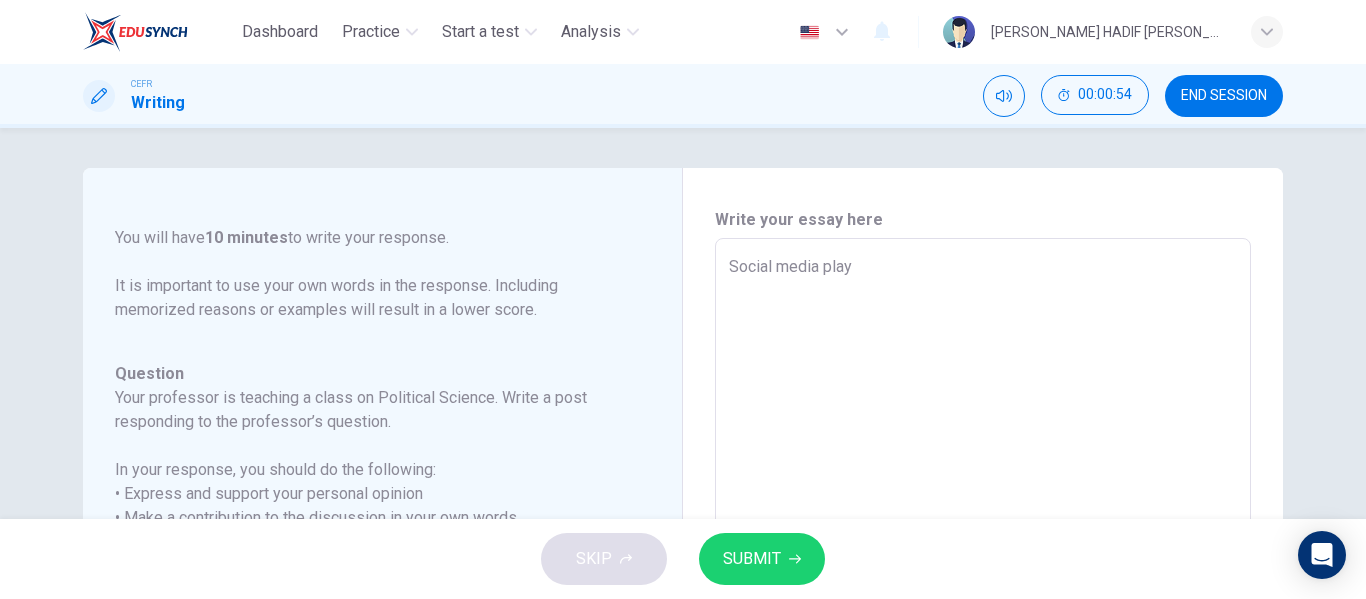 type on "x" 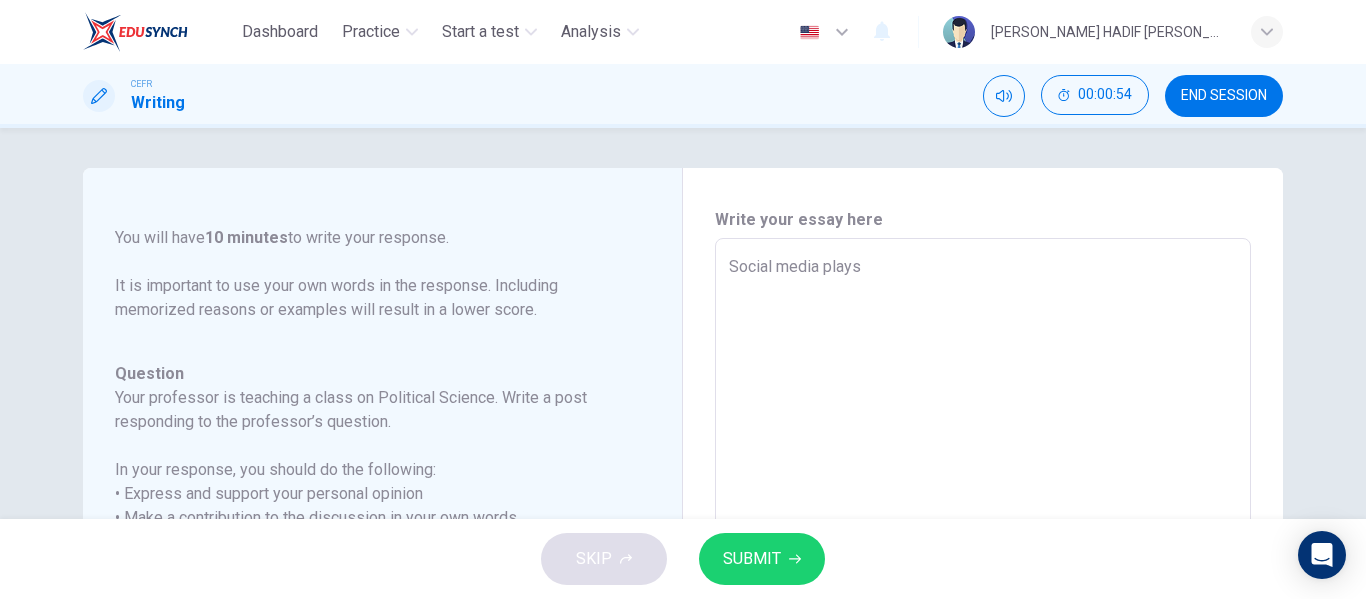 type on "x" 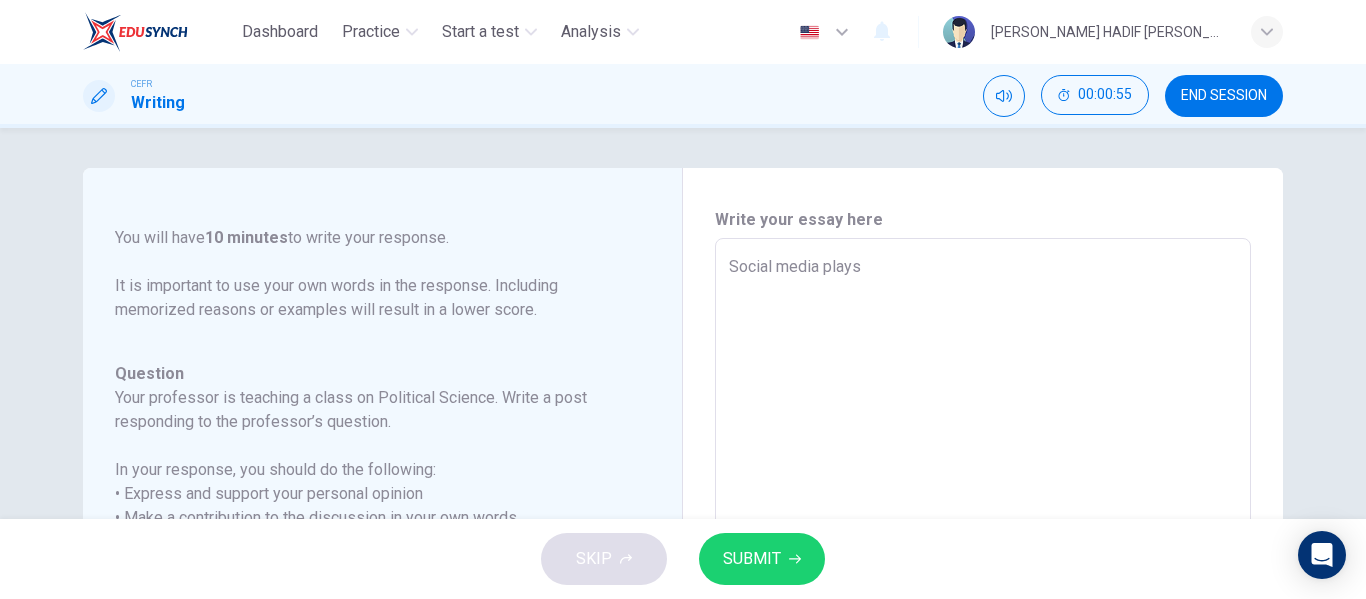 type on "Social media plays a" 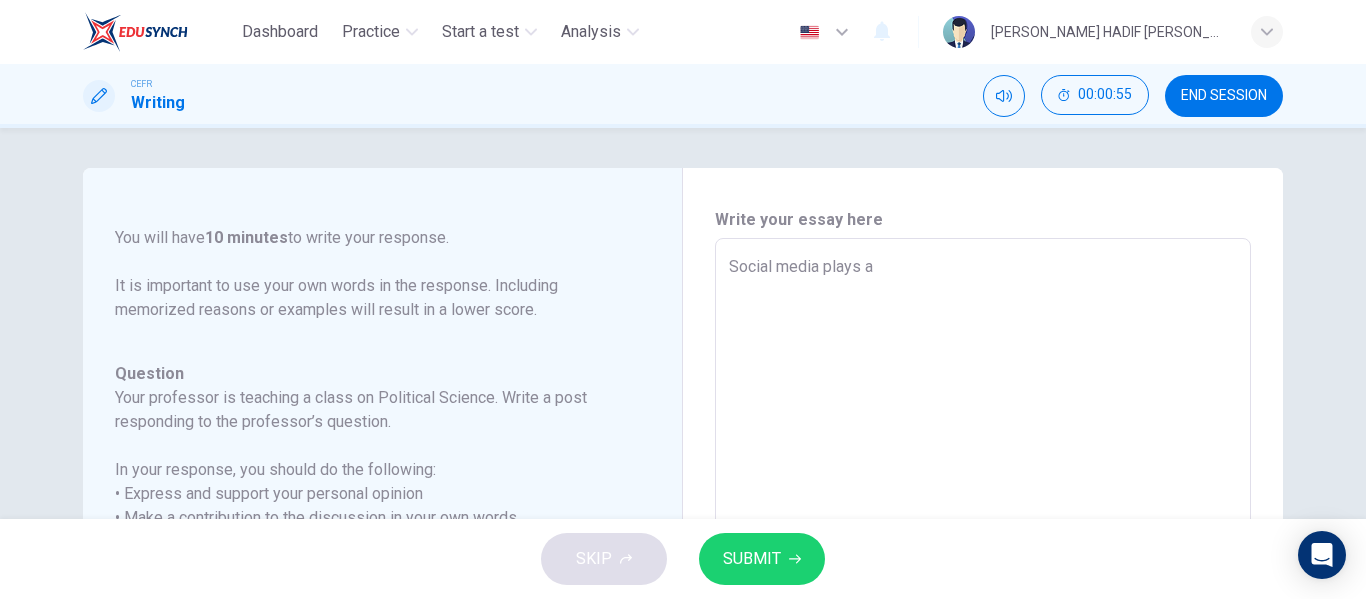 type on "x" 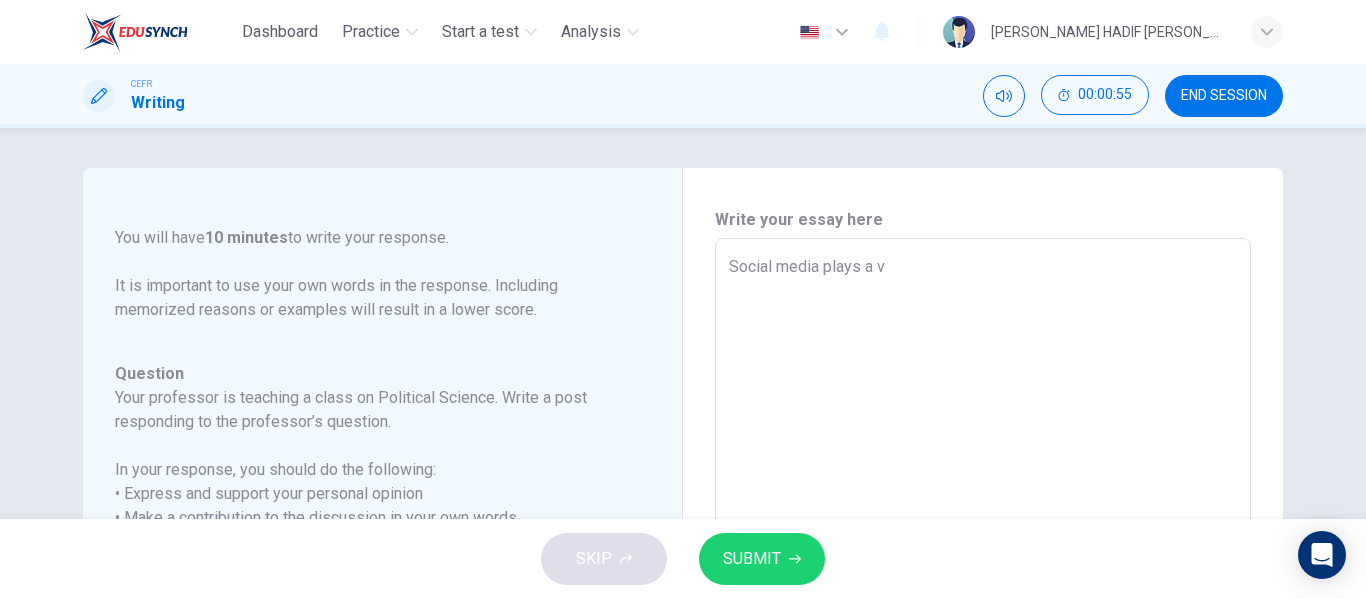type on "Social media plays a ve" 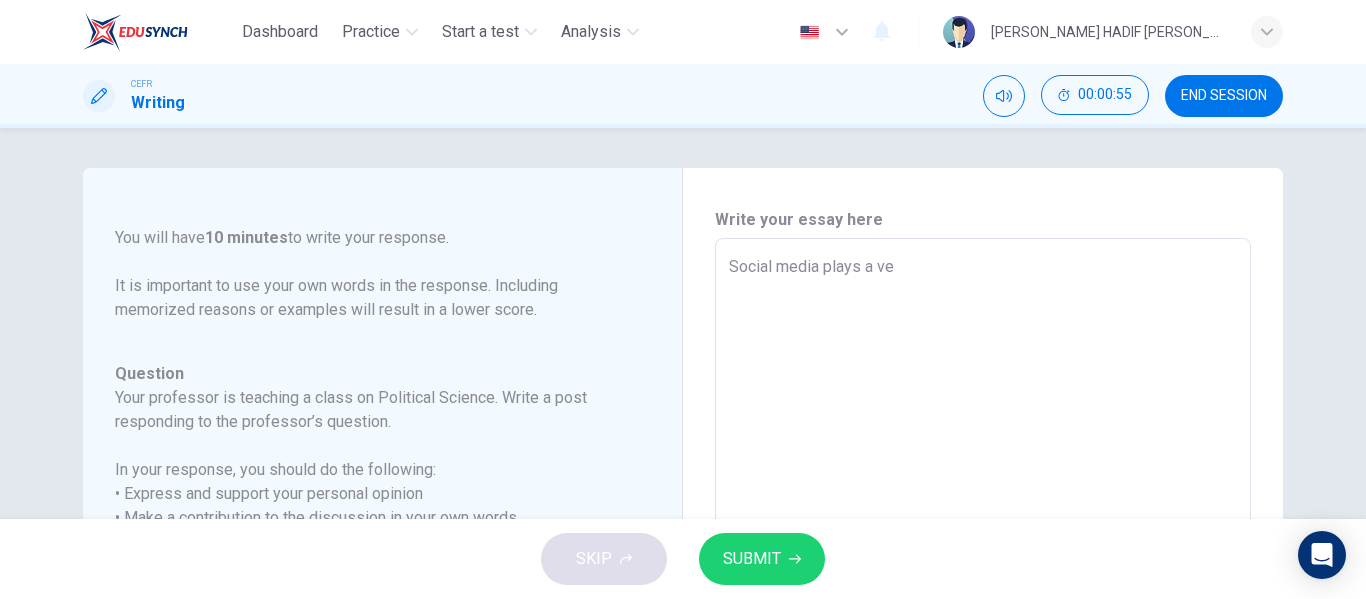 type on "x" 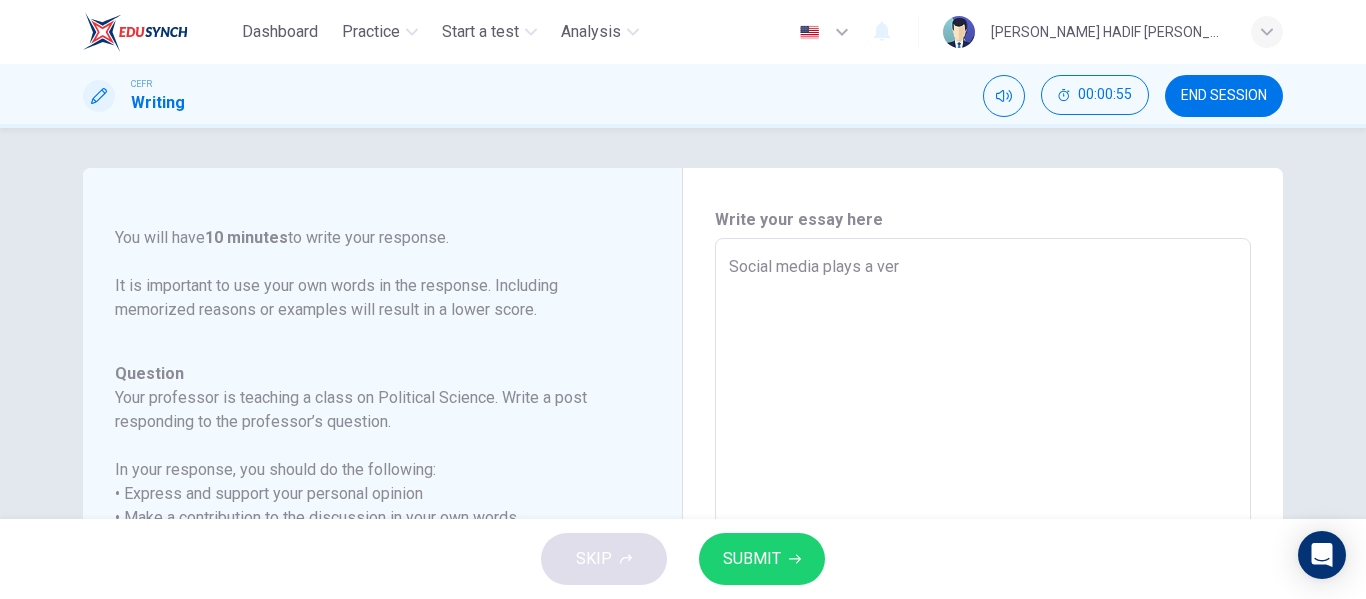 type on "x" 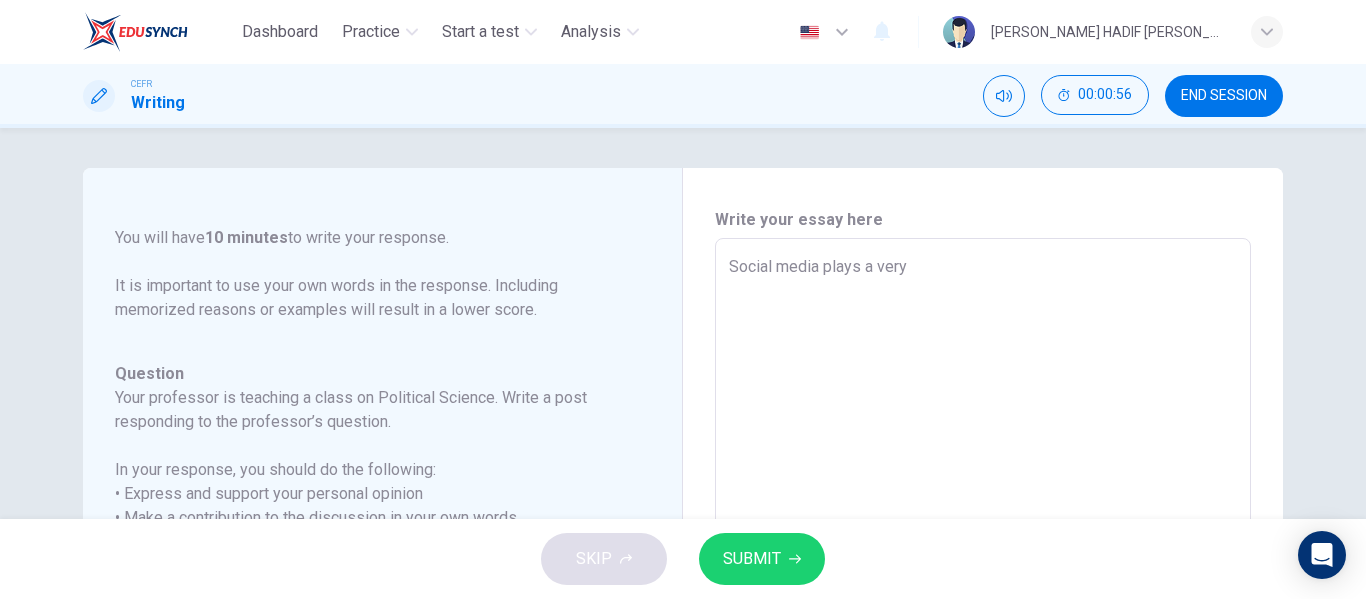 type on "Social media plays a very" 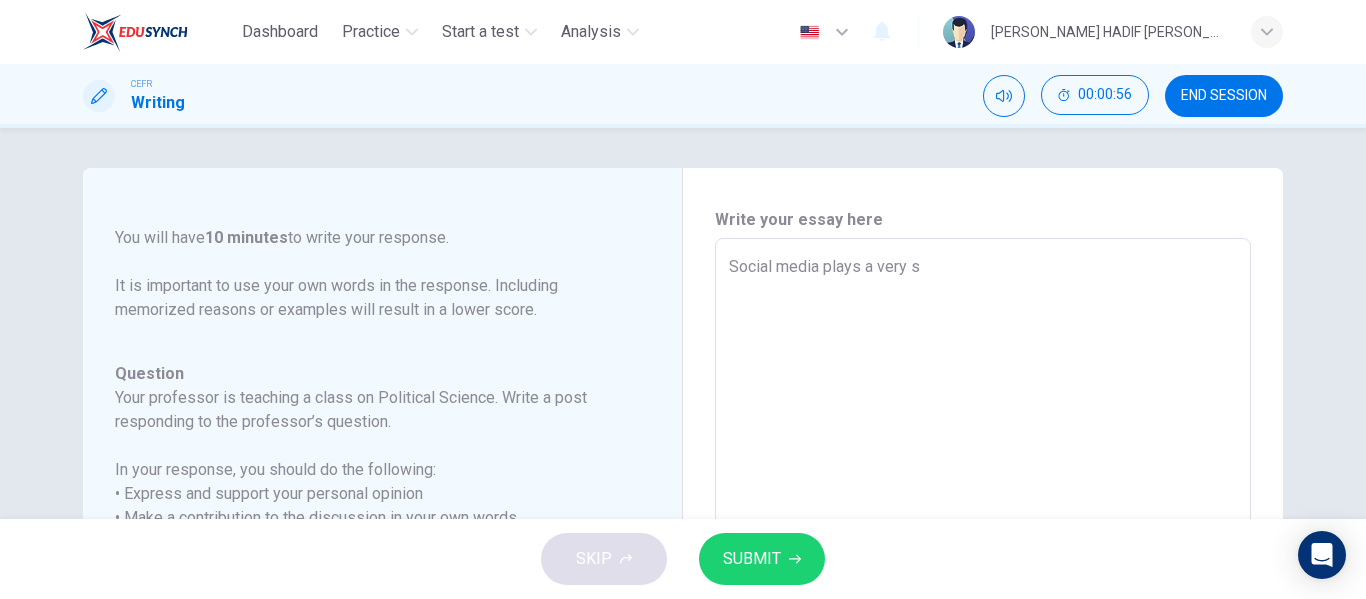 type on "x" 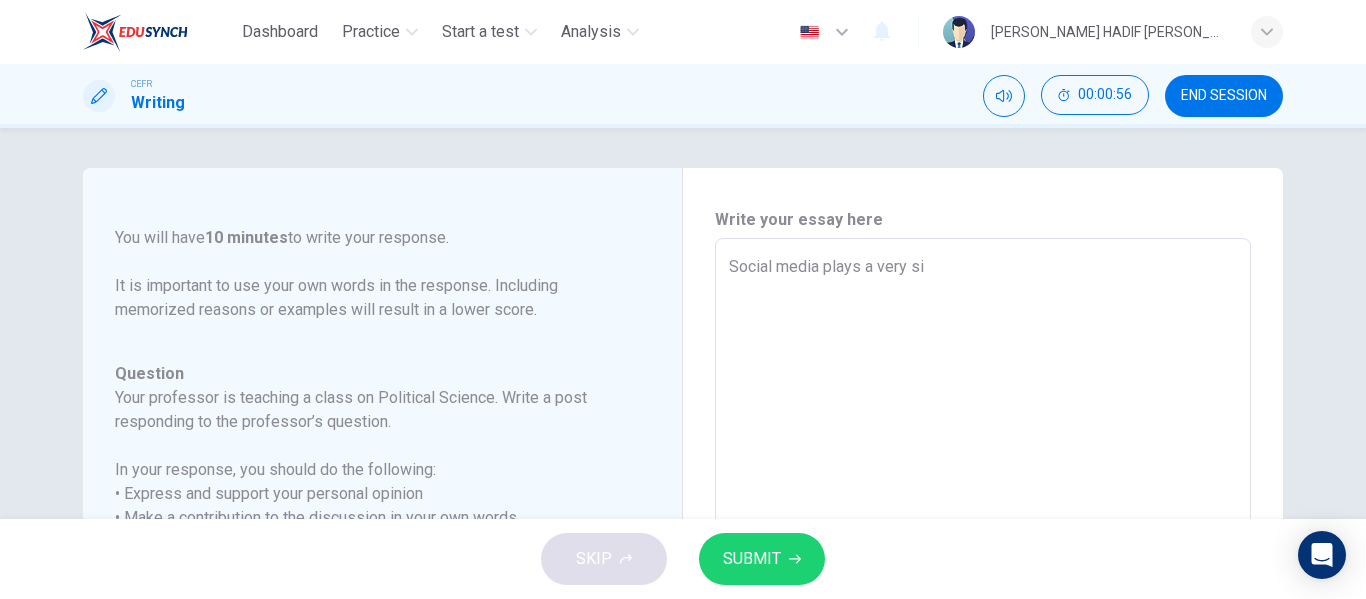 type on "x" 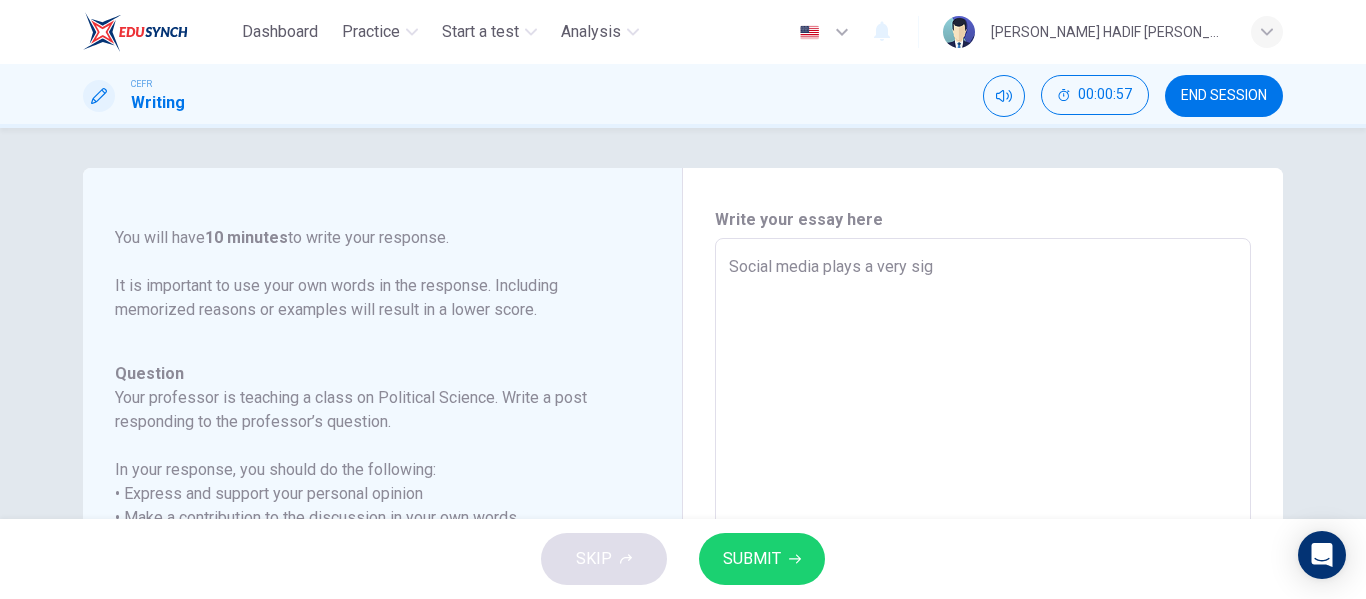 type on "Social media plays a very sign" 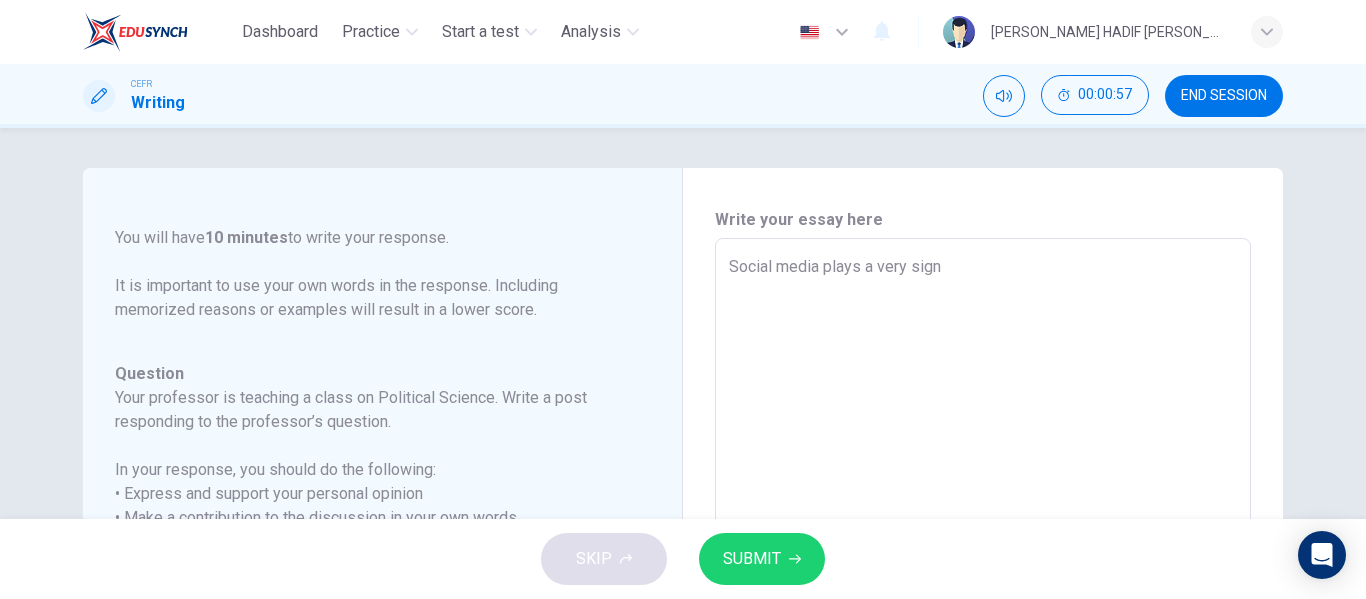 type on "Social media plays a very signi" 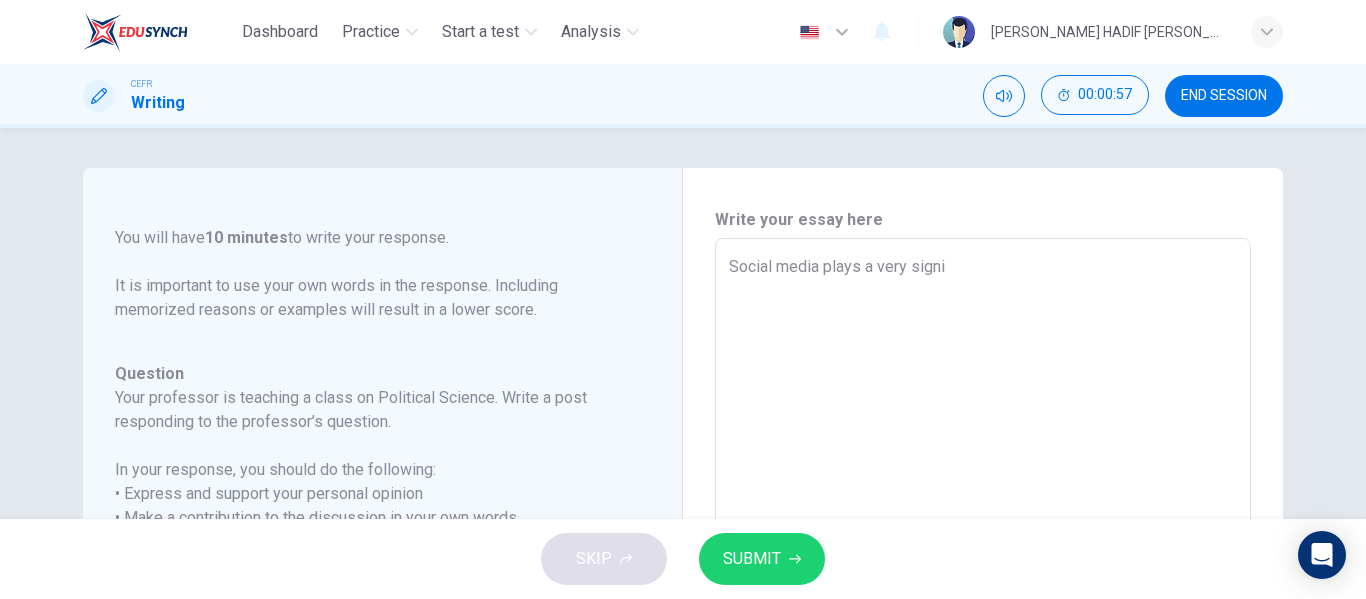 type on "x" 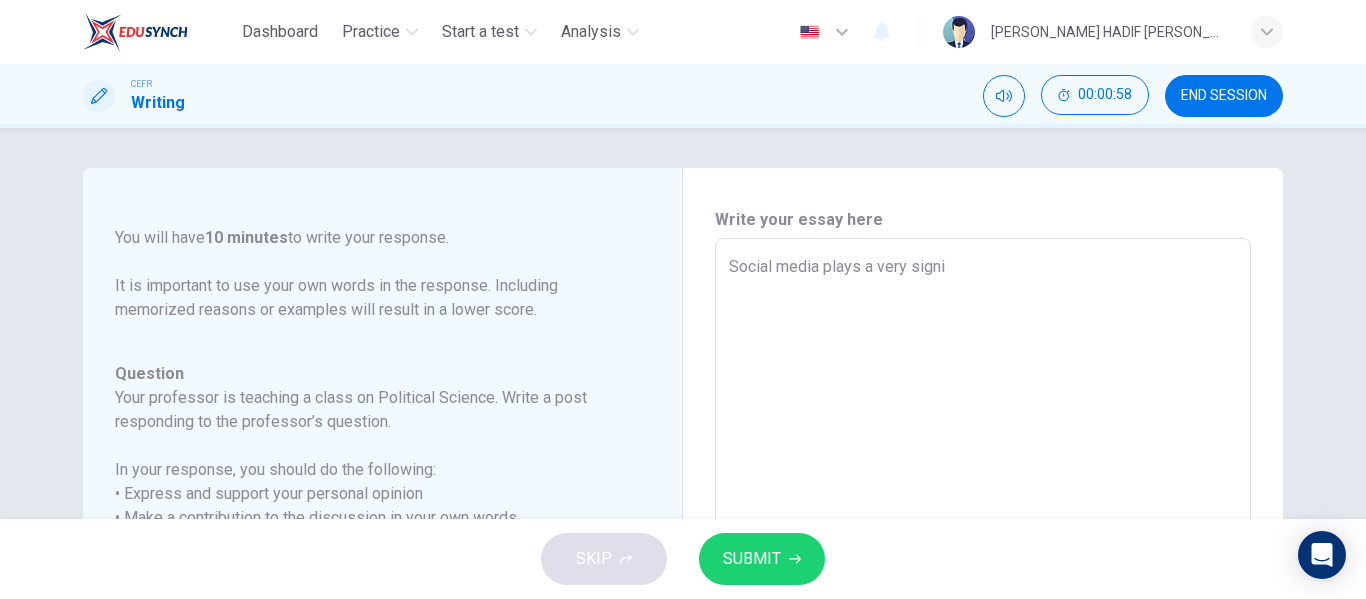 type on "Social media plays a very signif" 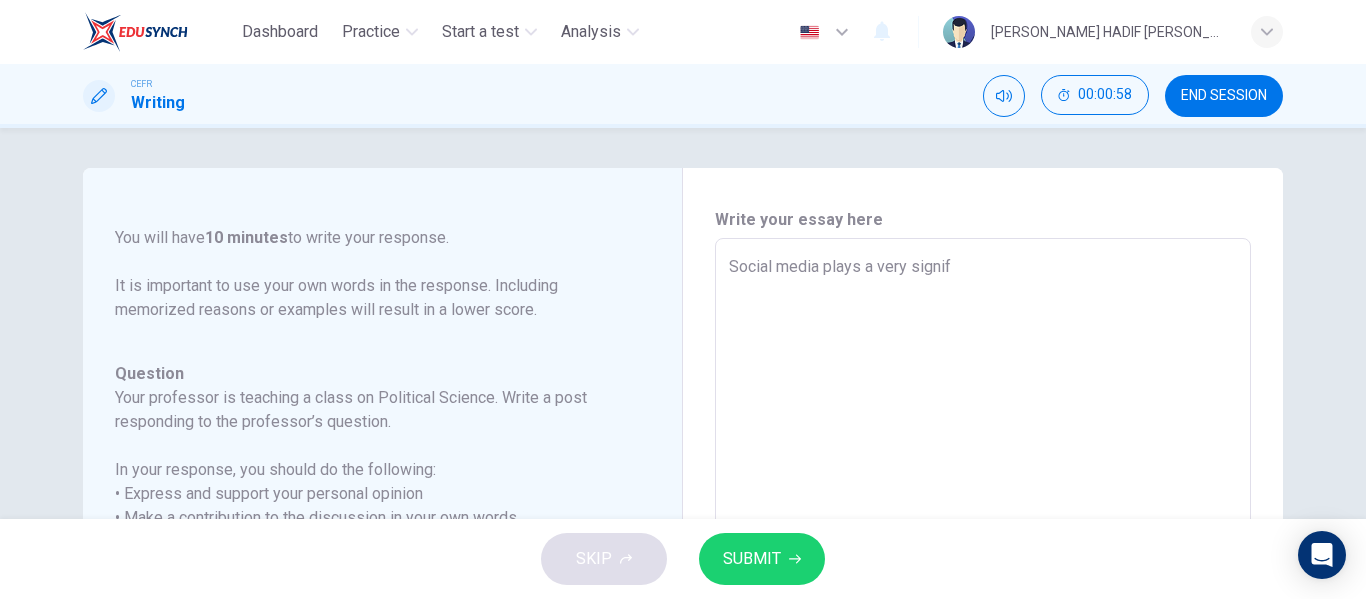type on "x" 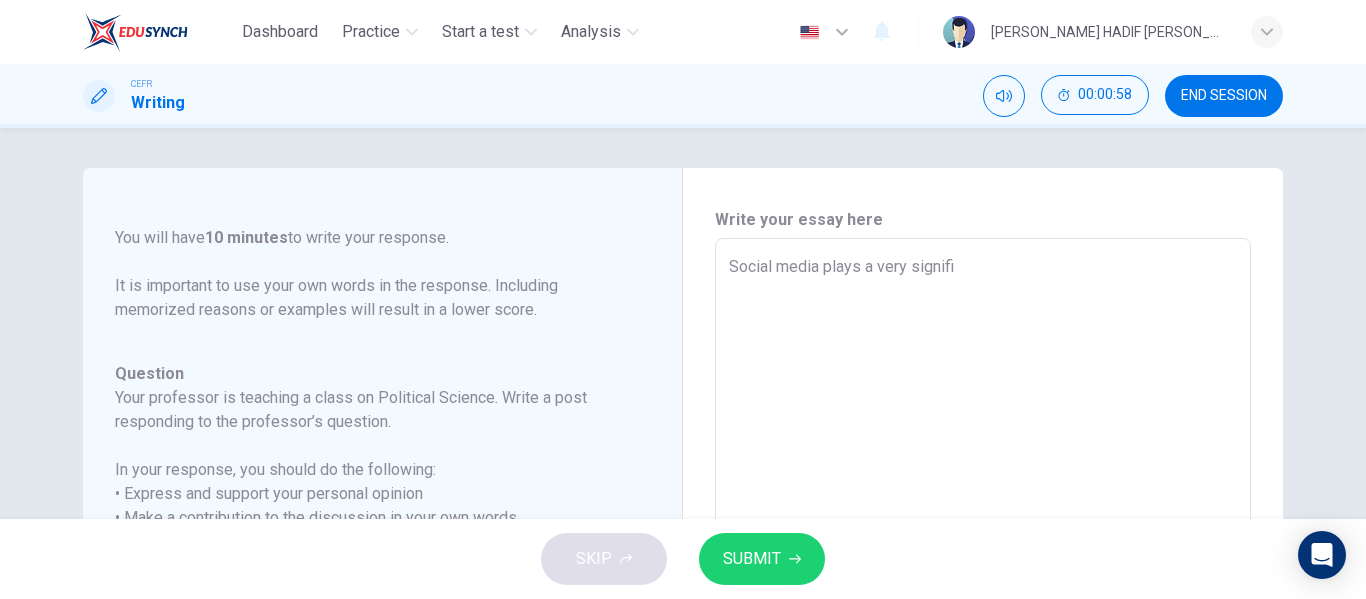type on "Social media plays a very signific" 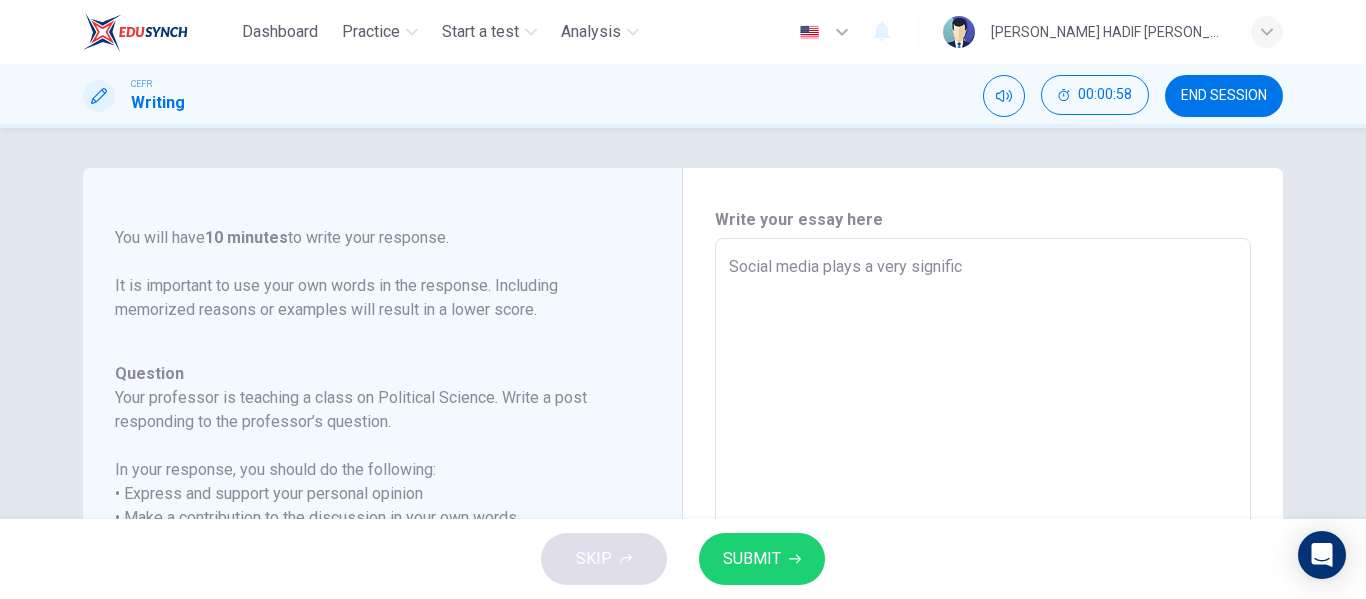 type on "x" 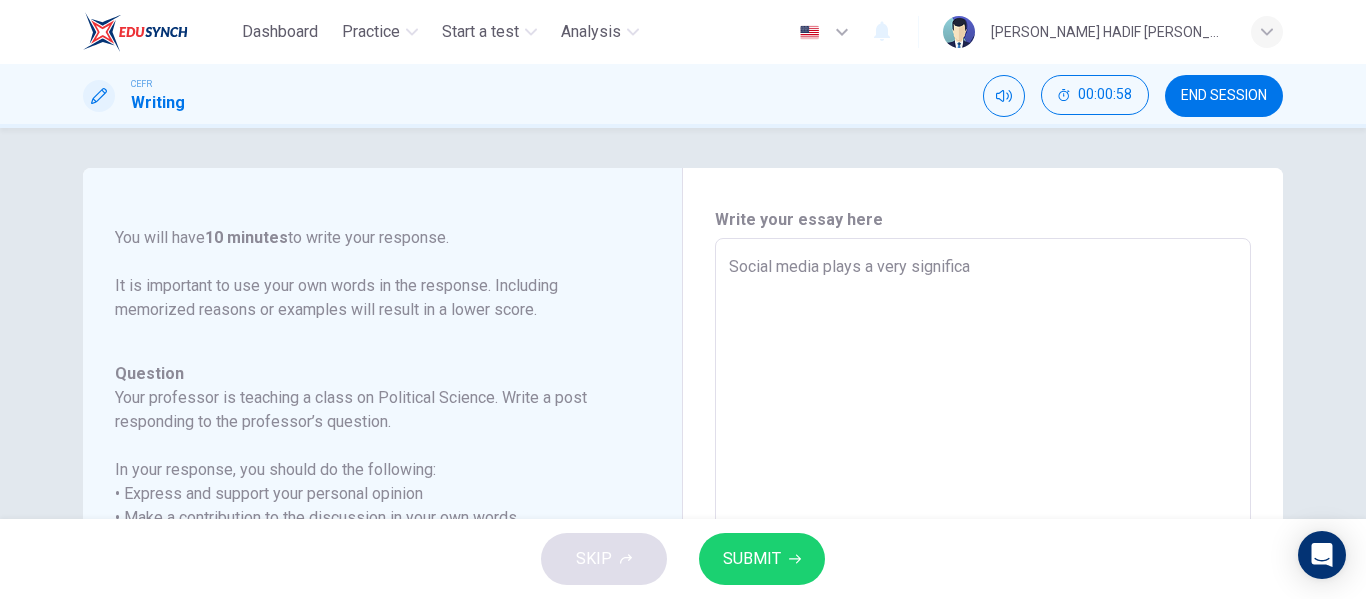 type on "x" 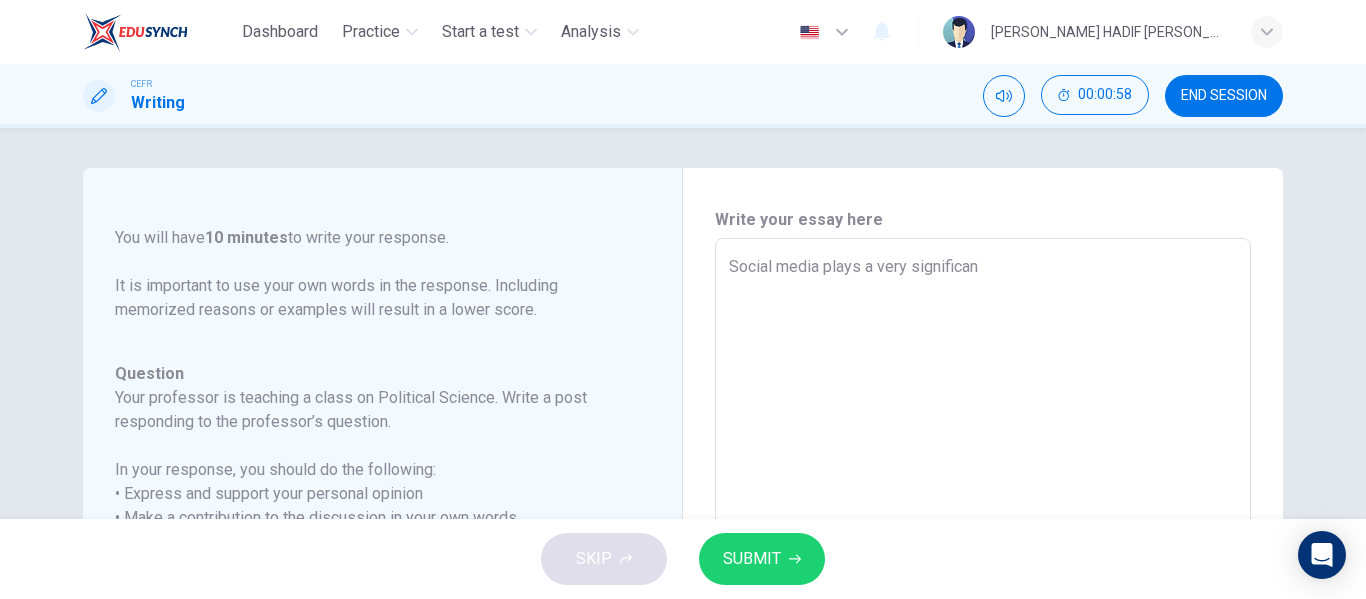 type on "x" 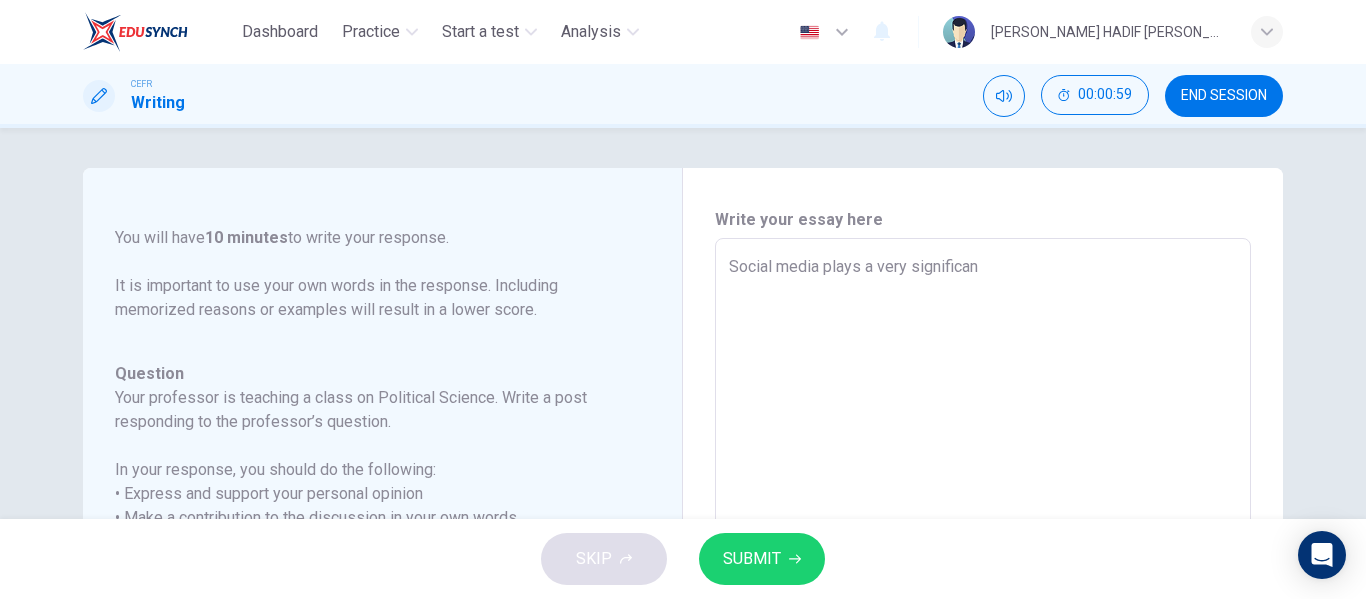 type on "Social media plays a very significant" 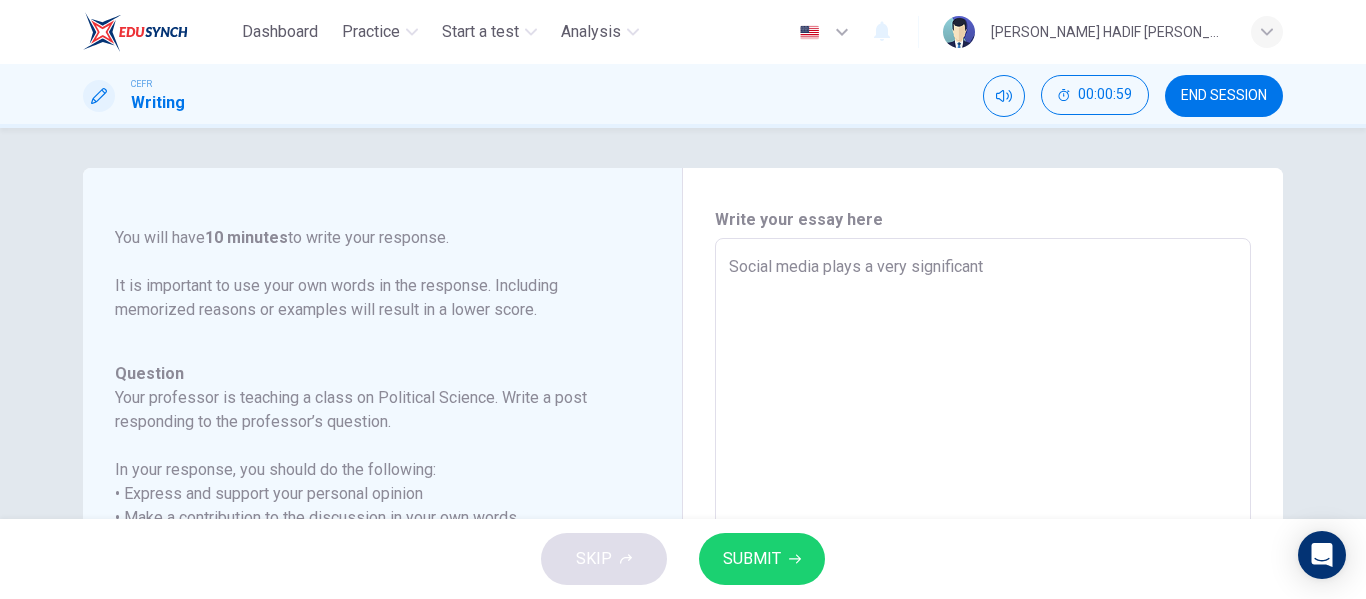 type on "x" 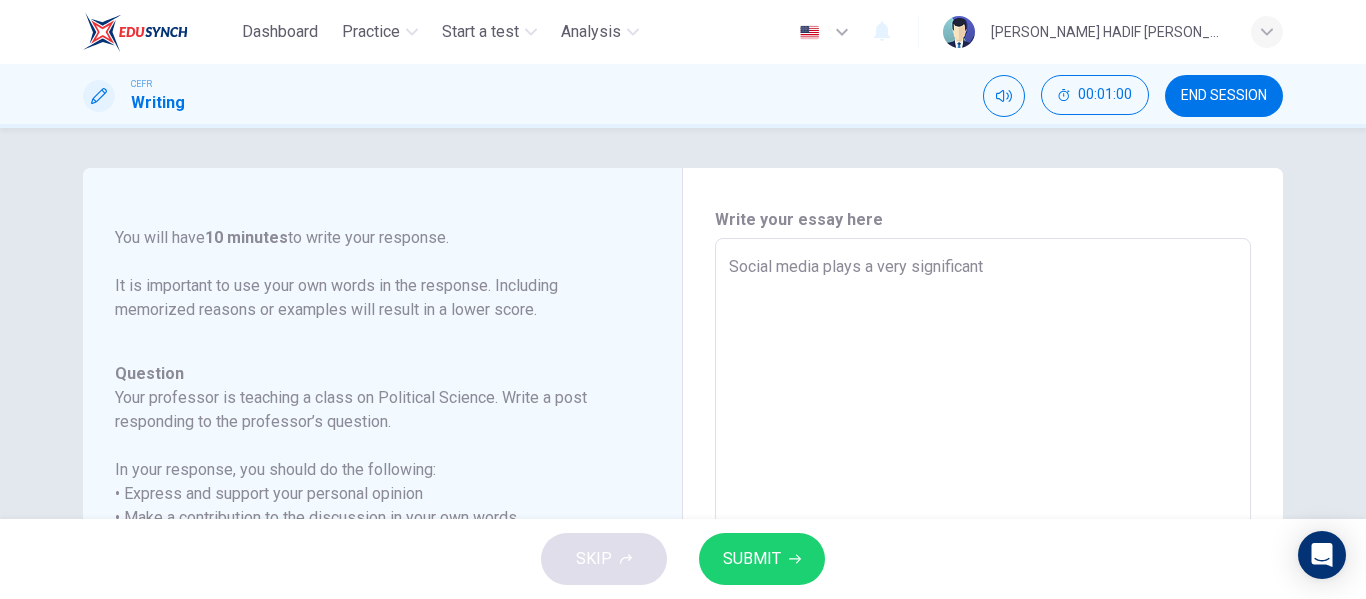 type on "x" 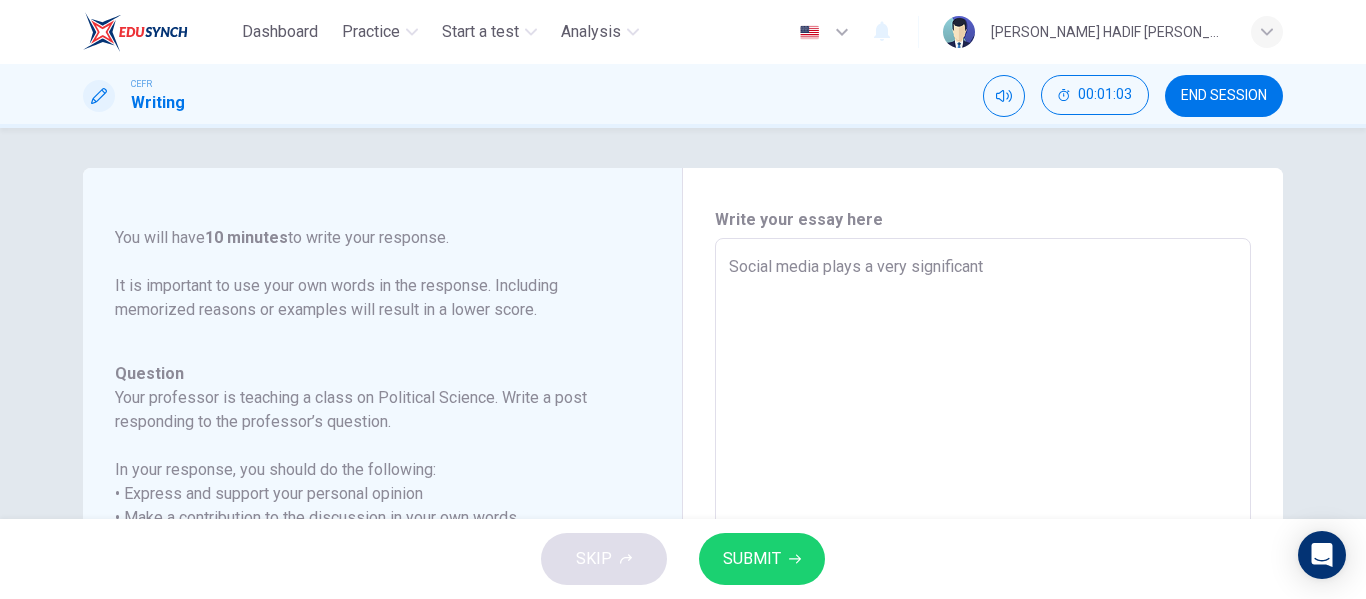 type on "Social media plays a very significant r" 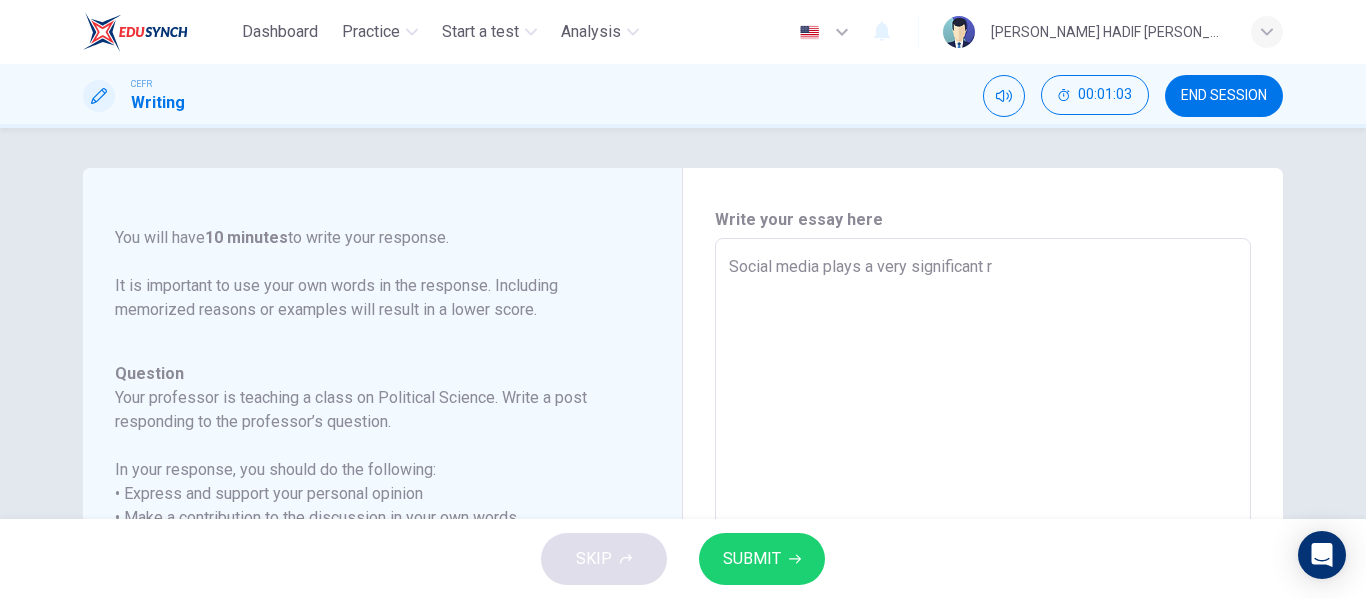 type on "Social media plays a very significant ro" 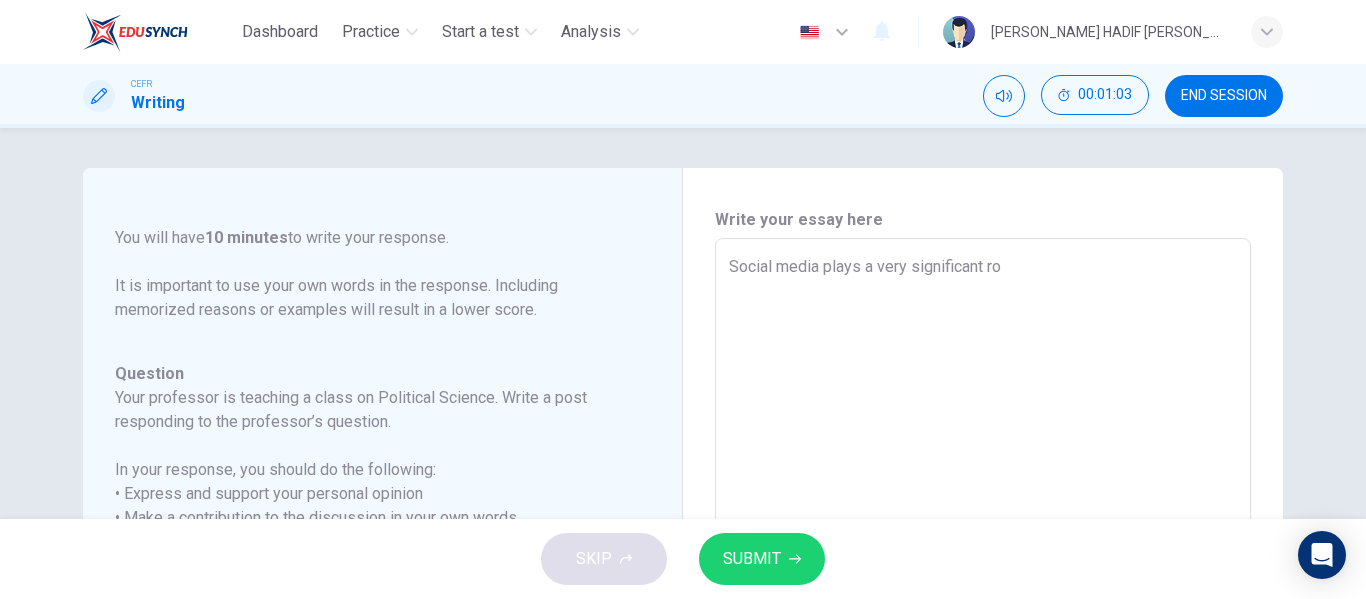 type on "x" 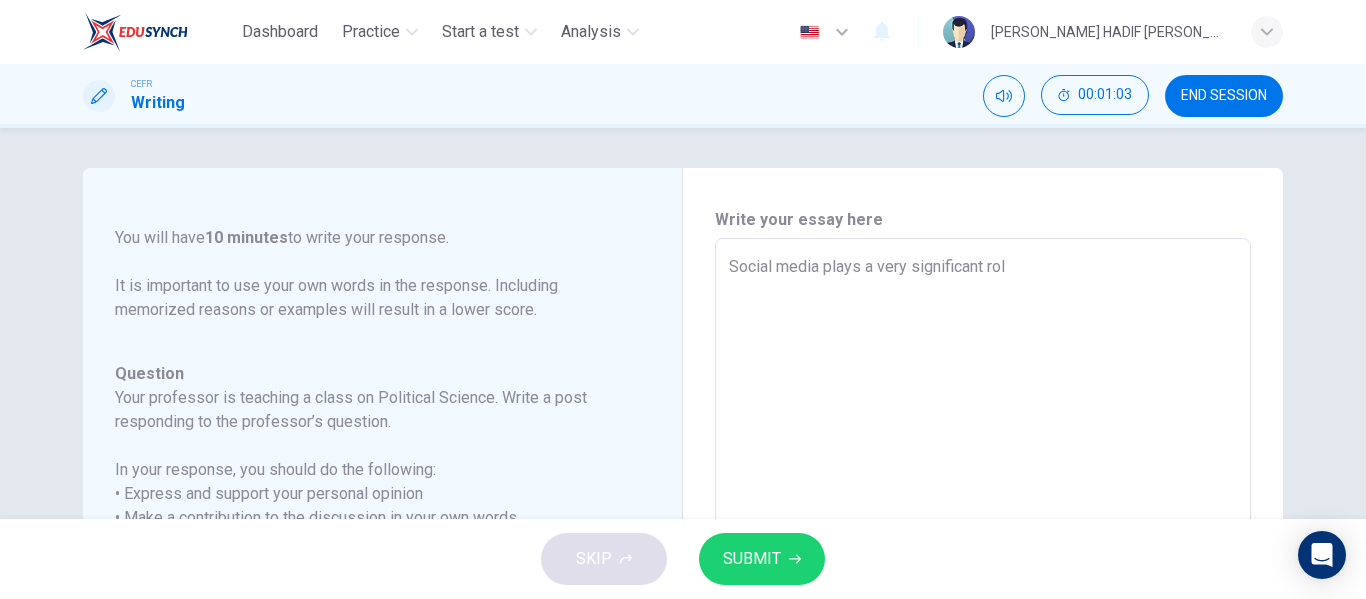 type on "x" 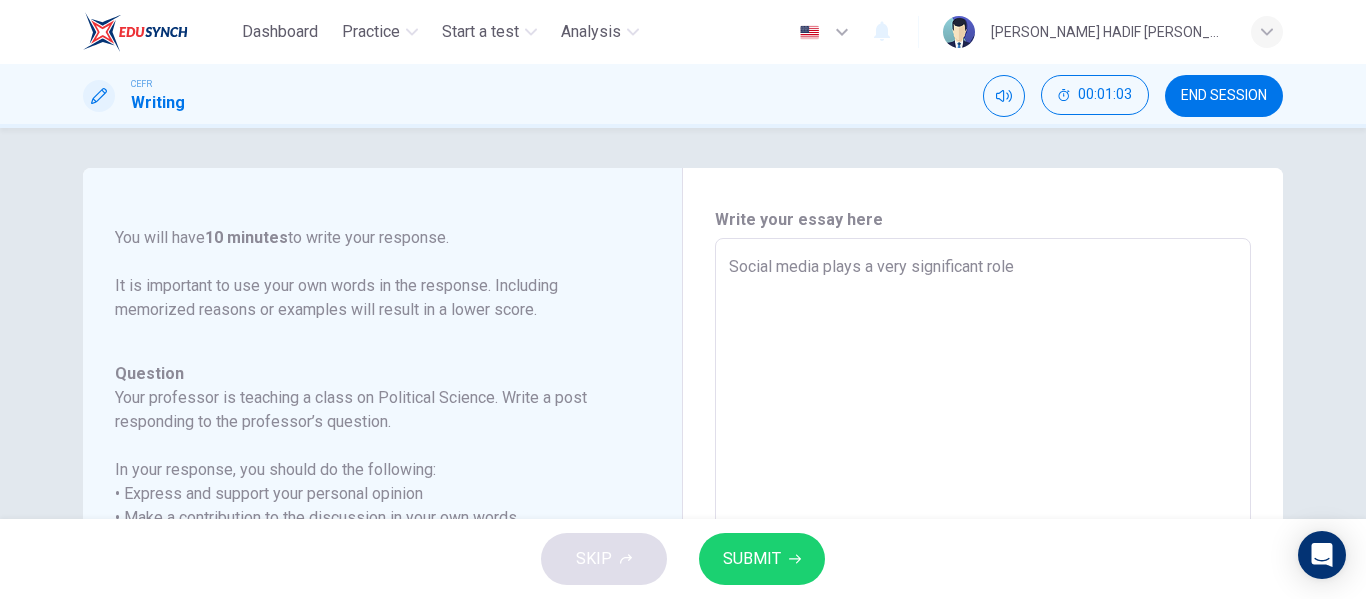 type on "x" 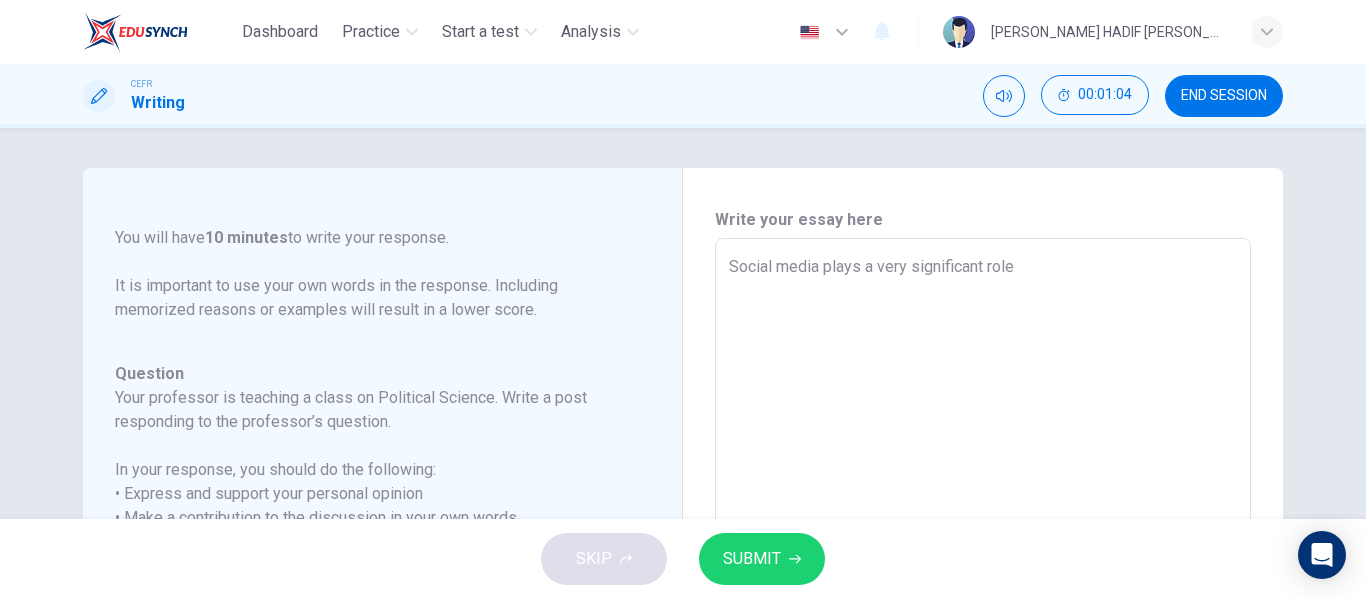 type on "Social media plays a very significant role" 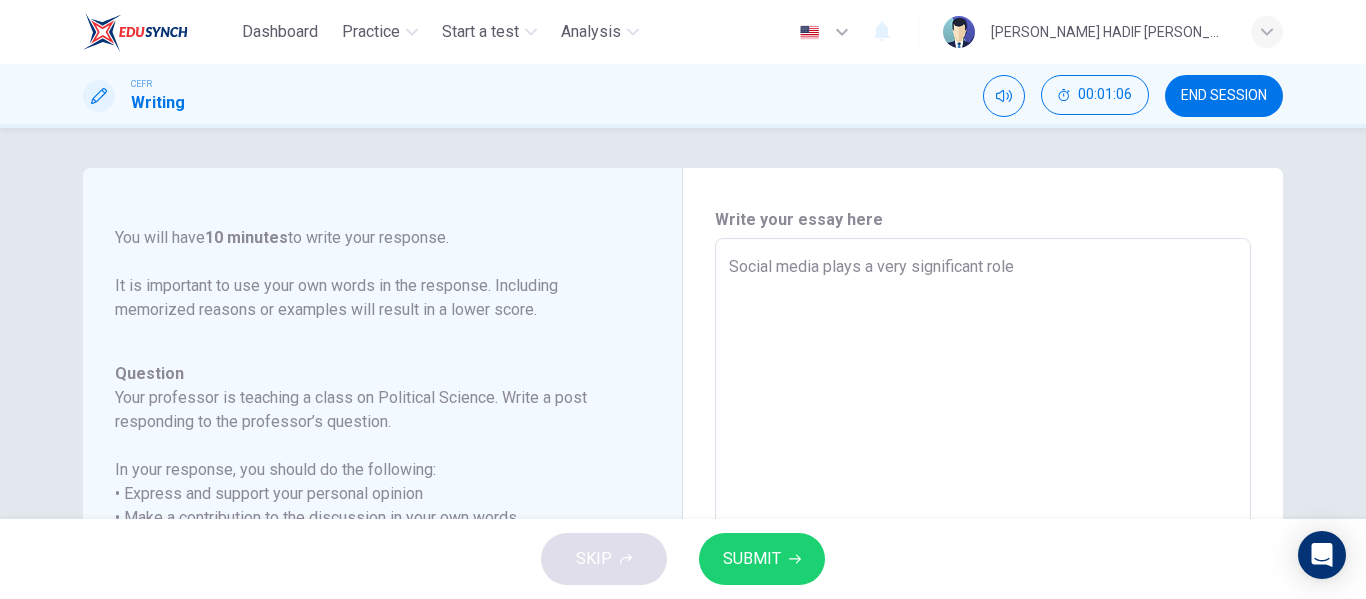 type on "Social media plays a very significant role i" 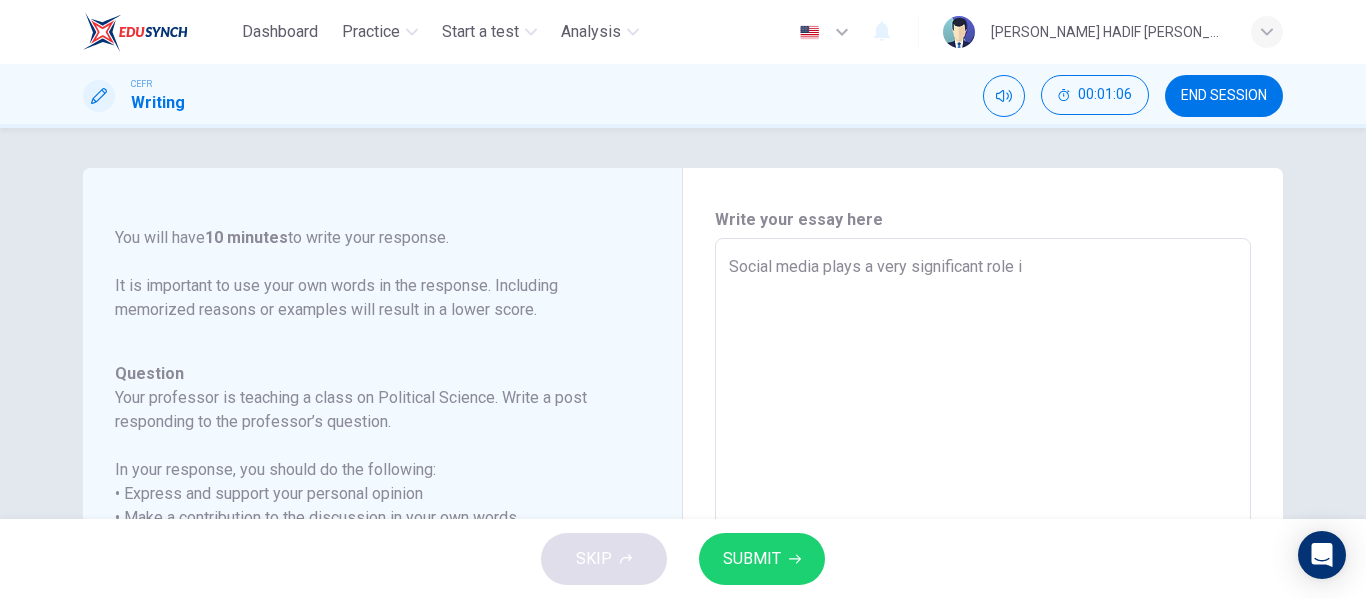 type on "Social media plays a very significant role in" 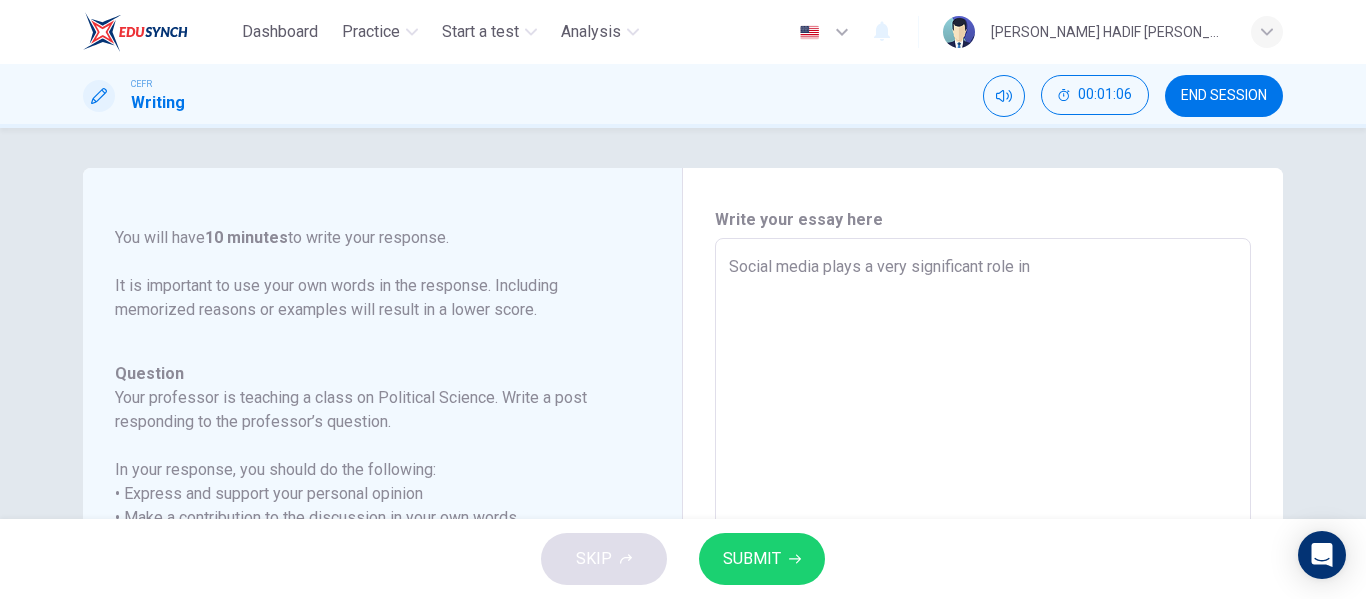 type on "Social media plays a very significant role in" 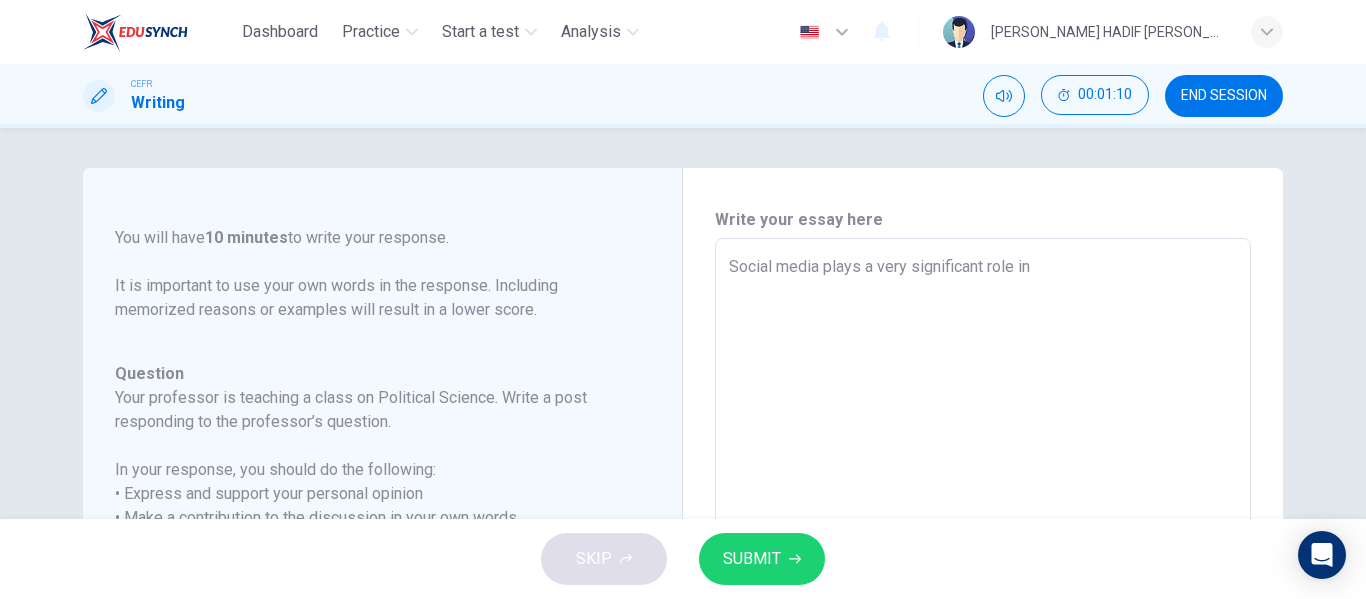 type on "Social media plays a very significant role in p" 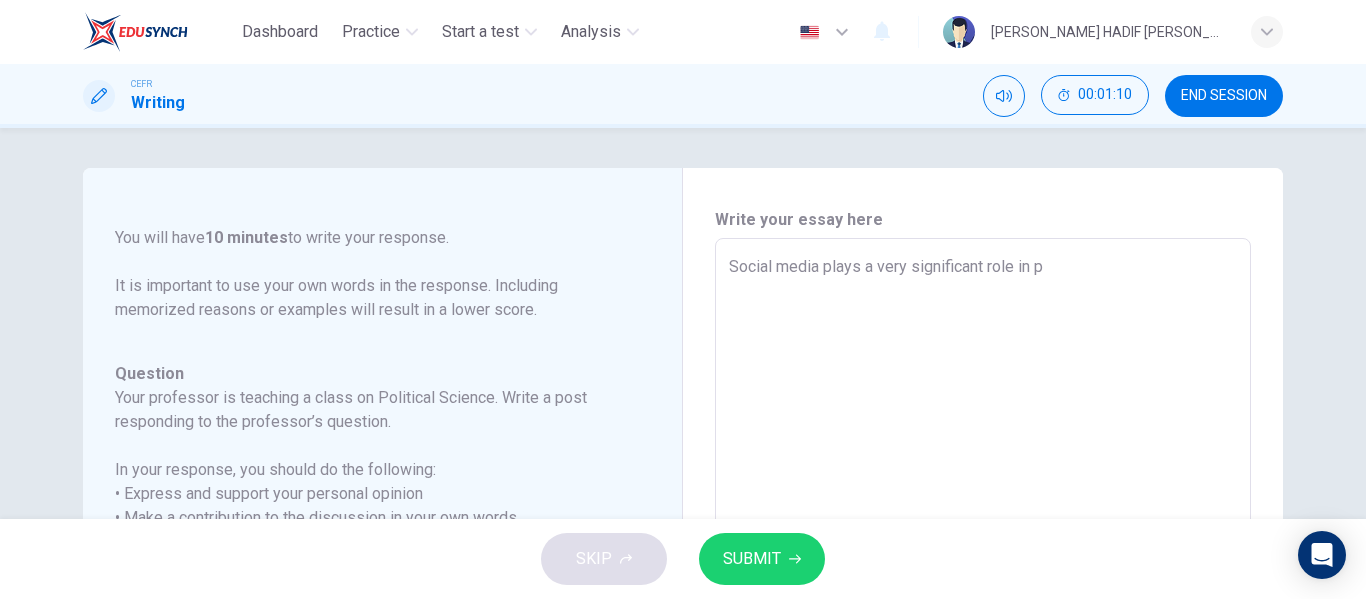 type on "Social media plays a very significant role in po" 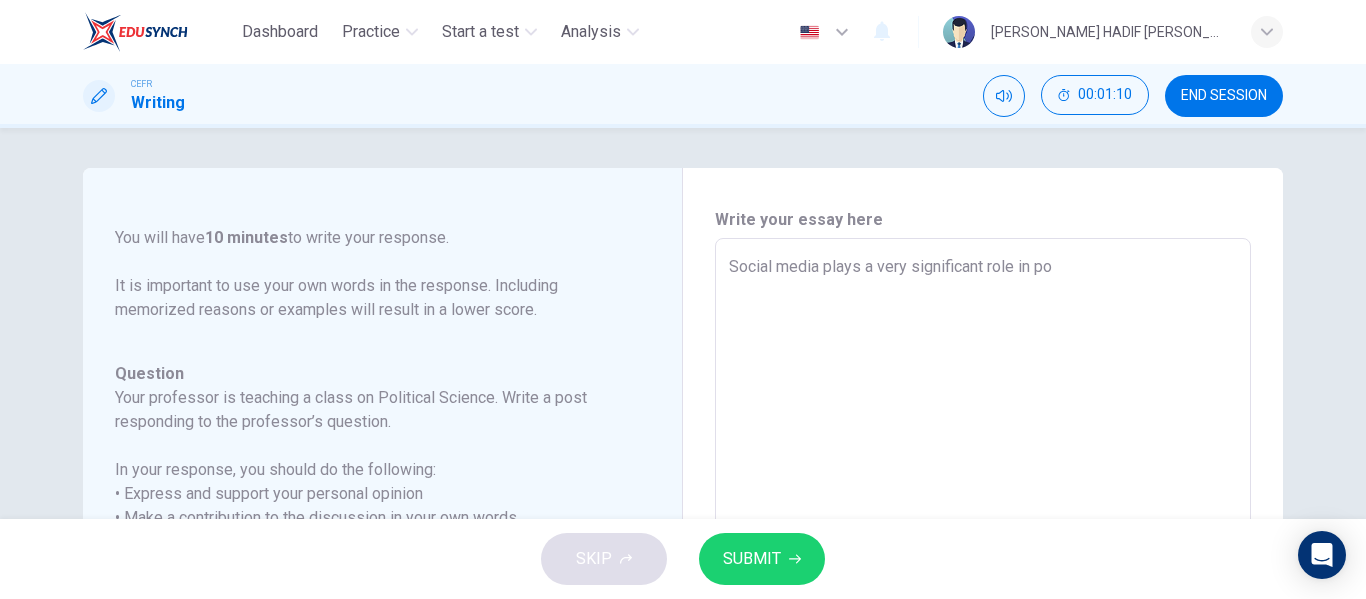 type on "x" 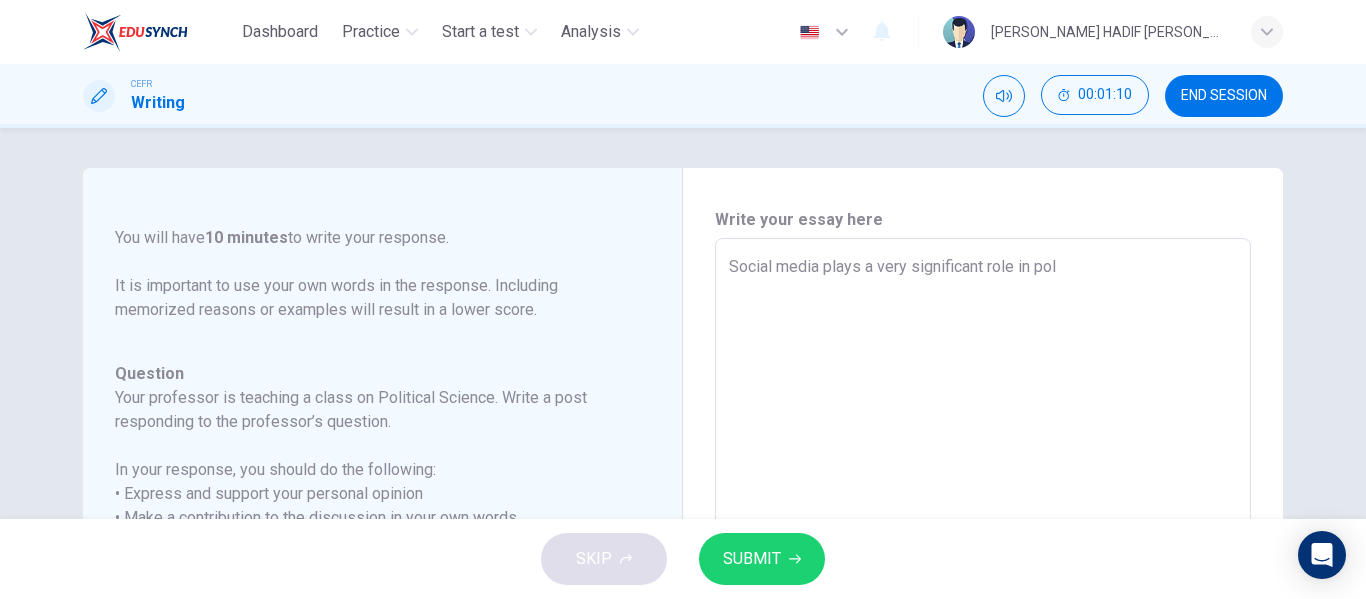 type on "x" 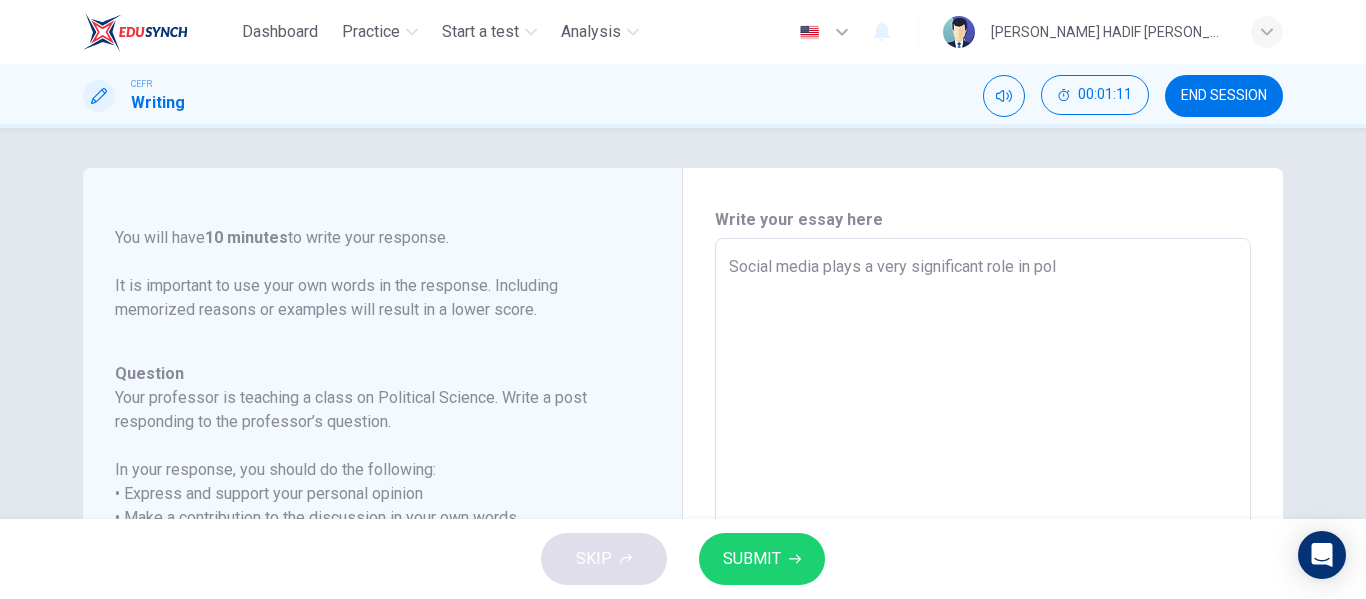 type on "Social media plays a very significant role in poli" 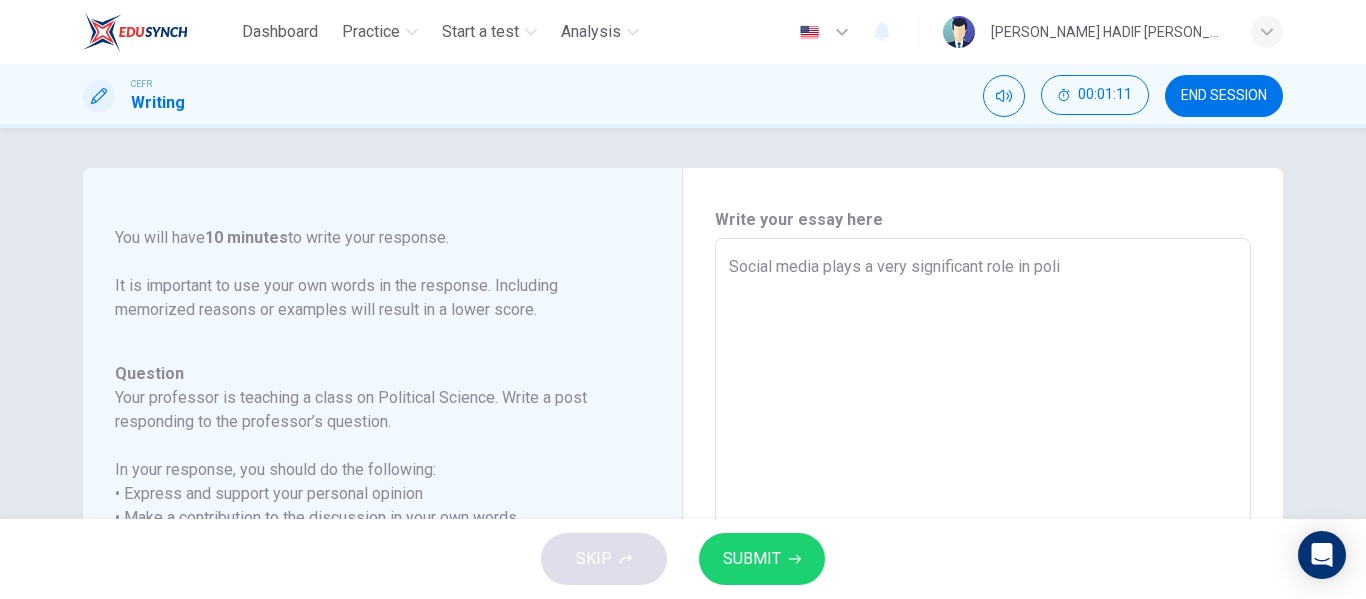 type on "x" 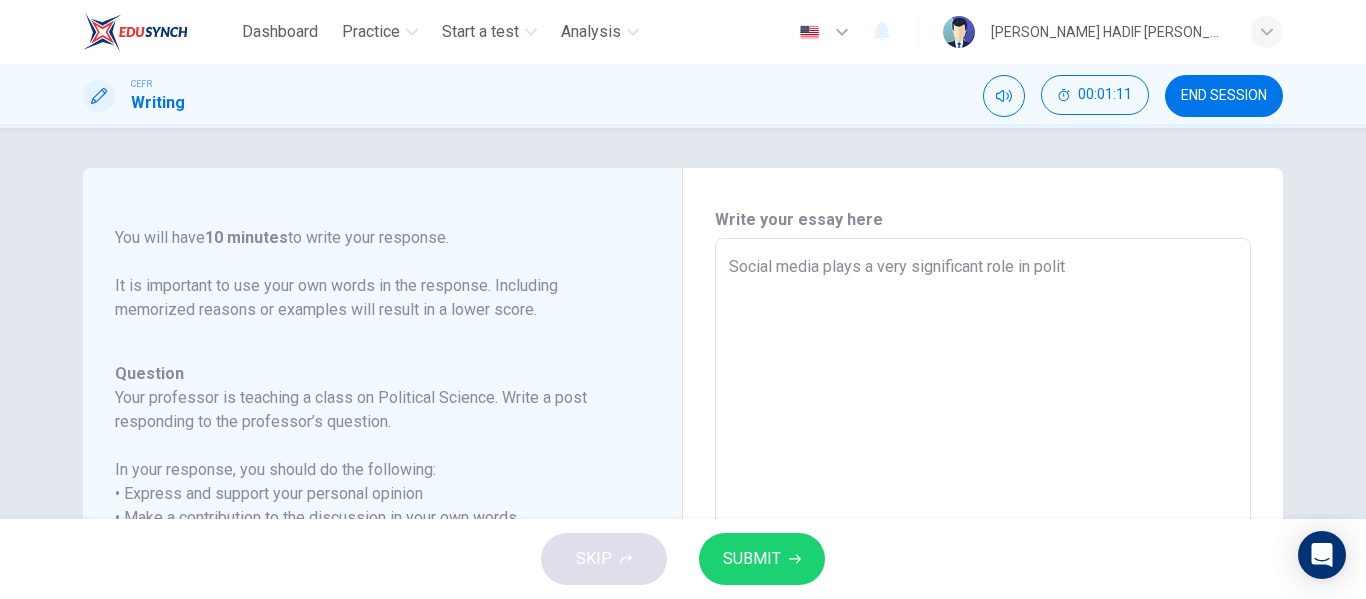 type on "Social media plays a very significant role in politi" 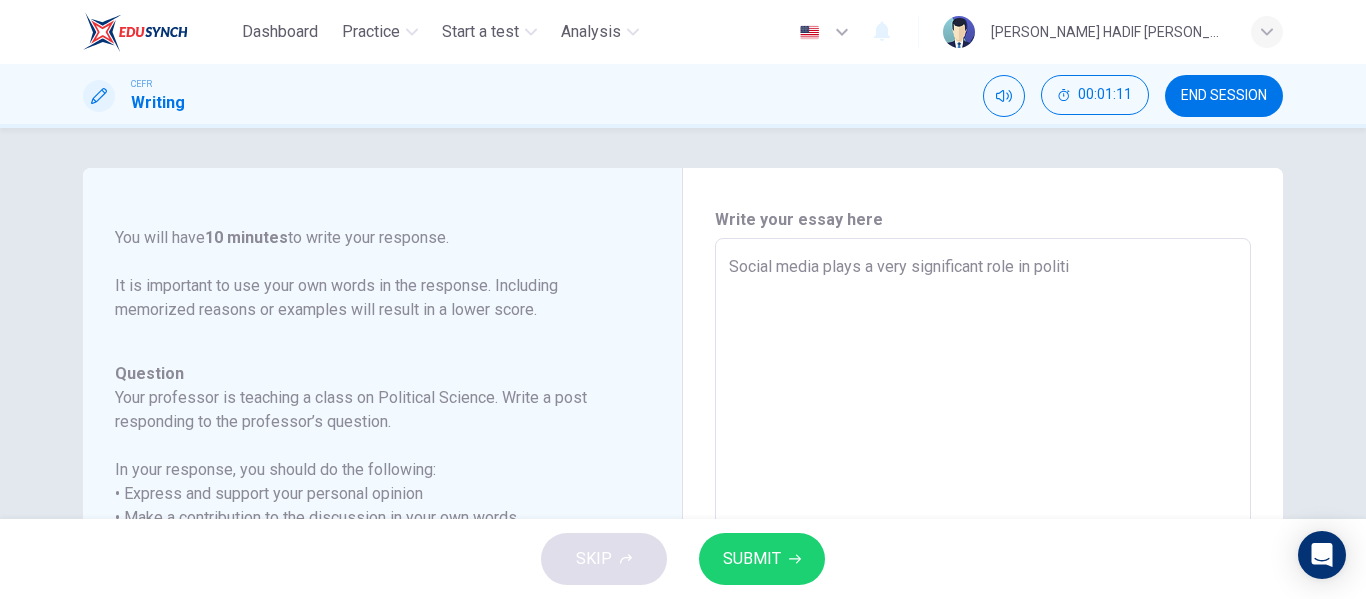 type on "x" 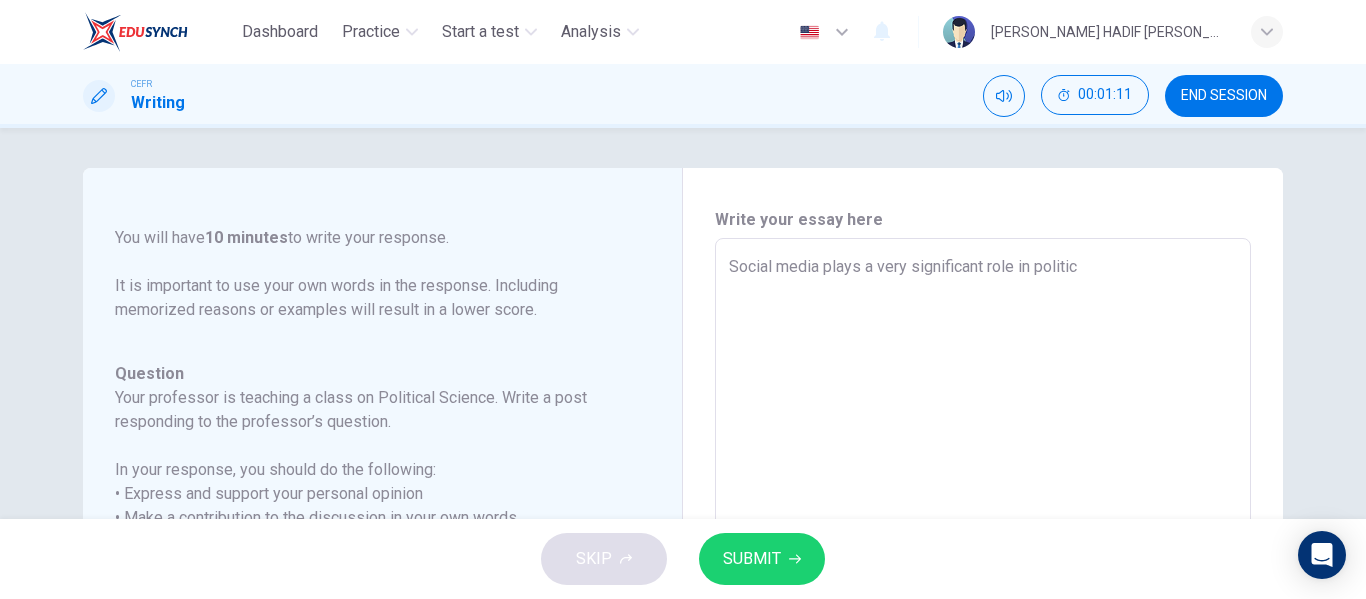 type on "x" 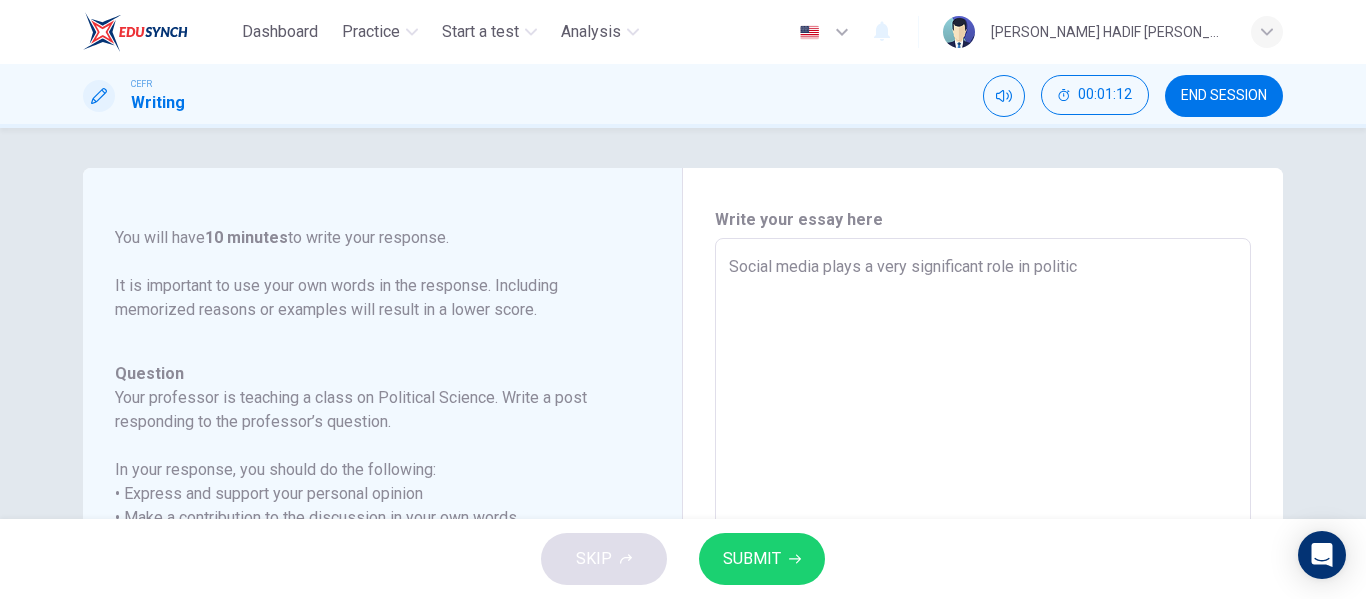 type on "Social media plays a very significant role in politica" 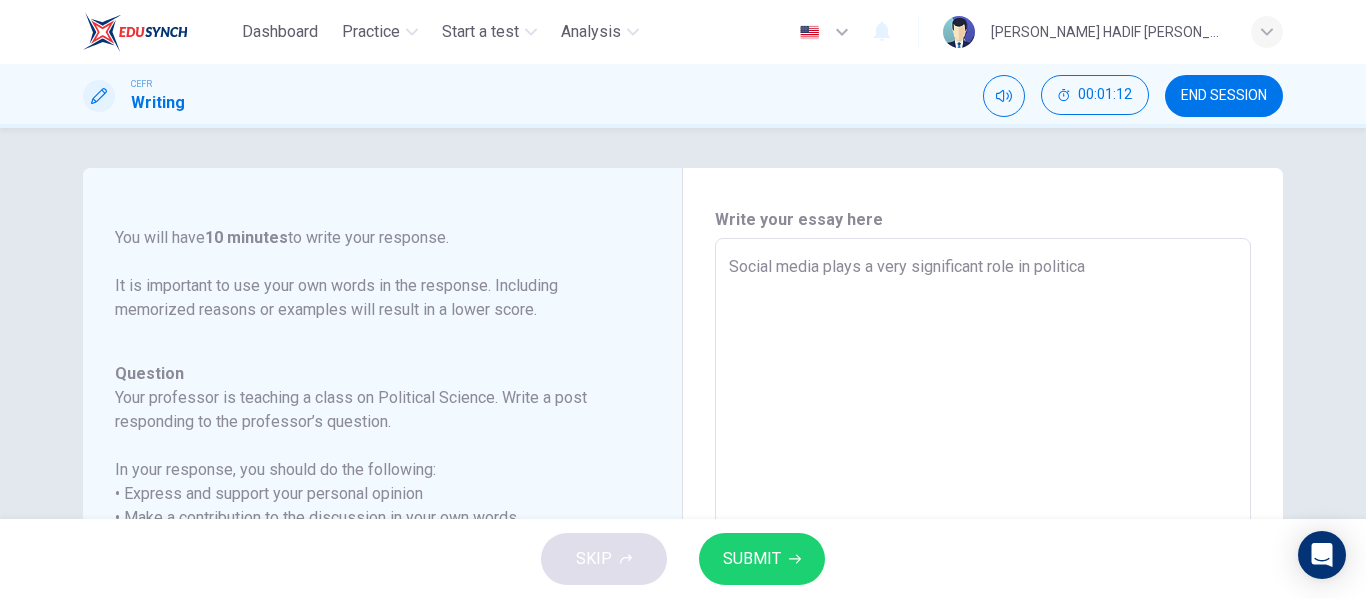 type on "Social media plays a very significant role in political" 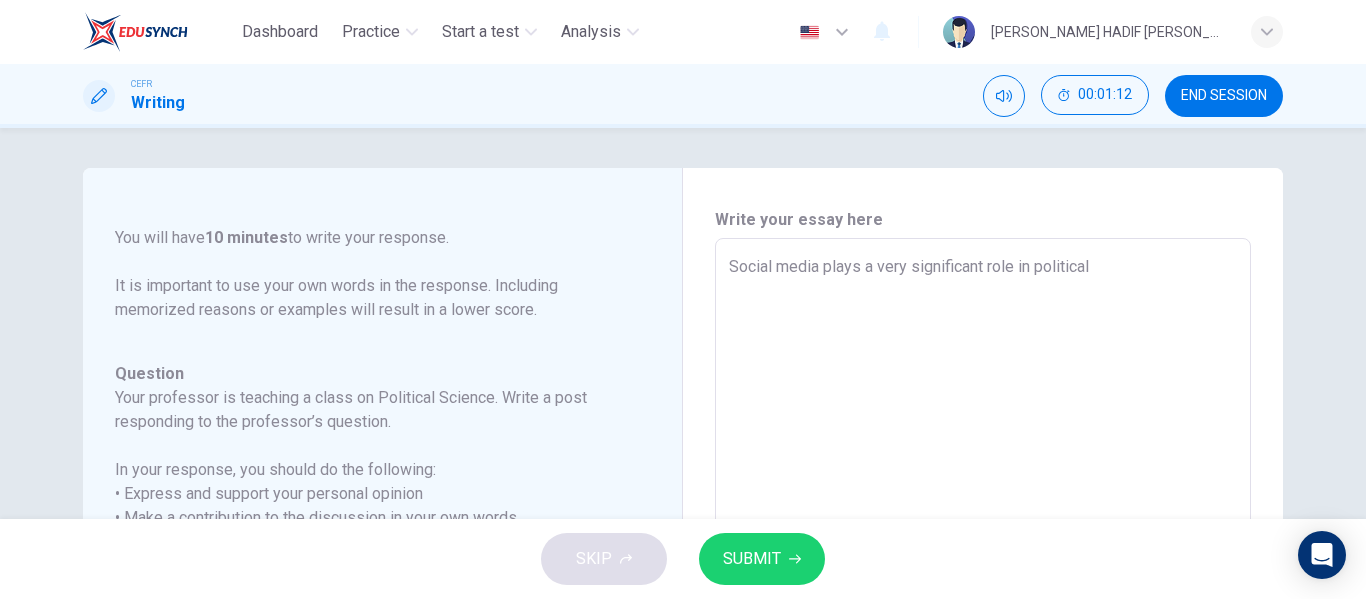 type on "x" 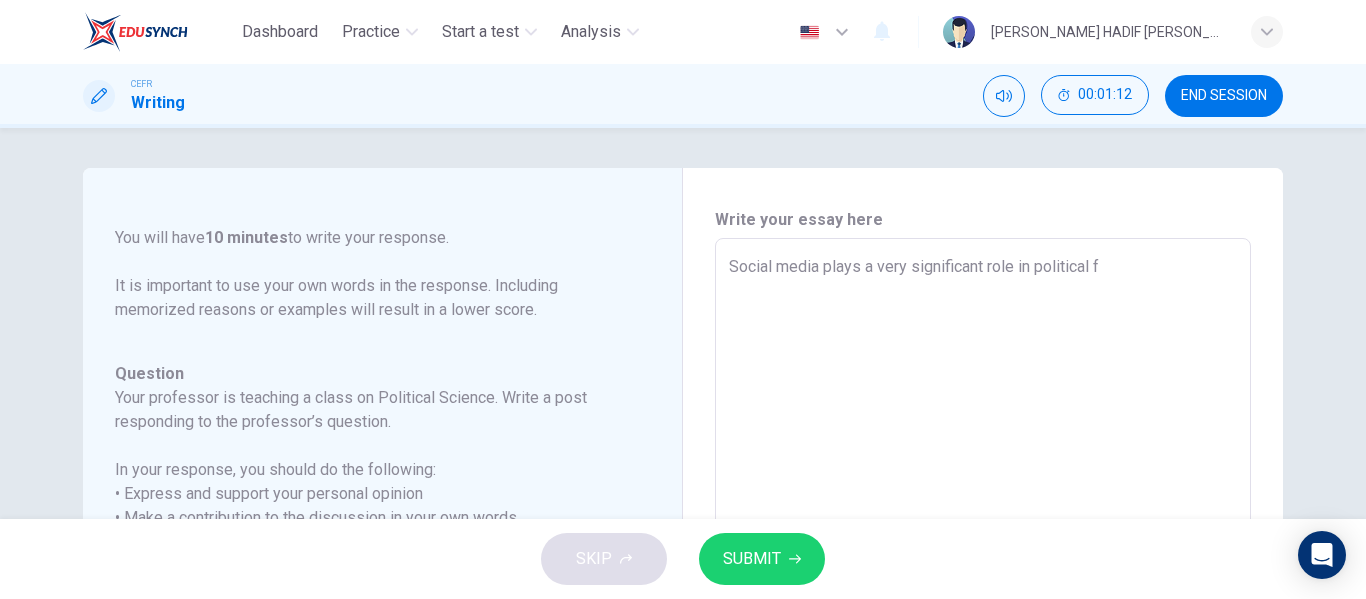 type on "x" 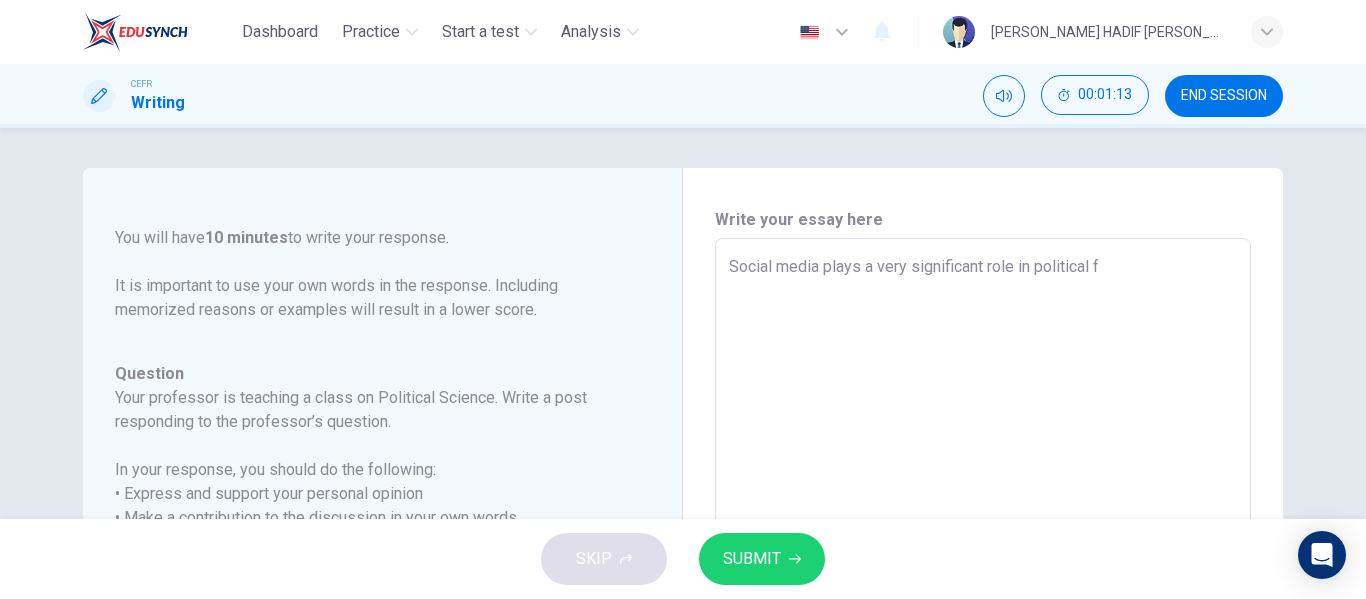 type on "Social media plays a very significant role in political fi" 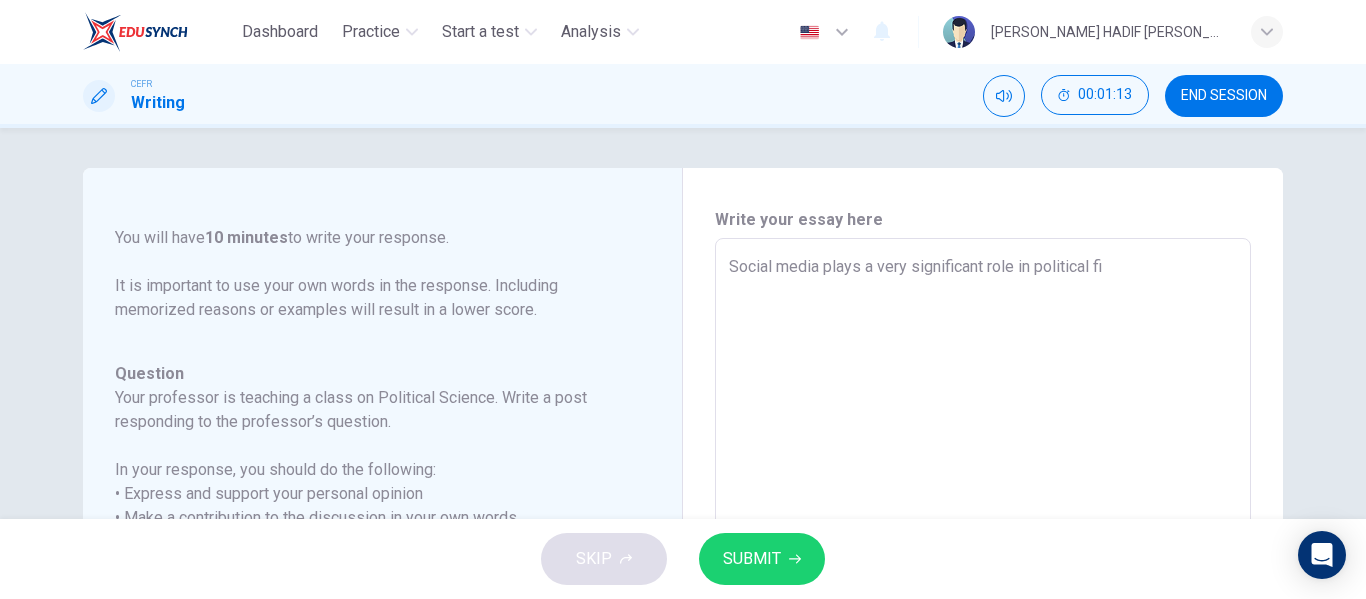 type on "x" 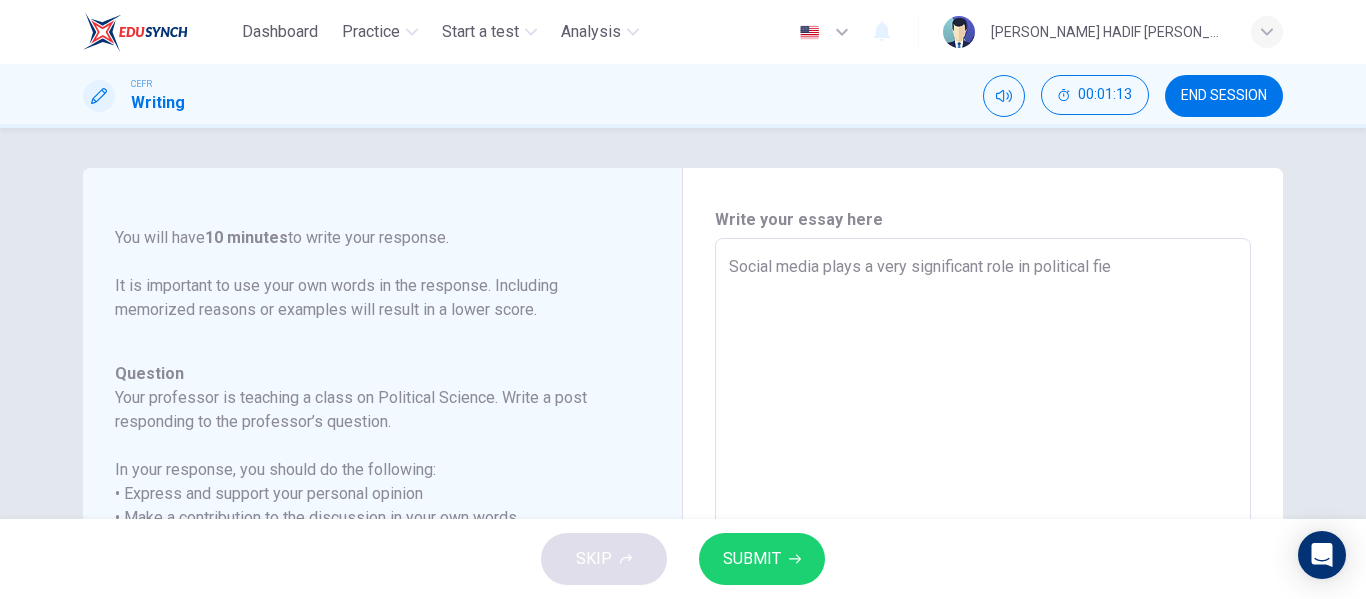 type on "Social media plays a very significant role in political fiel" 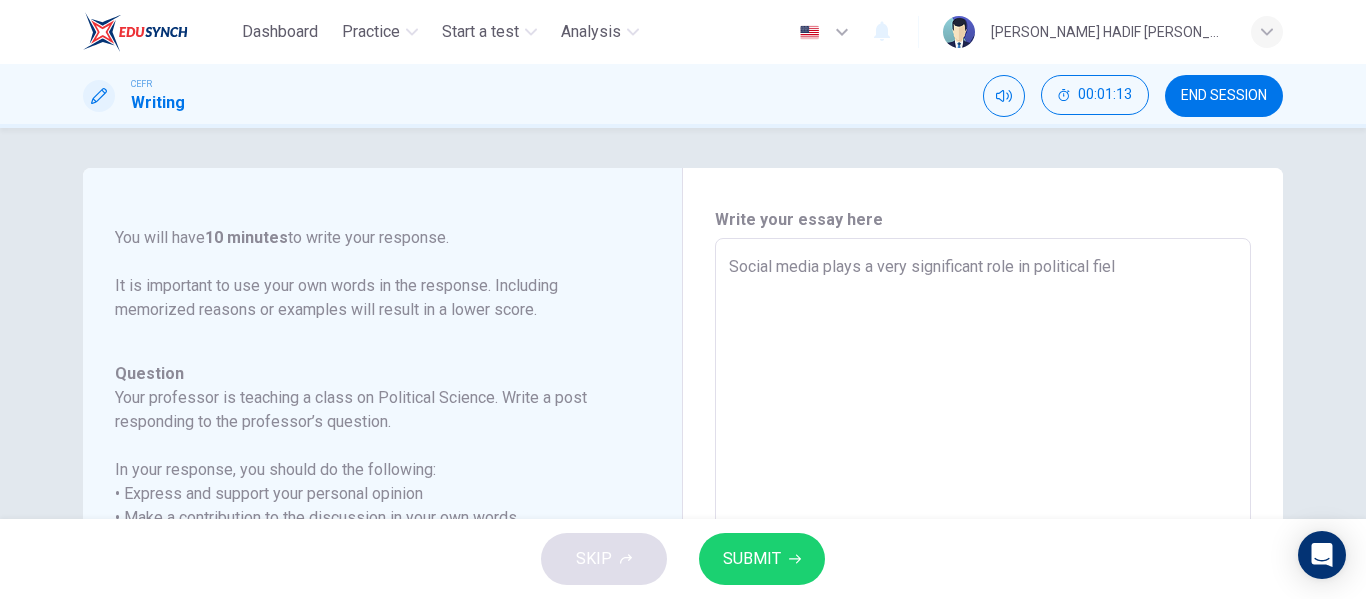 type on "x" 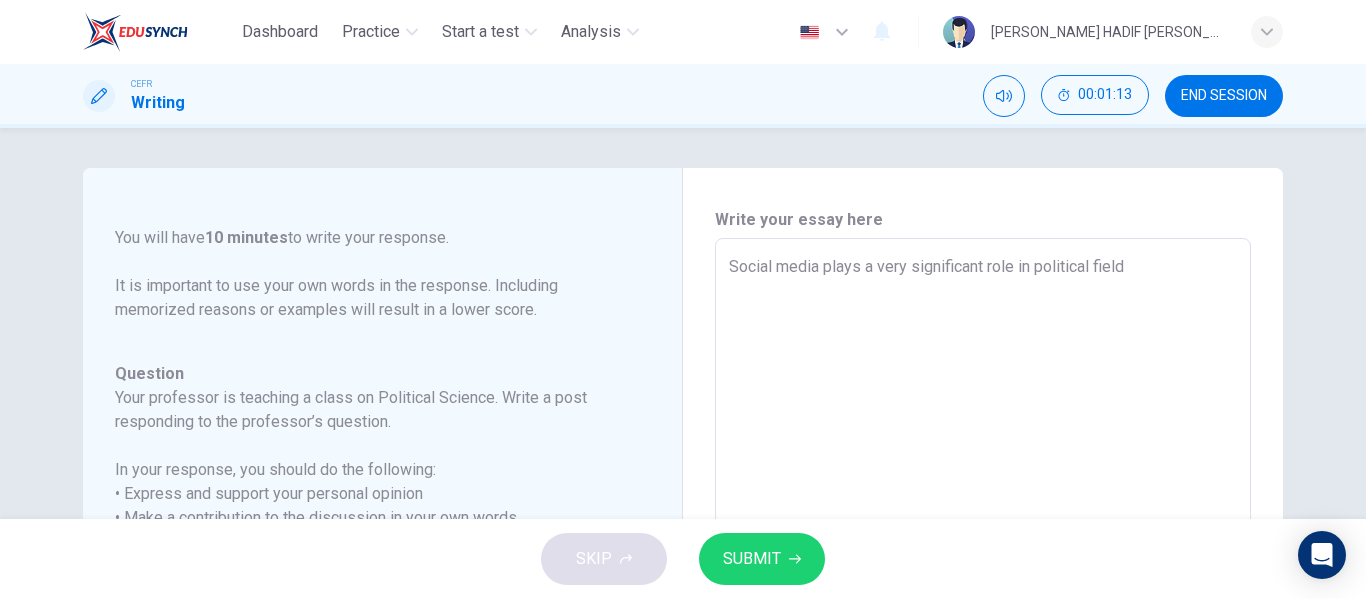 type on "x" 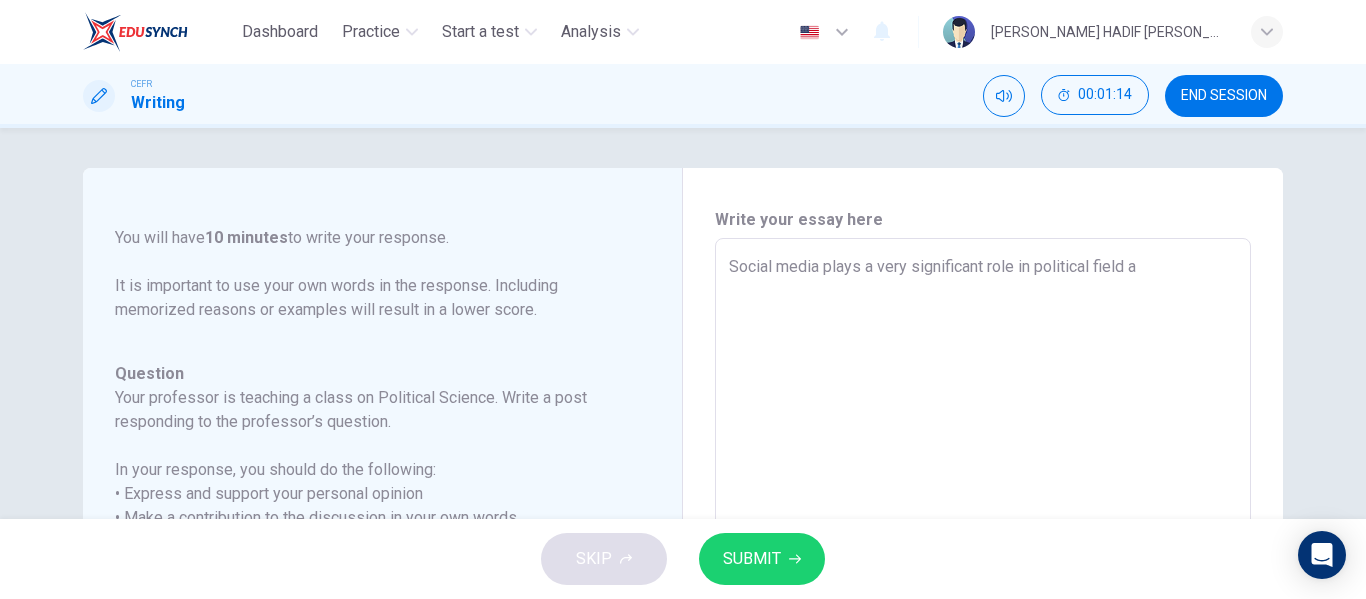 type on "Social media plays a very significant role in political field as" 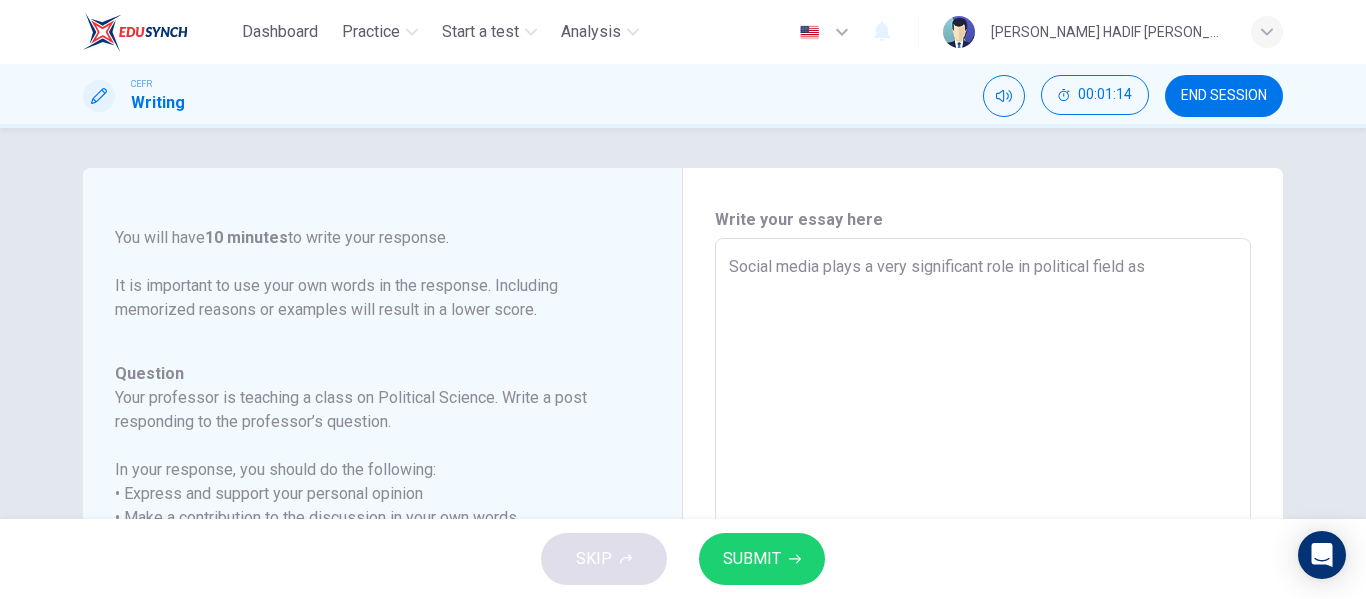 type on "x" 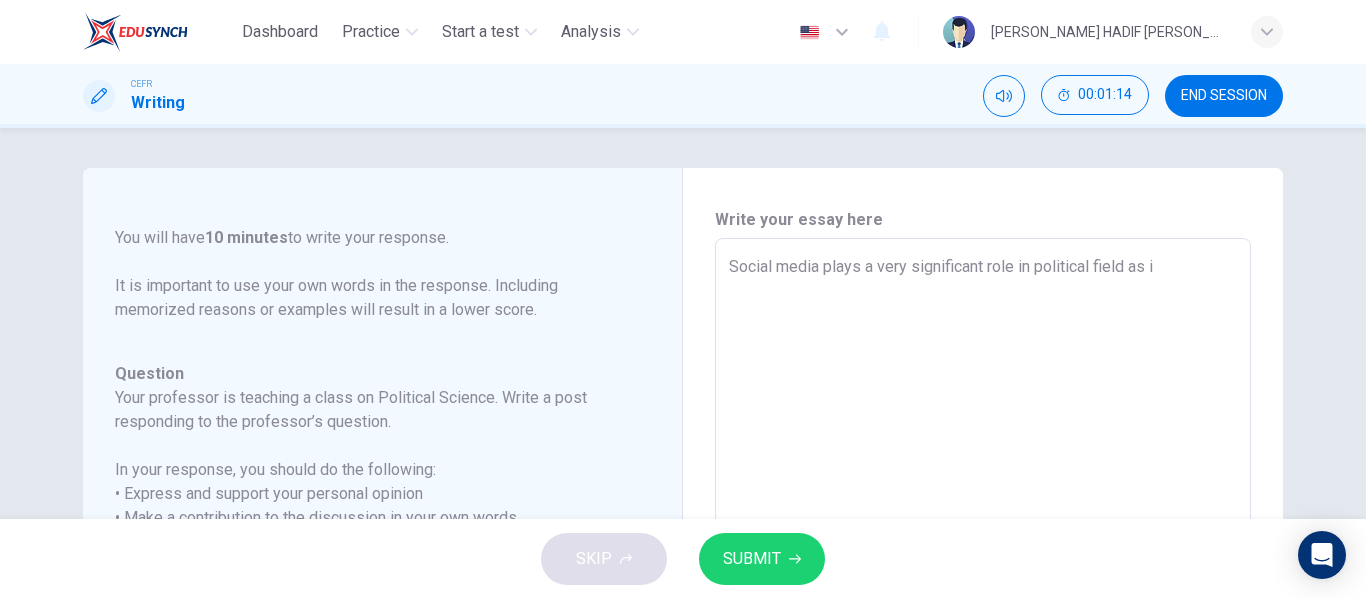 type on "x" 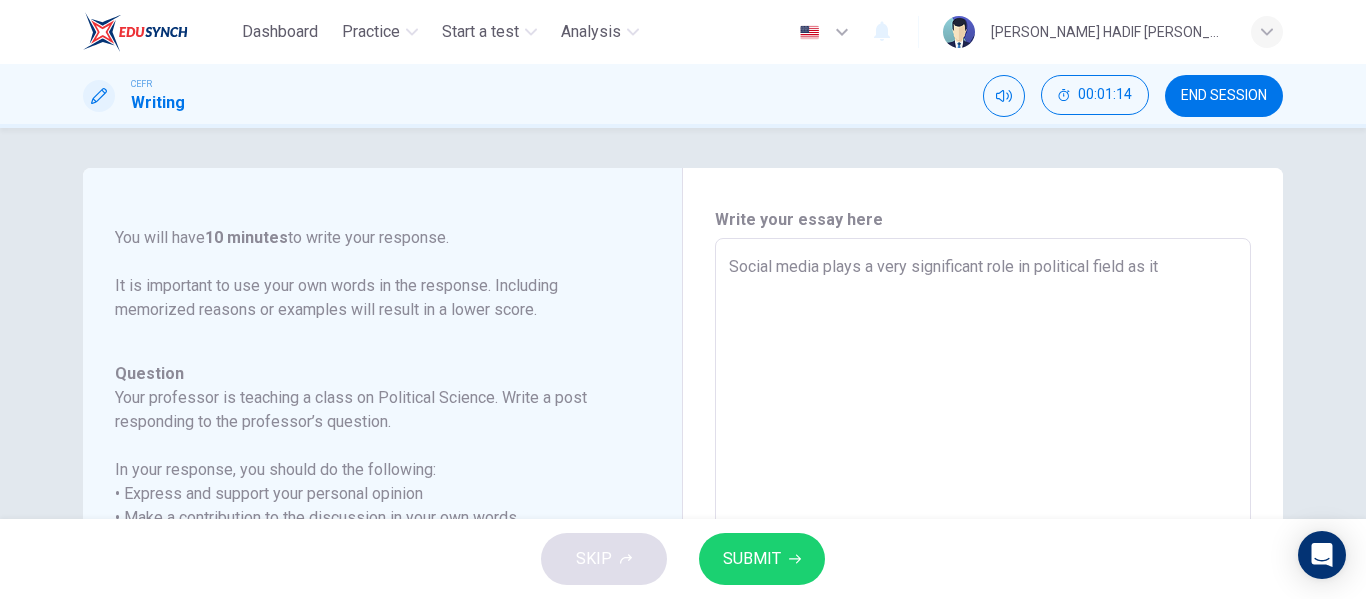 type on "x" 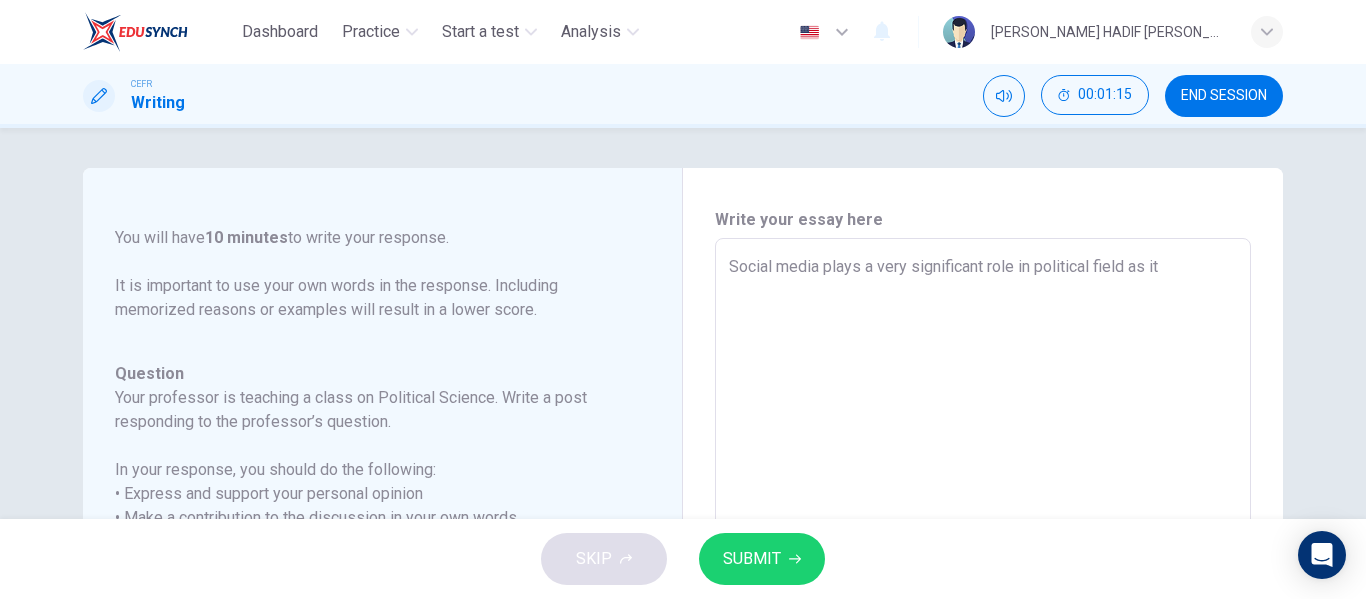 type on "Social media plays a very significant role in political field as it" 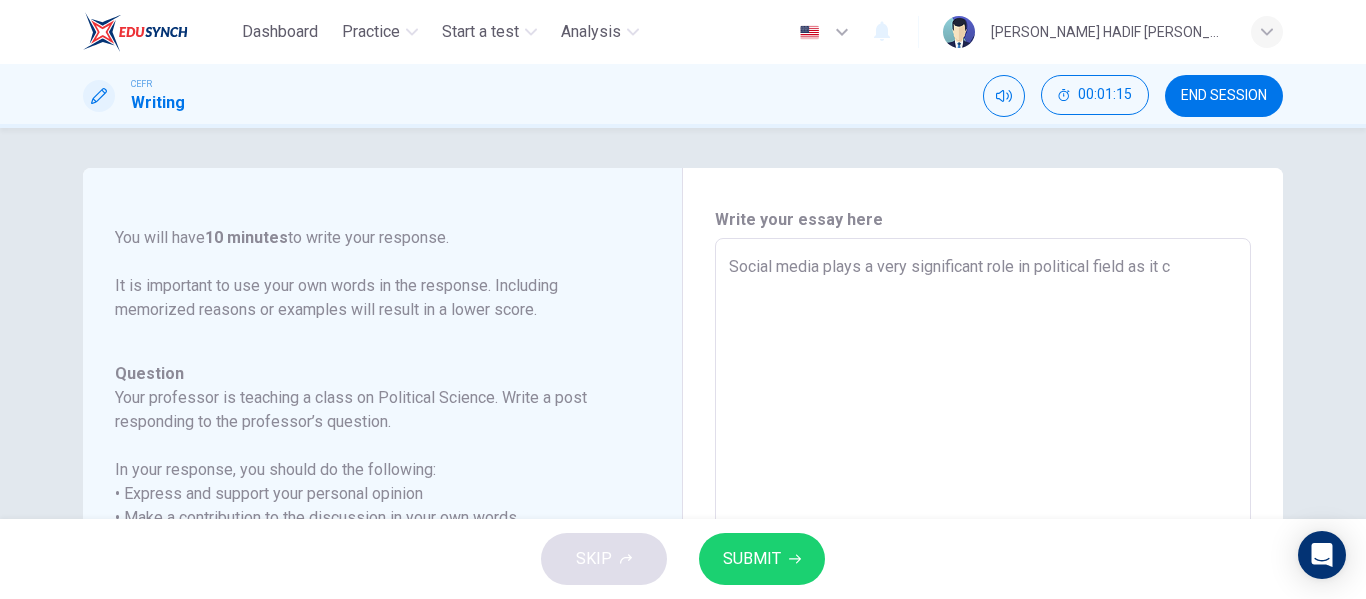 type on "Social media plays a very significant role in political field as it ca" 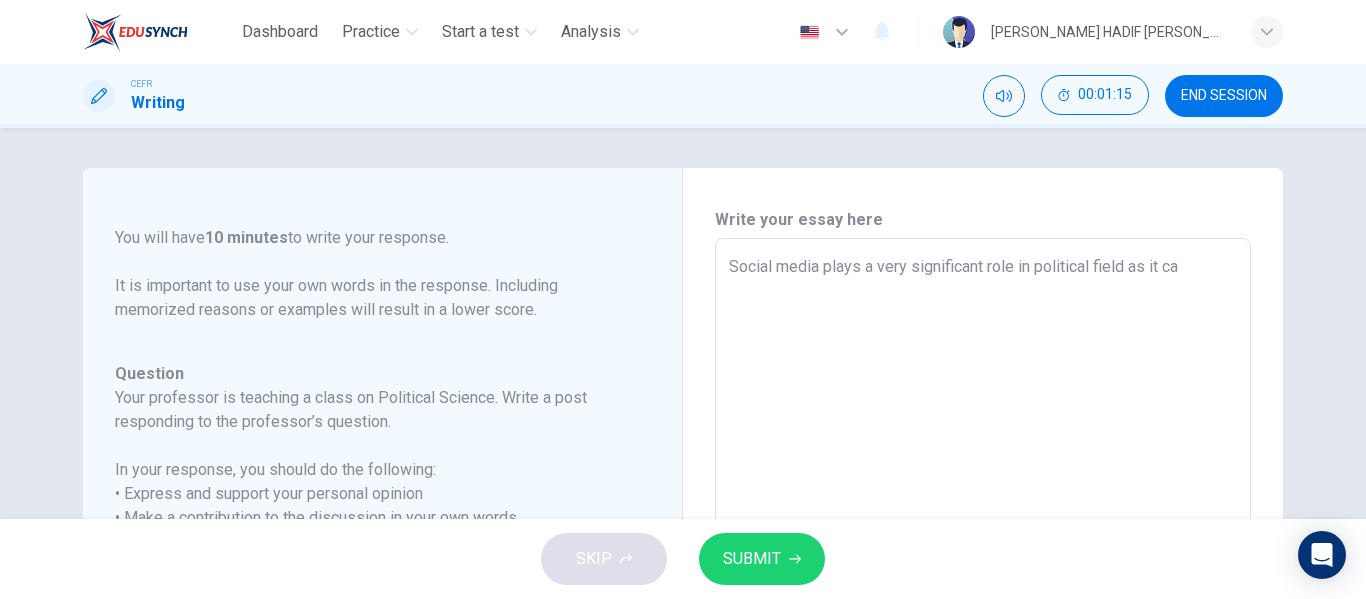 type on "x" 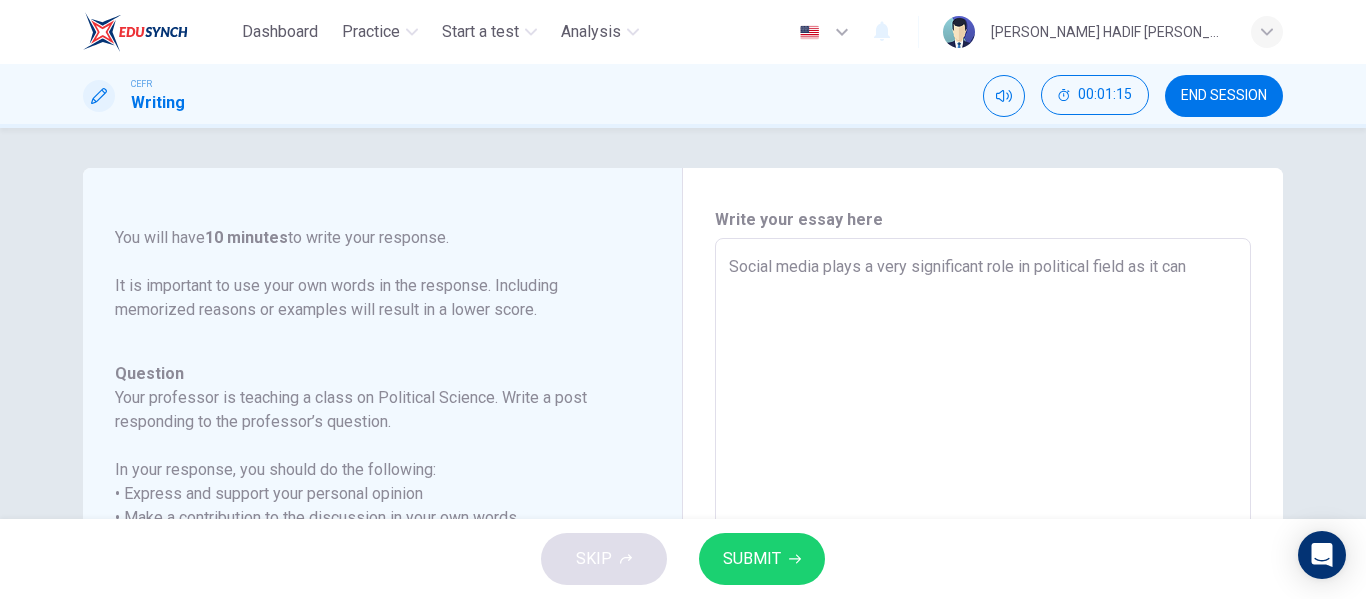 type on "x" 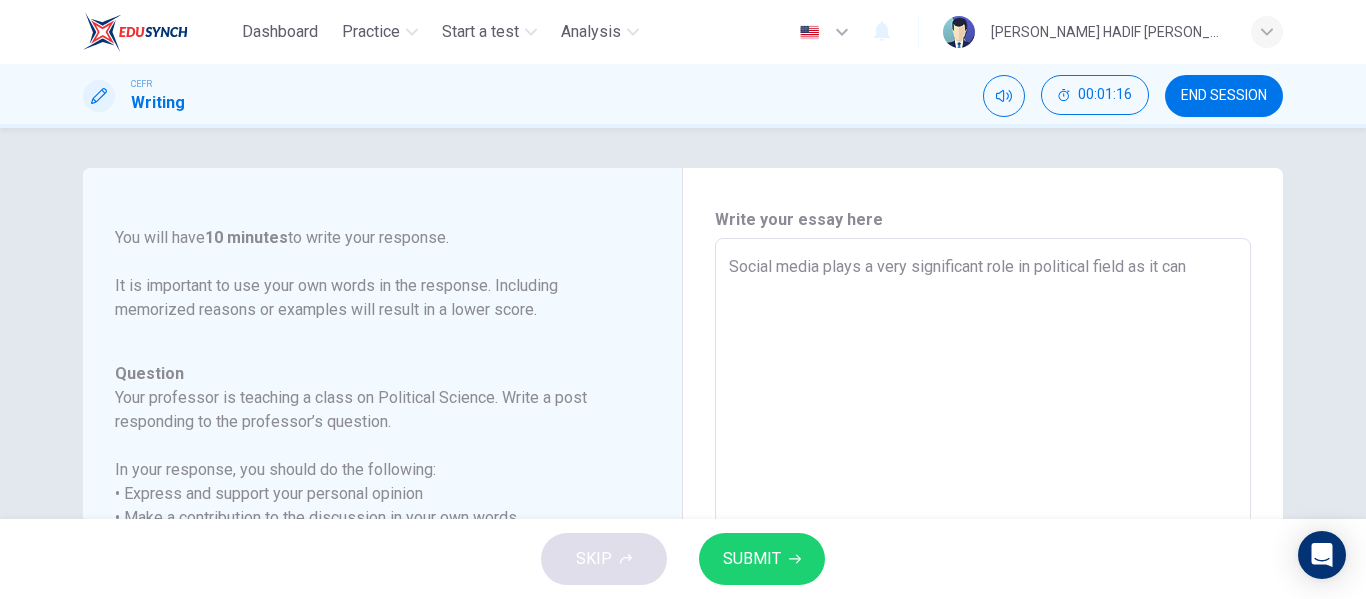 type on "Social media plays a very significant role in political field as it can b" 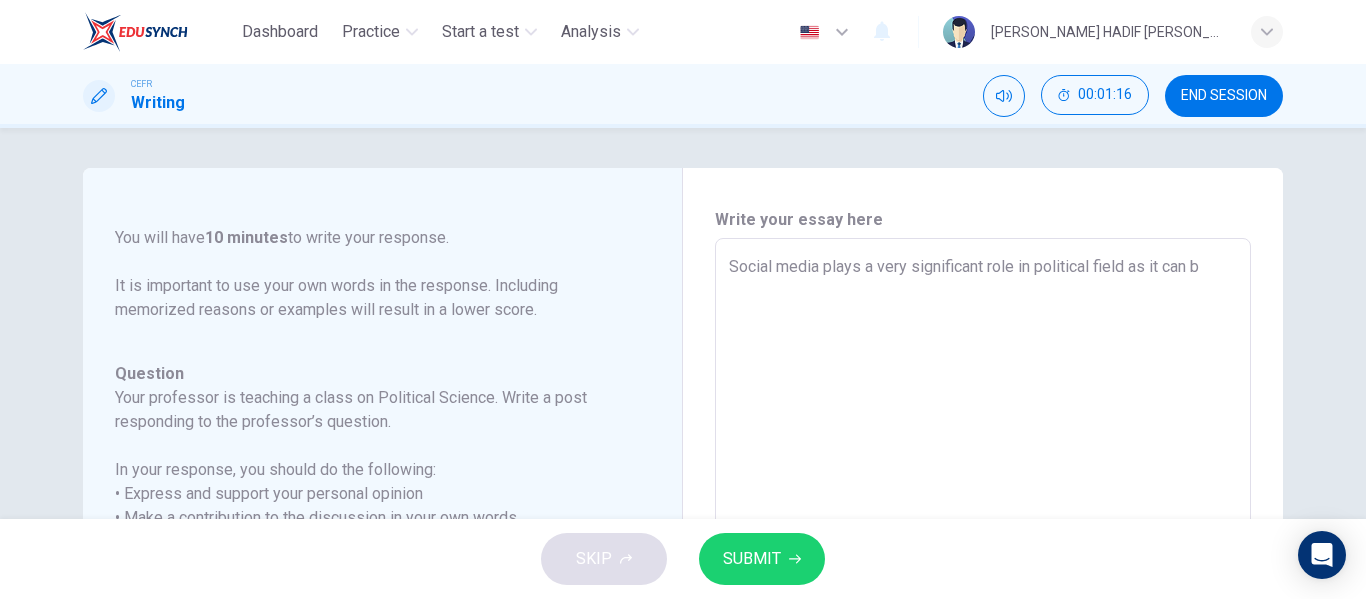 type on "x" 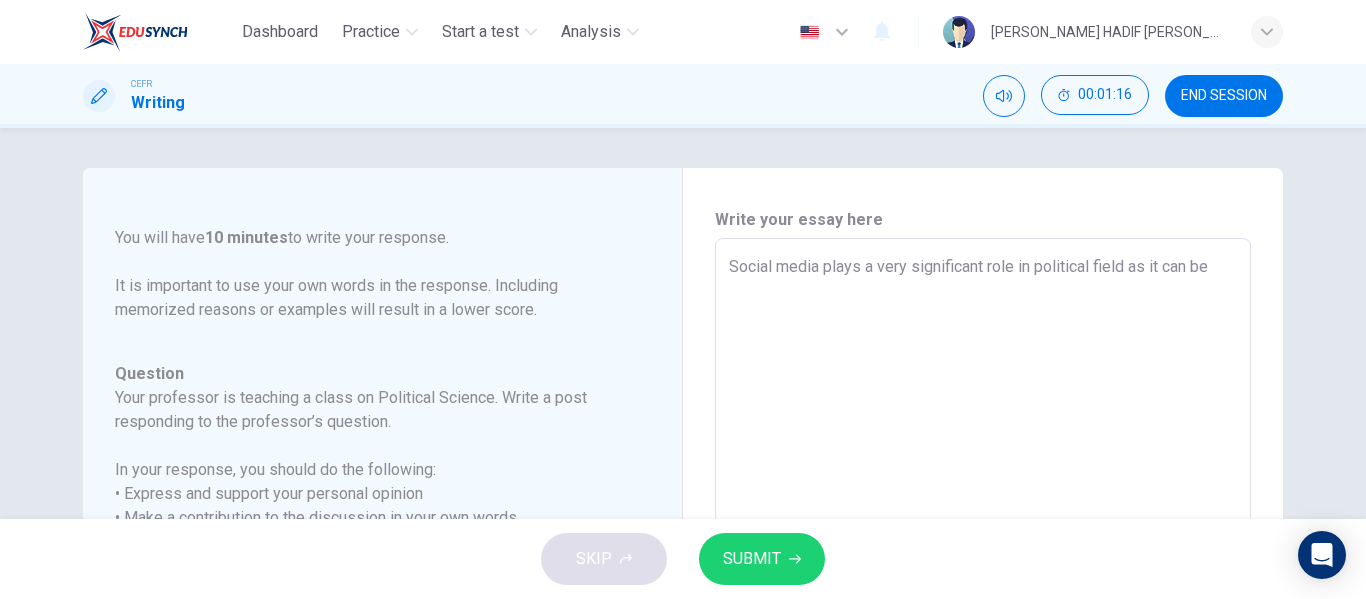 type on "Social media plays a very significant role in political field as it can be" 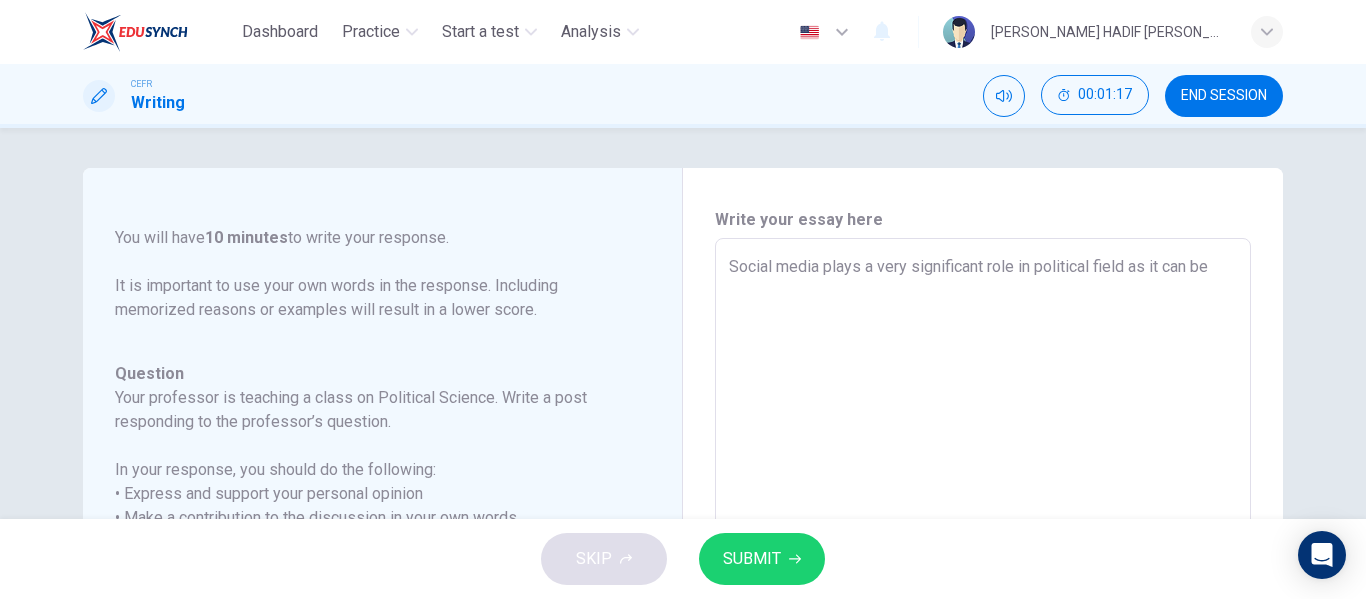 type on "Social media plays a very significant role in political field as it can be v" 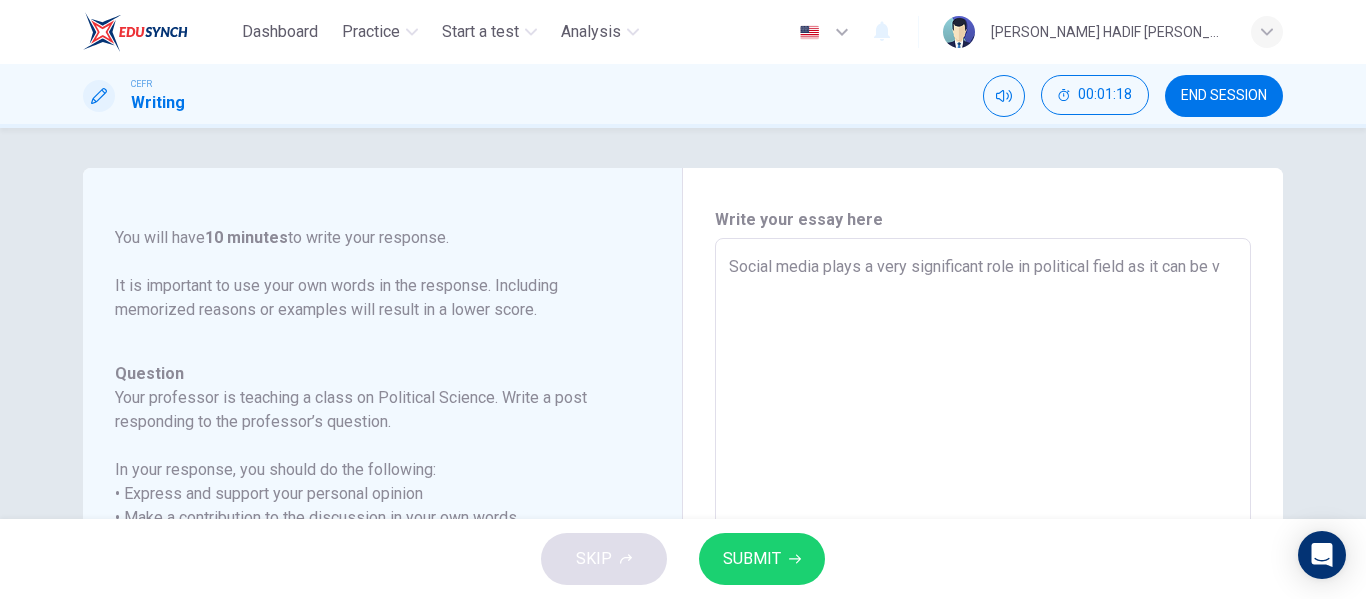 type on "Social media plays a very significant role in political field as it can be vi" 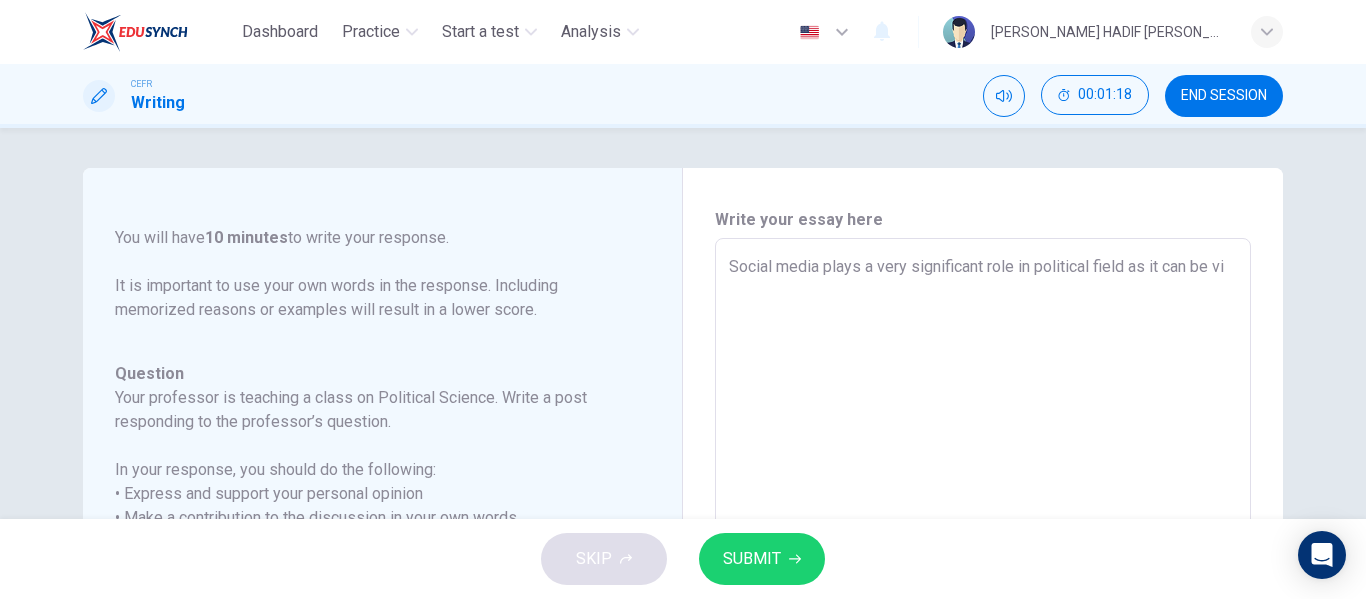 type on "Social media plays a very significant role in political field as it can be vie" 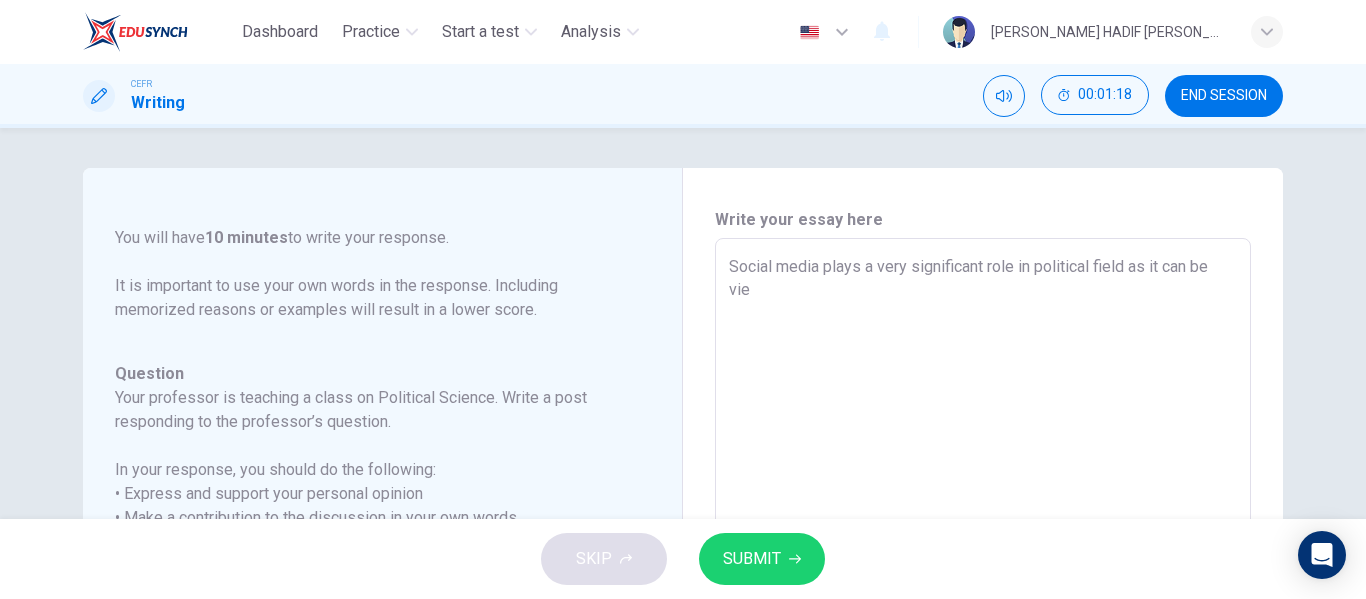 type on "x" 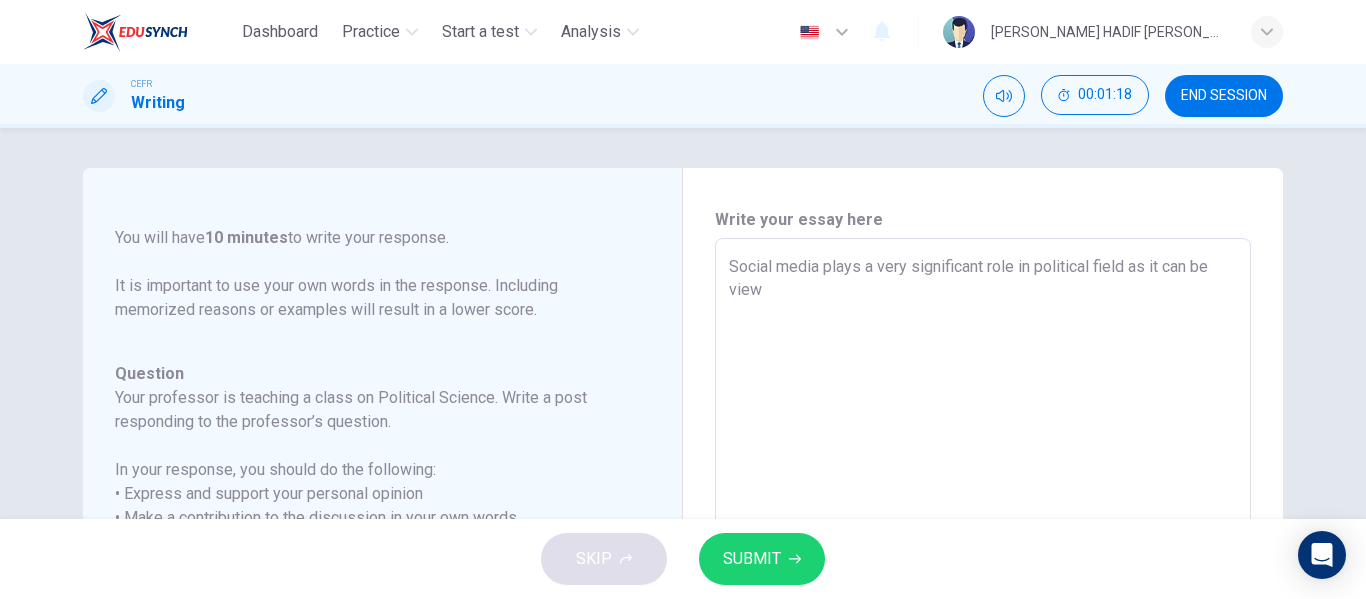 type on "x" 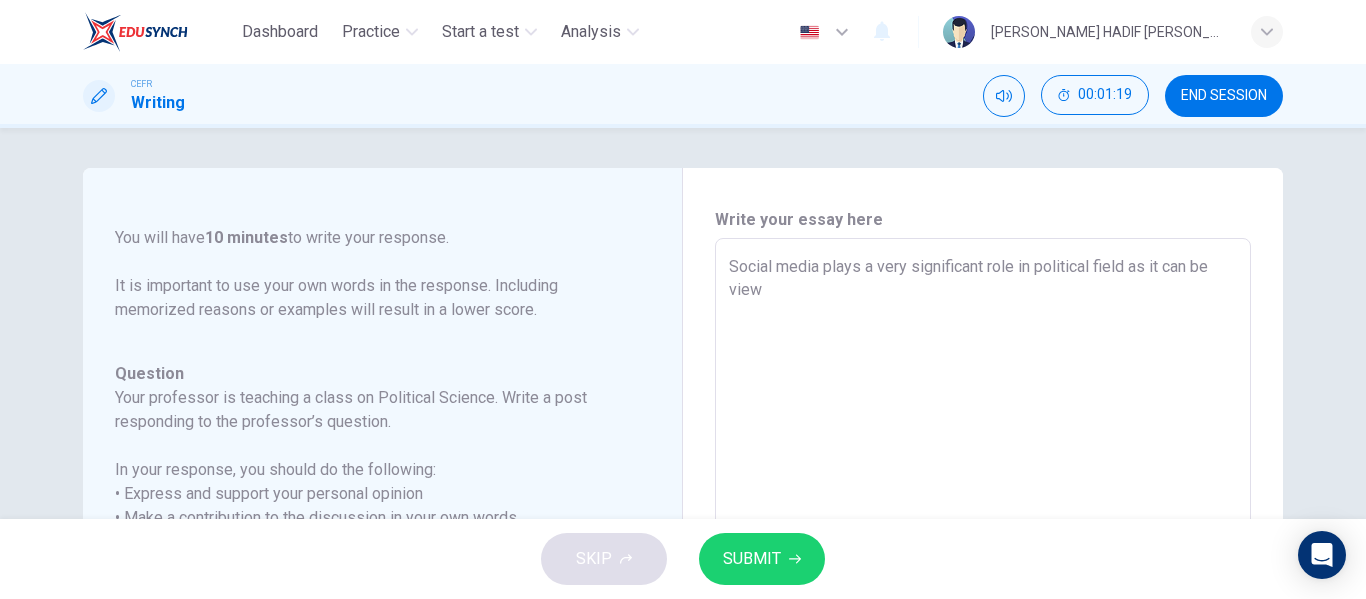 type on "x" 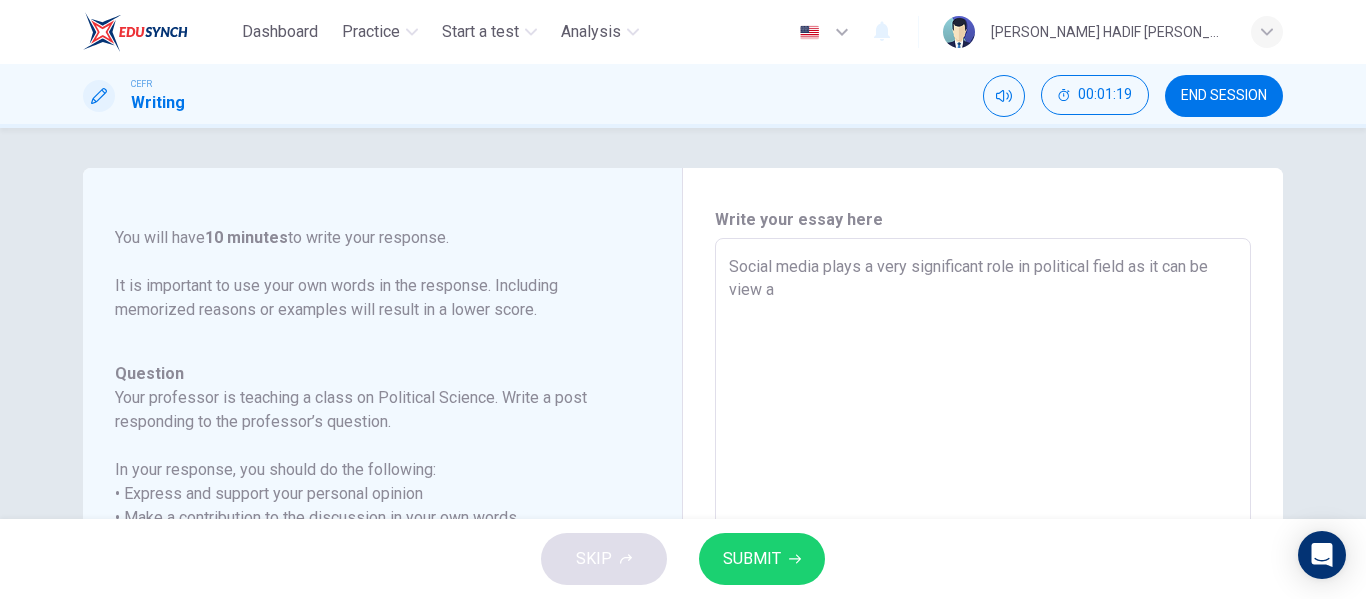type on "Social media plays a very significant role in political field as it can be view as" 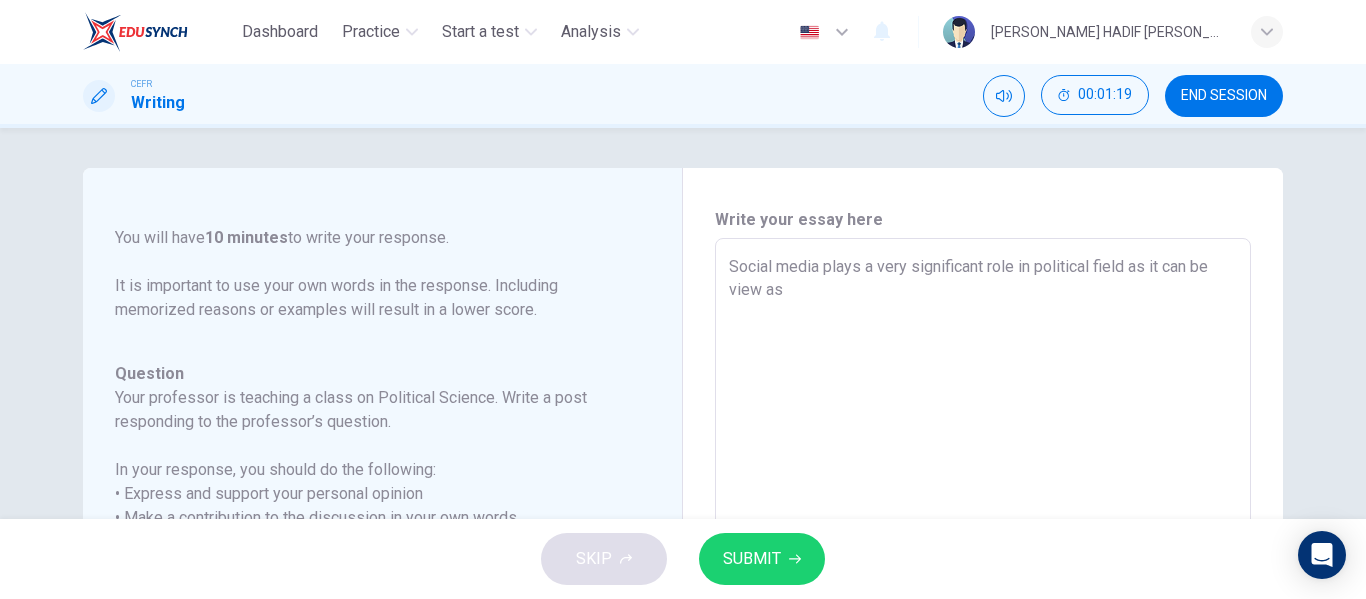 type on "x" 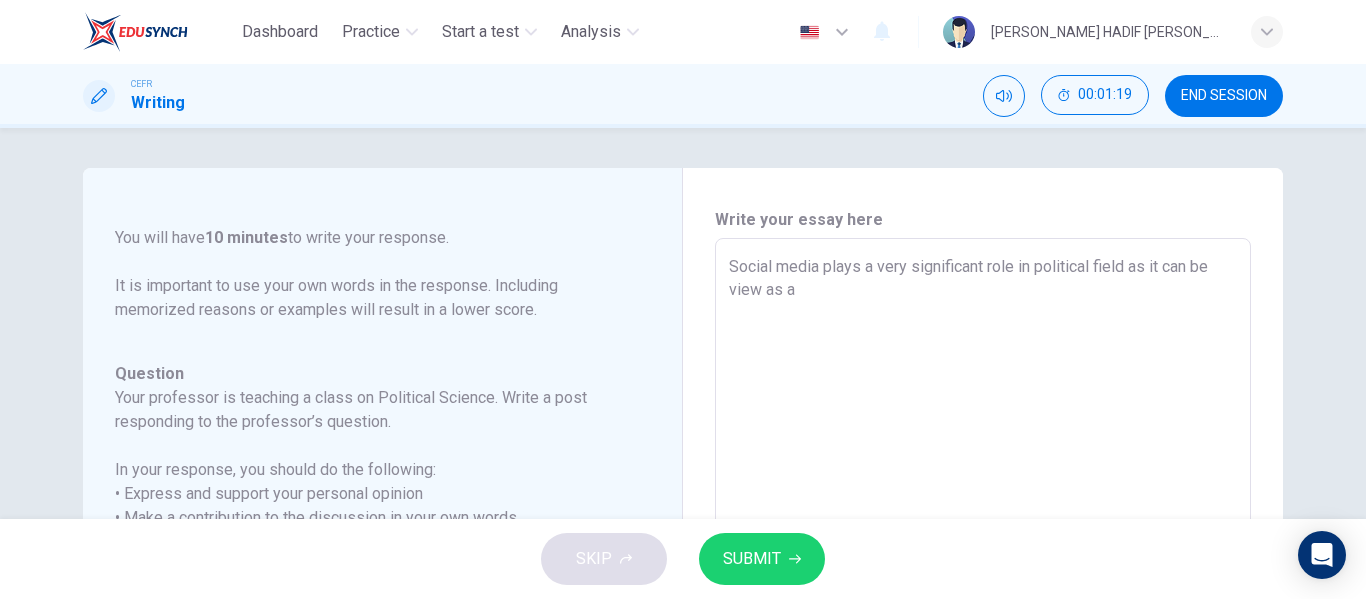 type on "x" 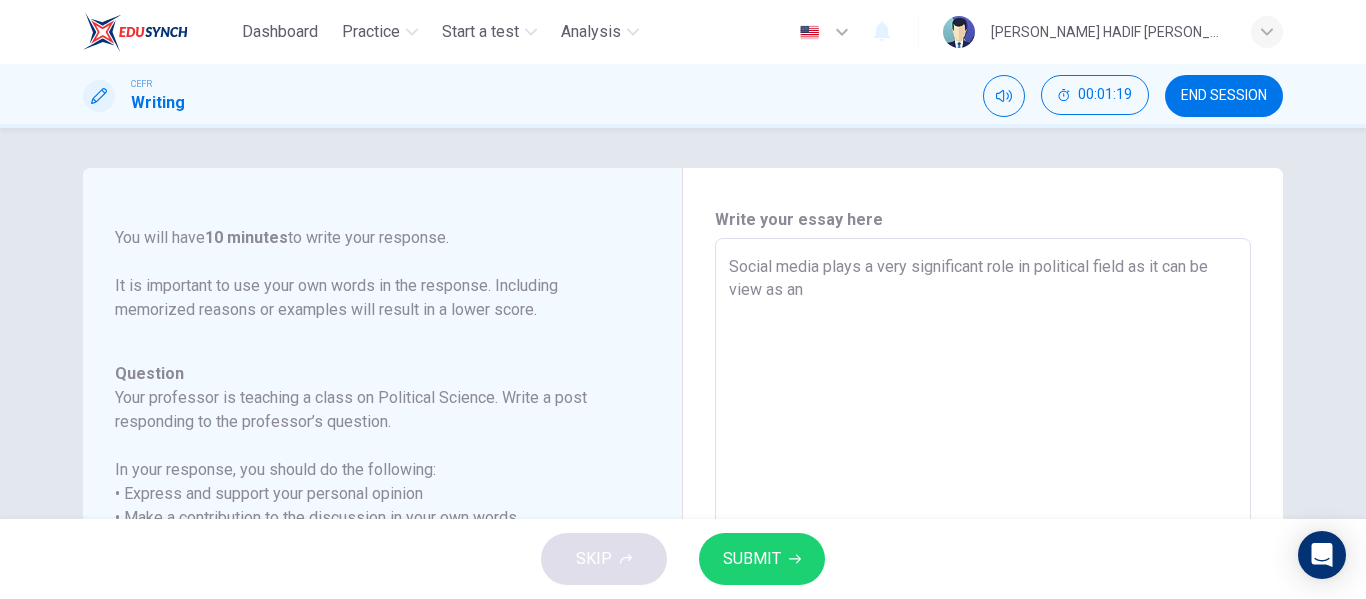 type on "x" 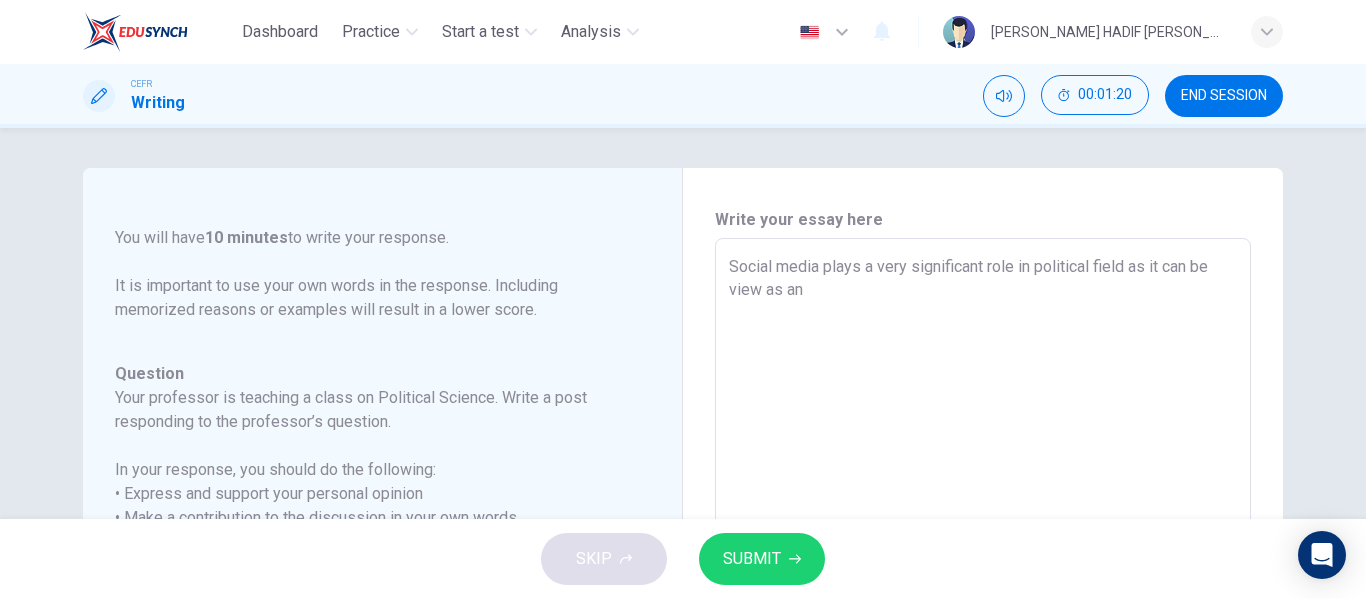 type on "Social media plays a very significant role in political field as it can be view as and" 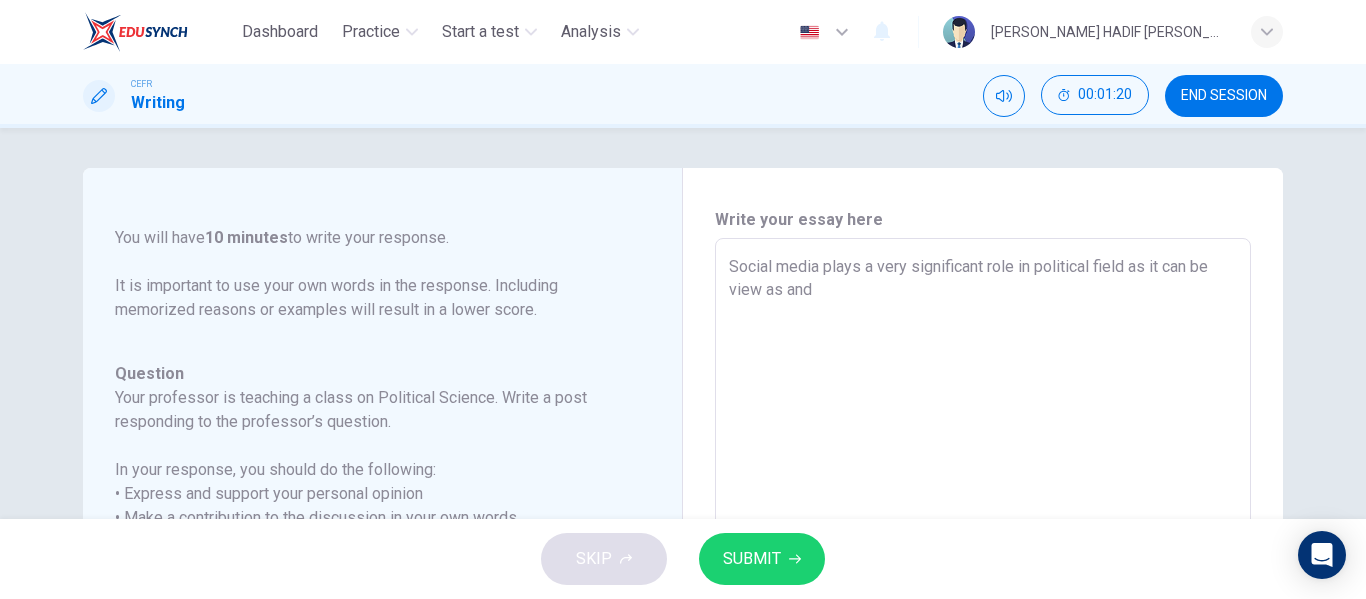 type on "x" 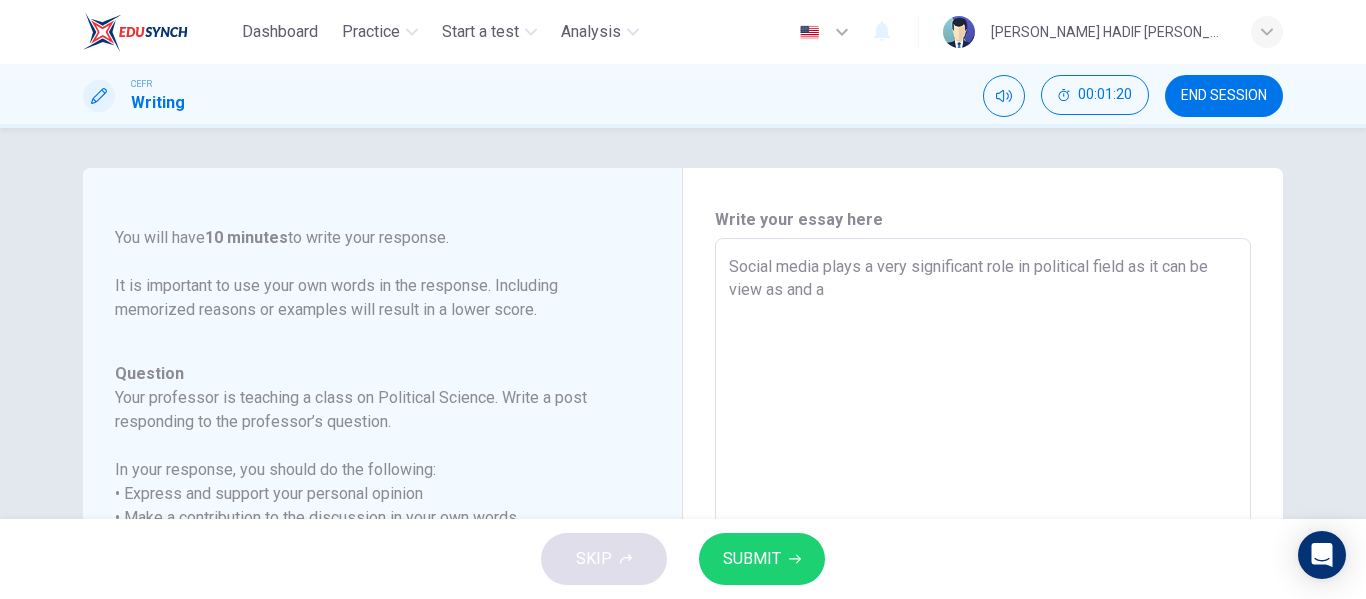 type on "x" 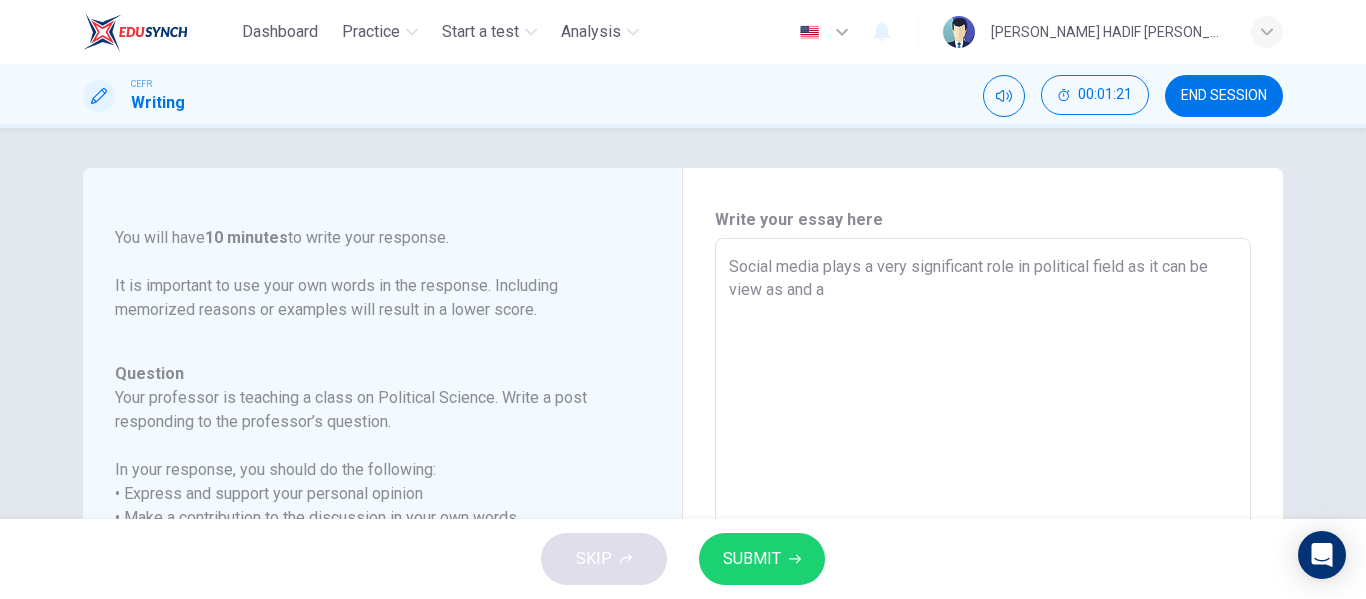type on "Social media plays a very significant role in political field as it can be view as and" 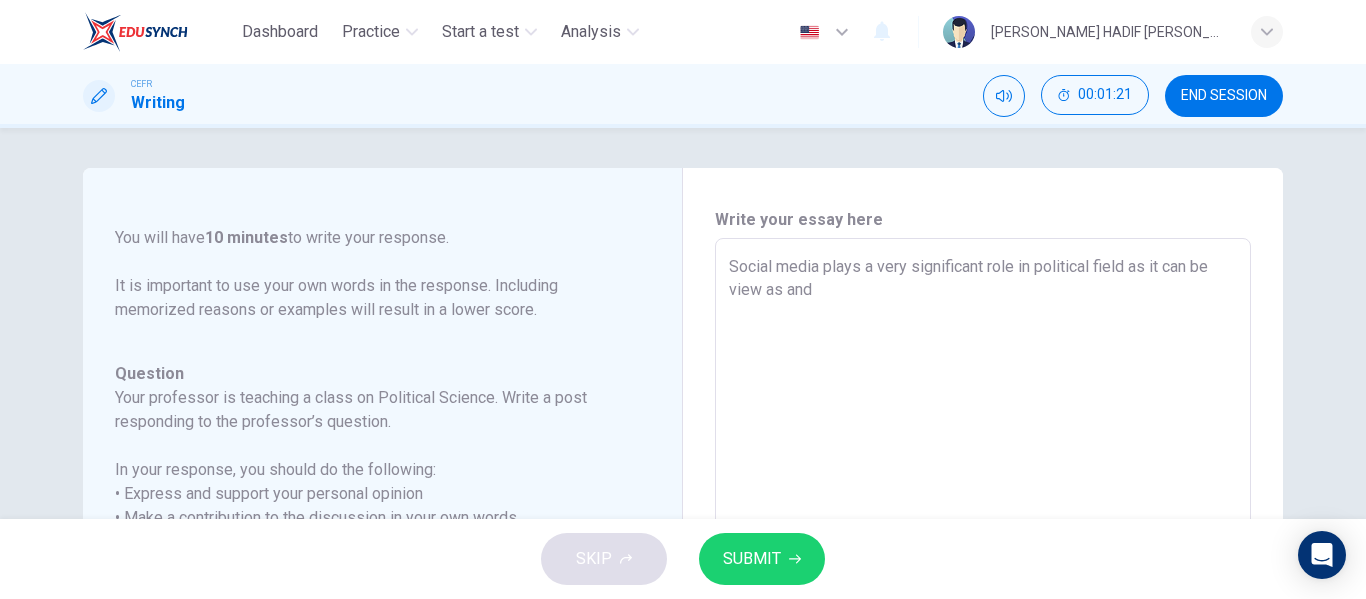 type on "x" 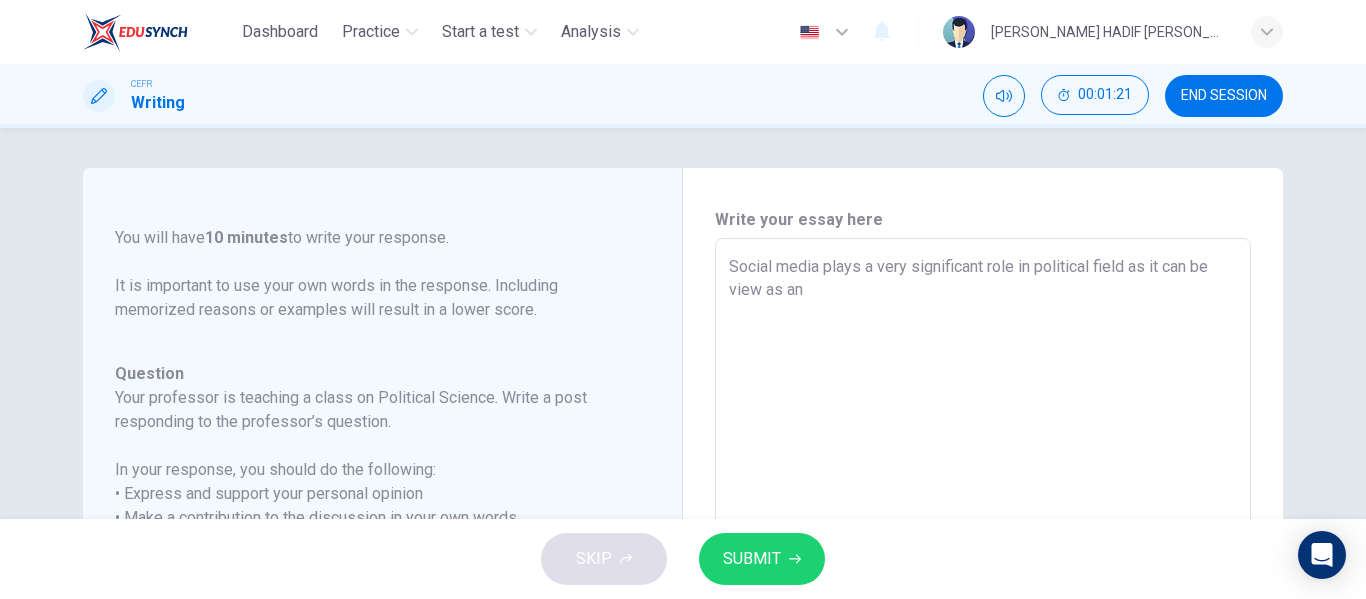 type on "x" 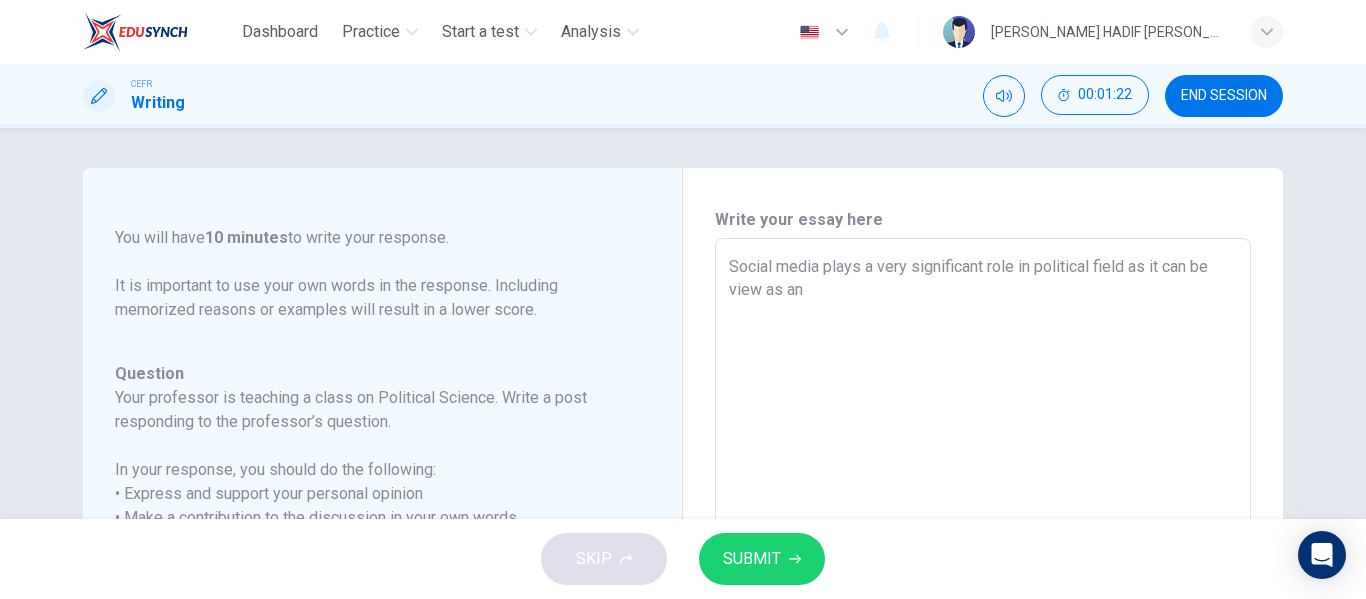 type on "Social media plays a very significant role in political field as it can be view as an" 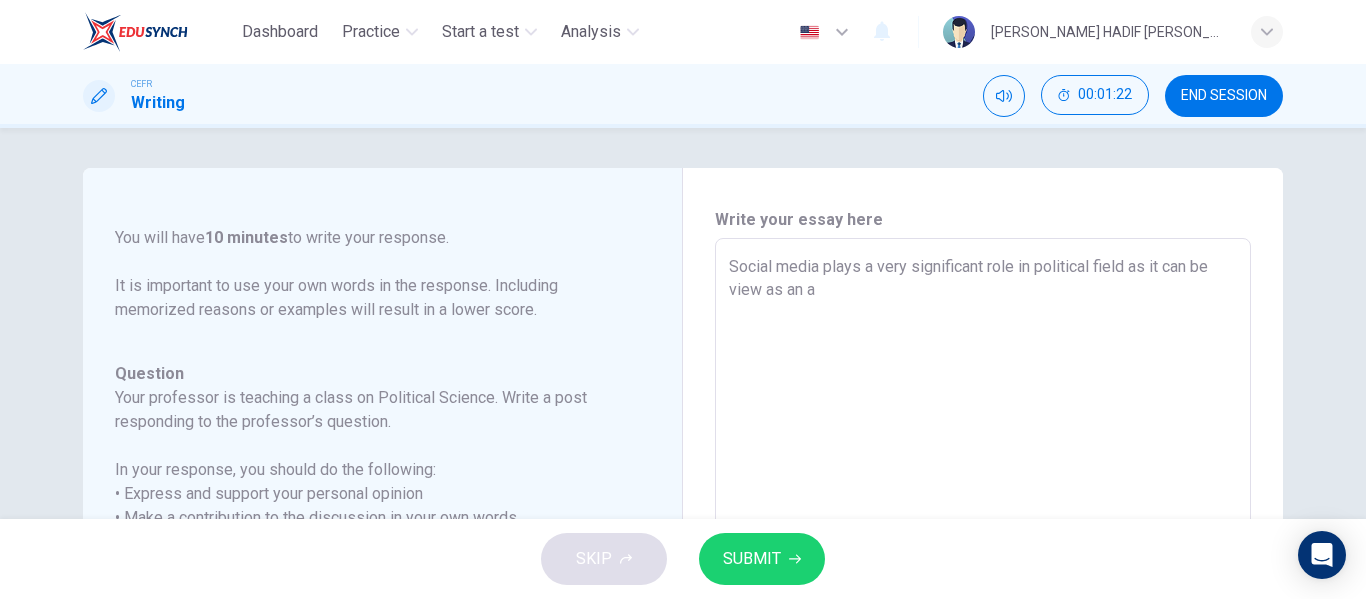 type on "x" 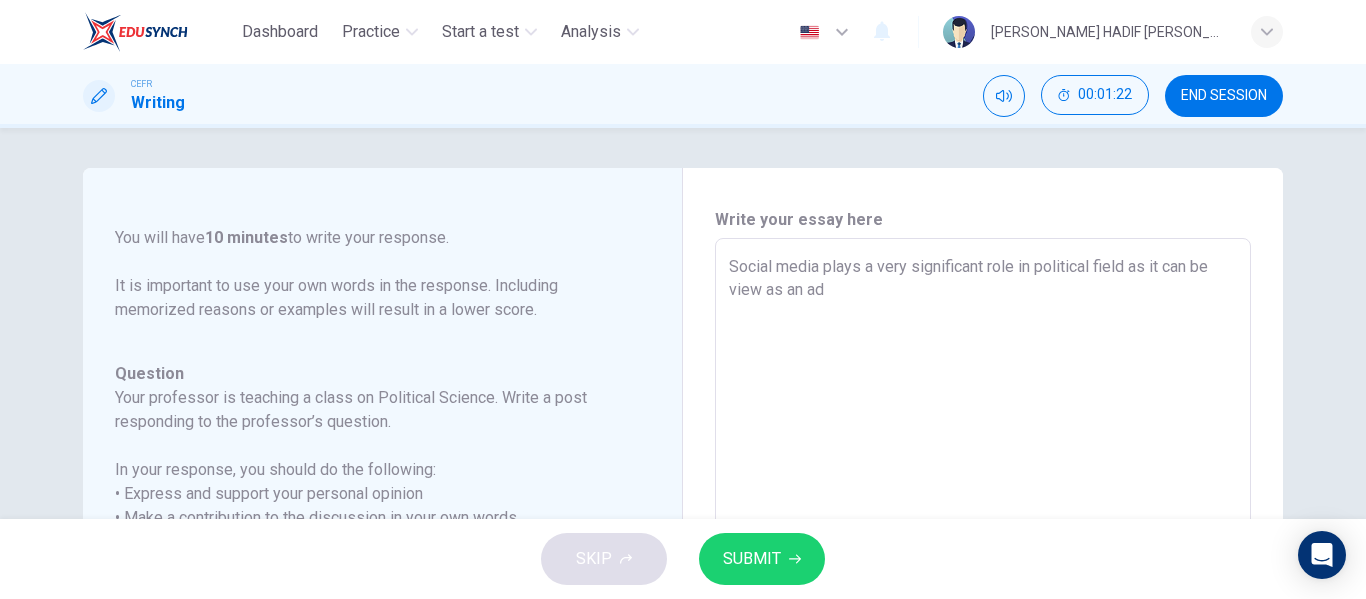 type on "x" 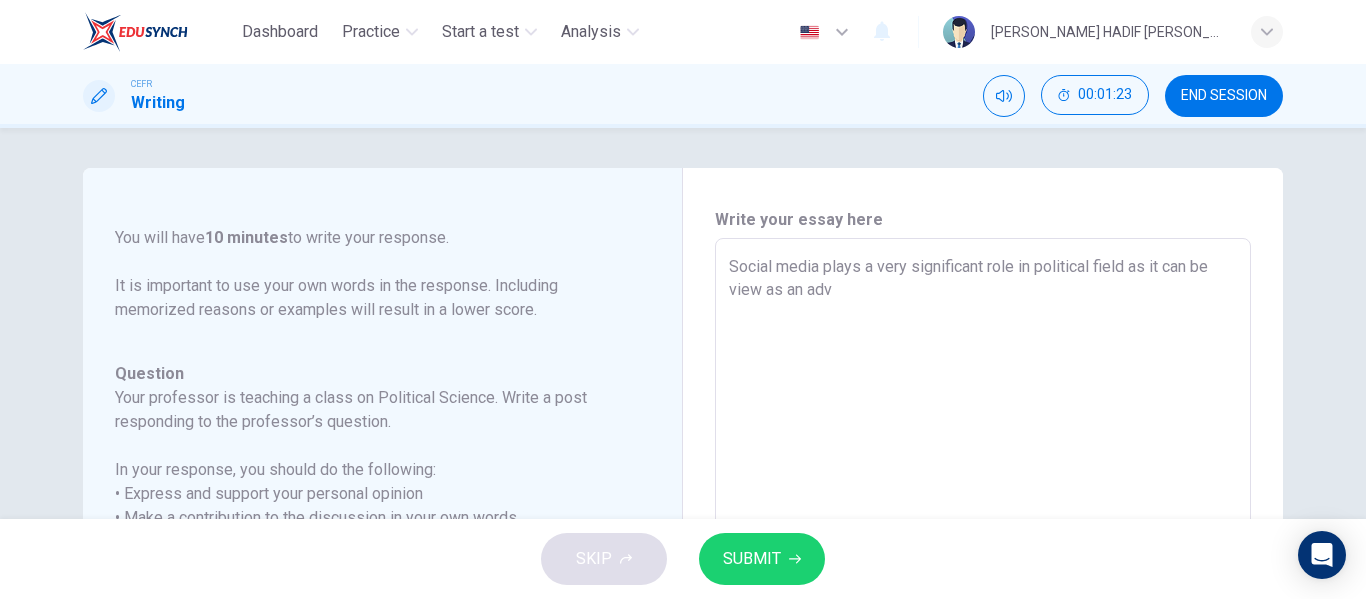 type on "Social media plays a very significant role in political field as it can be view as an adva" 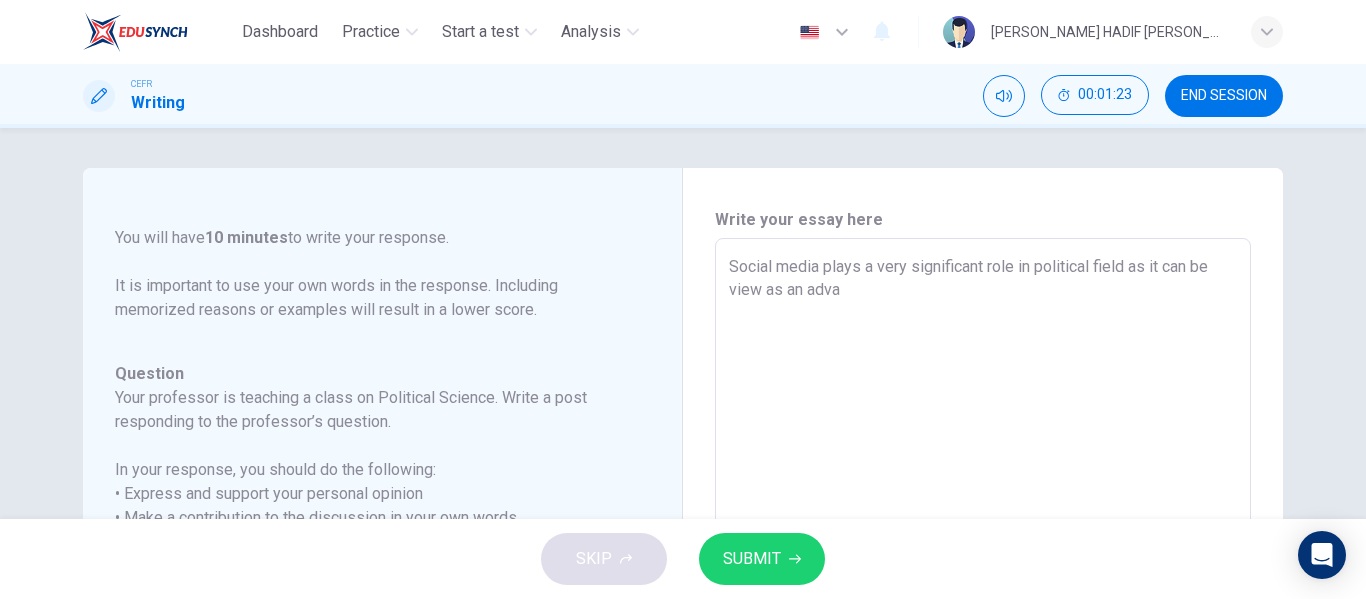 type on "x" 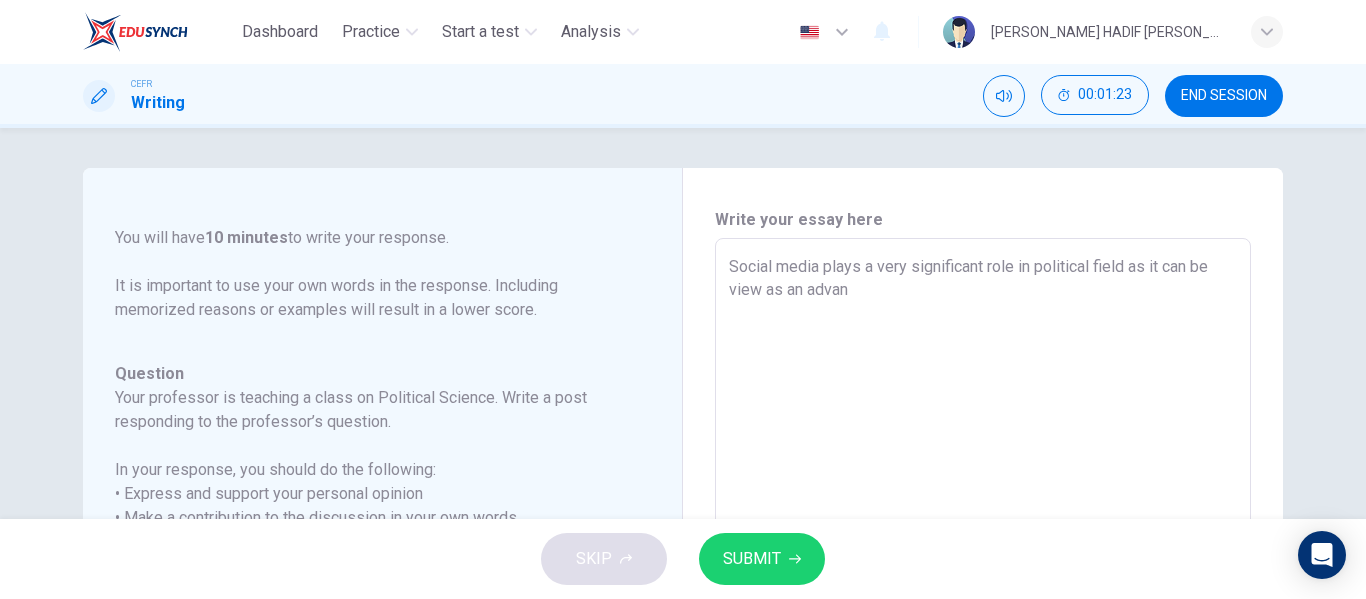type on "Social media plays a very significant role in political field as it can be view as an advant" 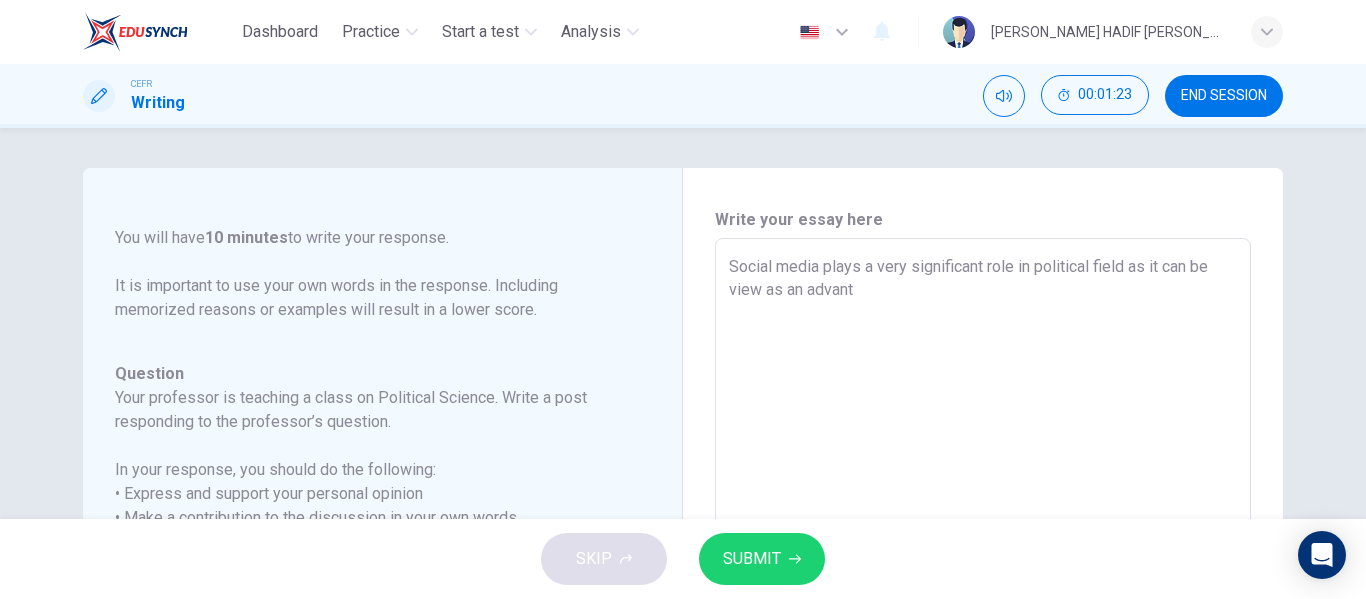 type on "x" 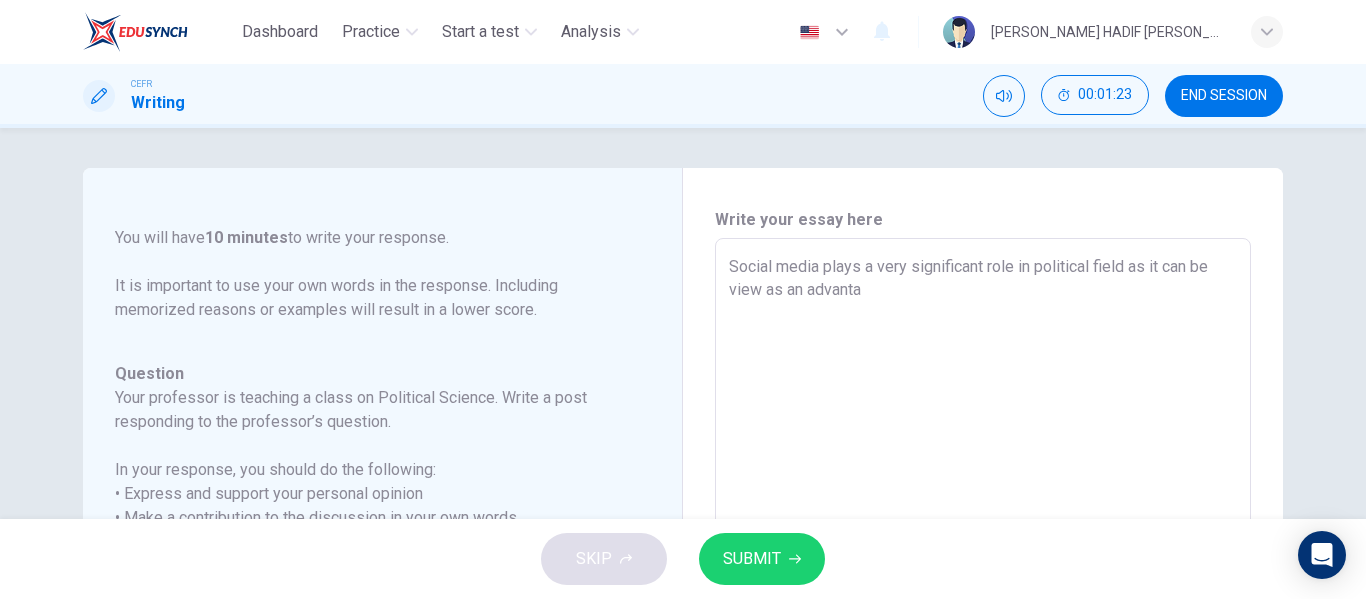 type on "x" 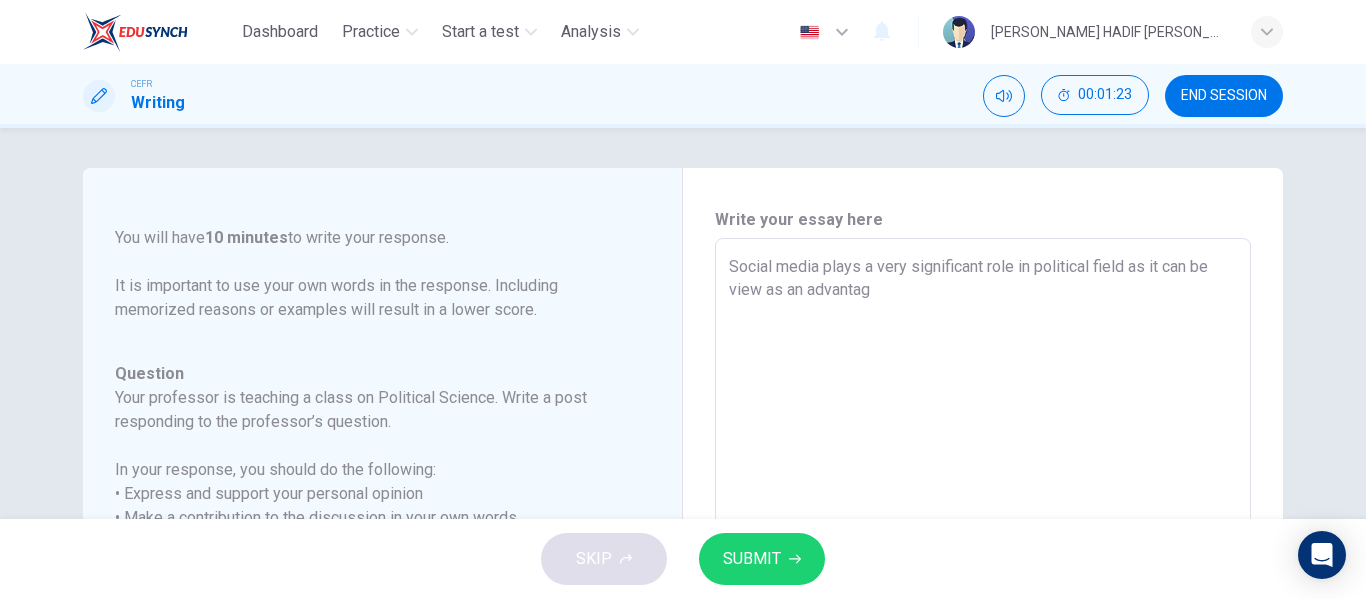 type on "x" 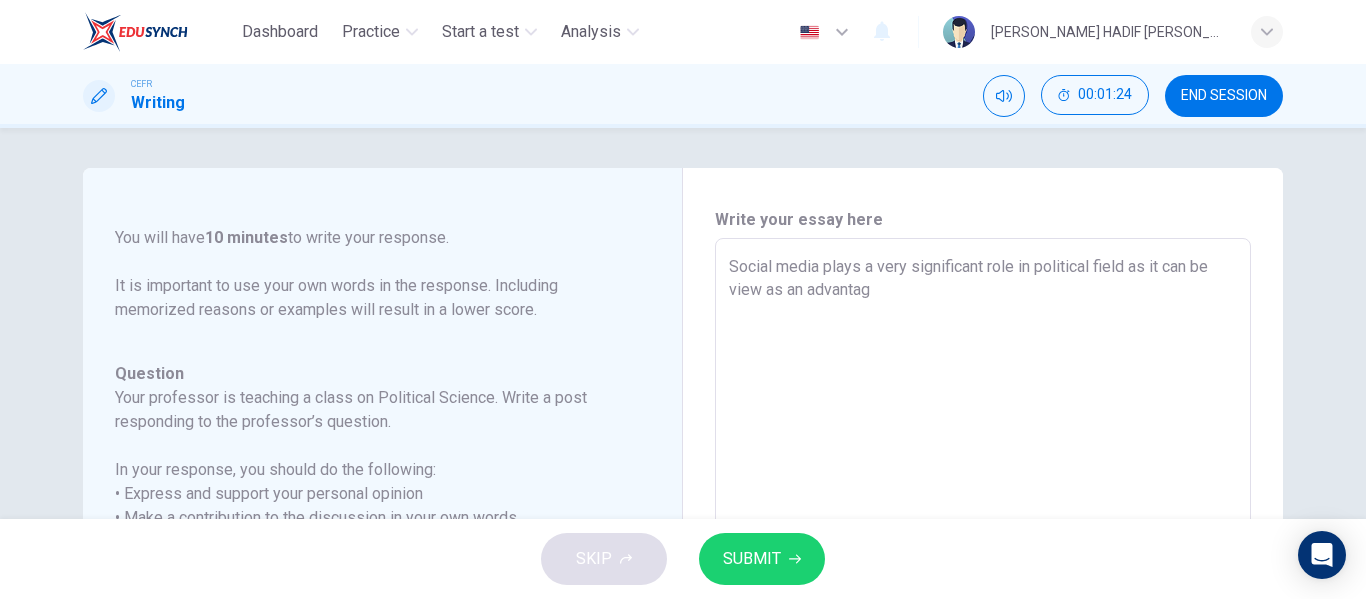 type 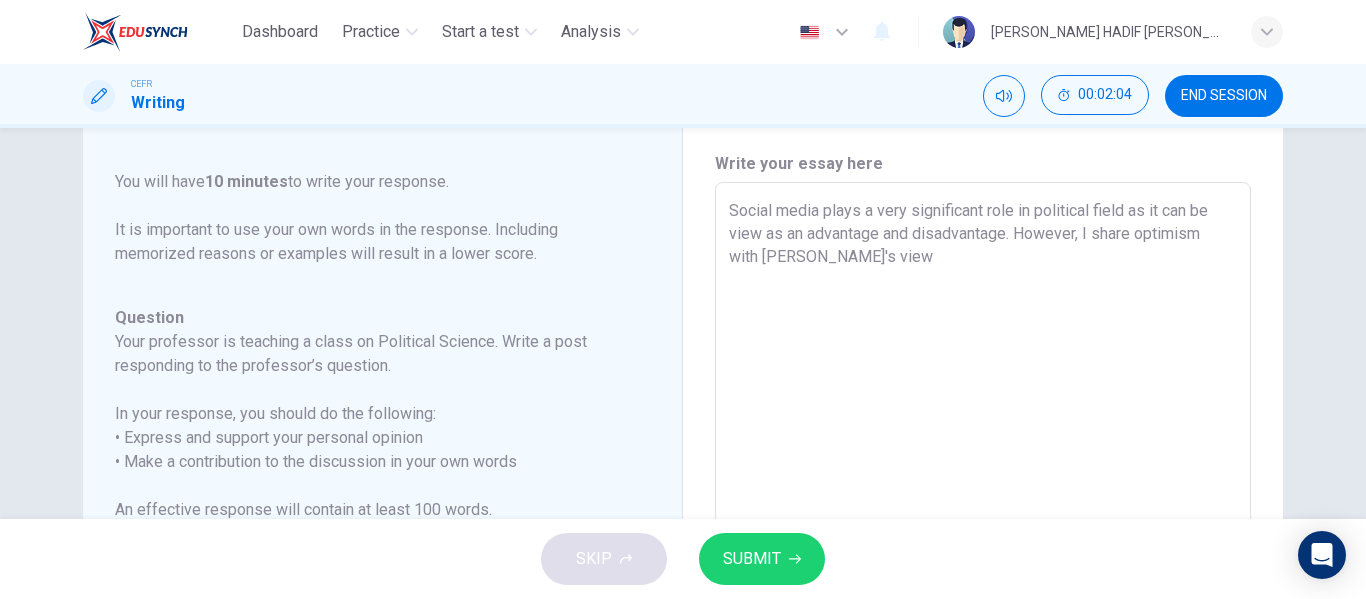 scroll, scrollTop: 58, scrollLeft: 0, axis: vertical 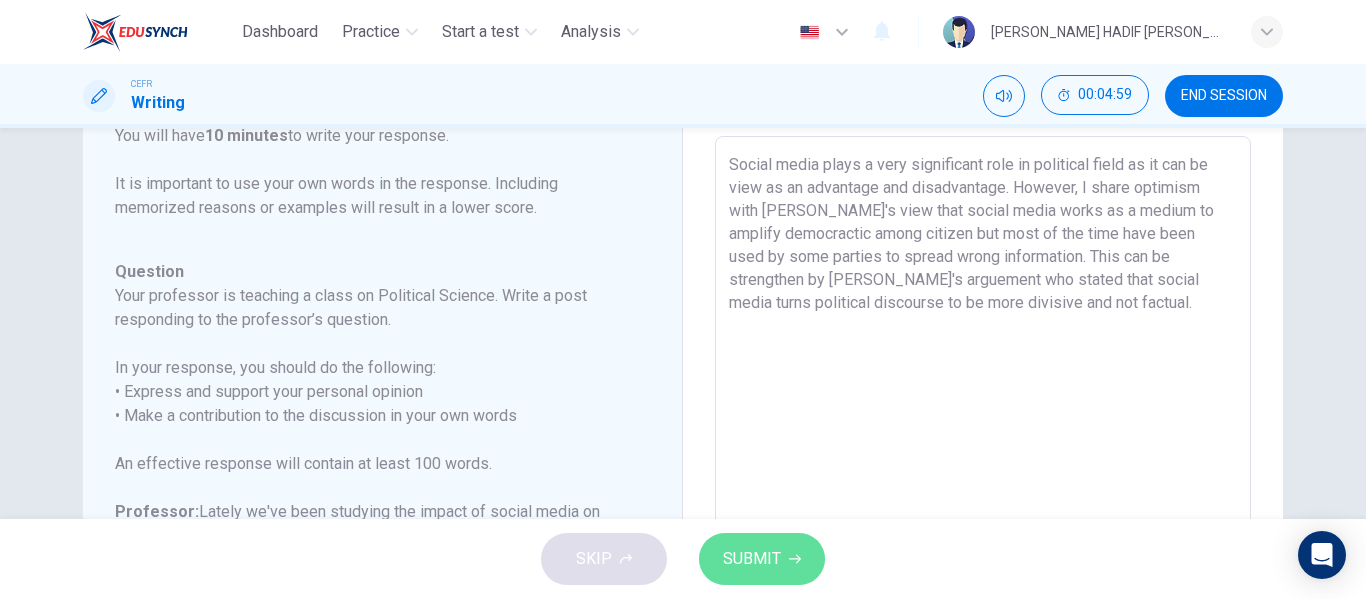 click on "SUBMIT" at bounding box center (762, 559) 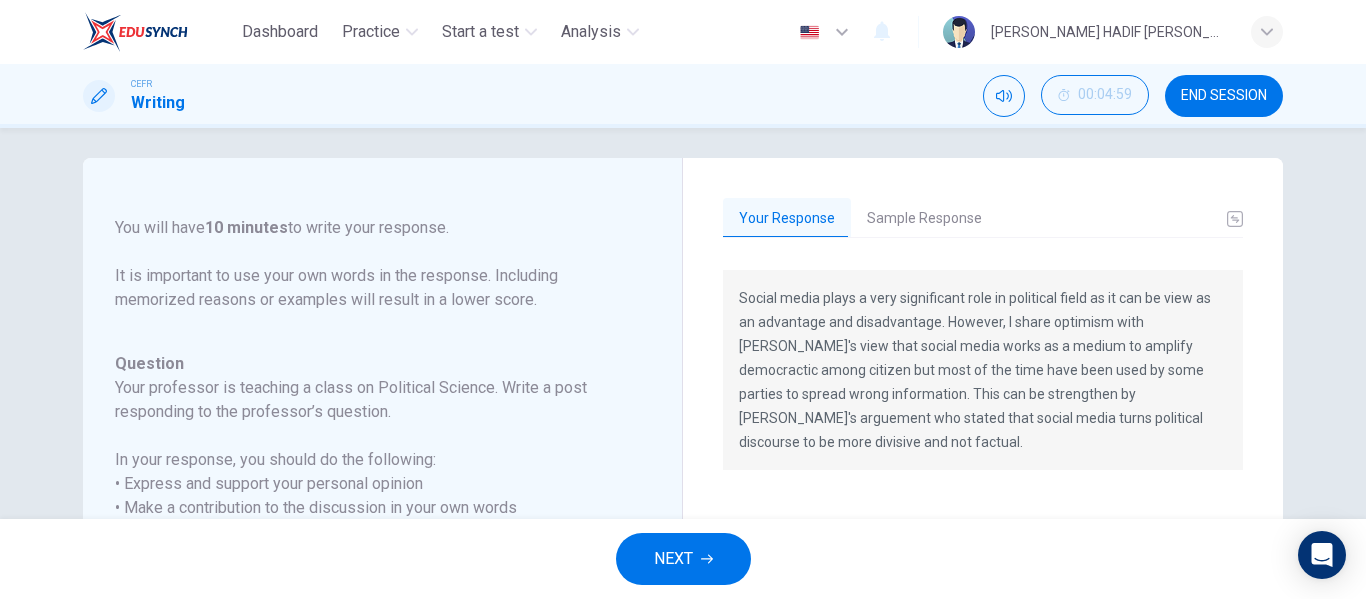 scroll, scrollTop: 0, scrollLeft: 0, axis: both 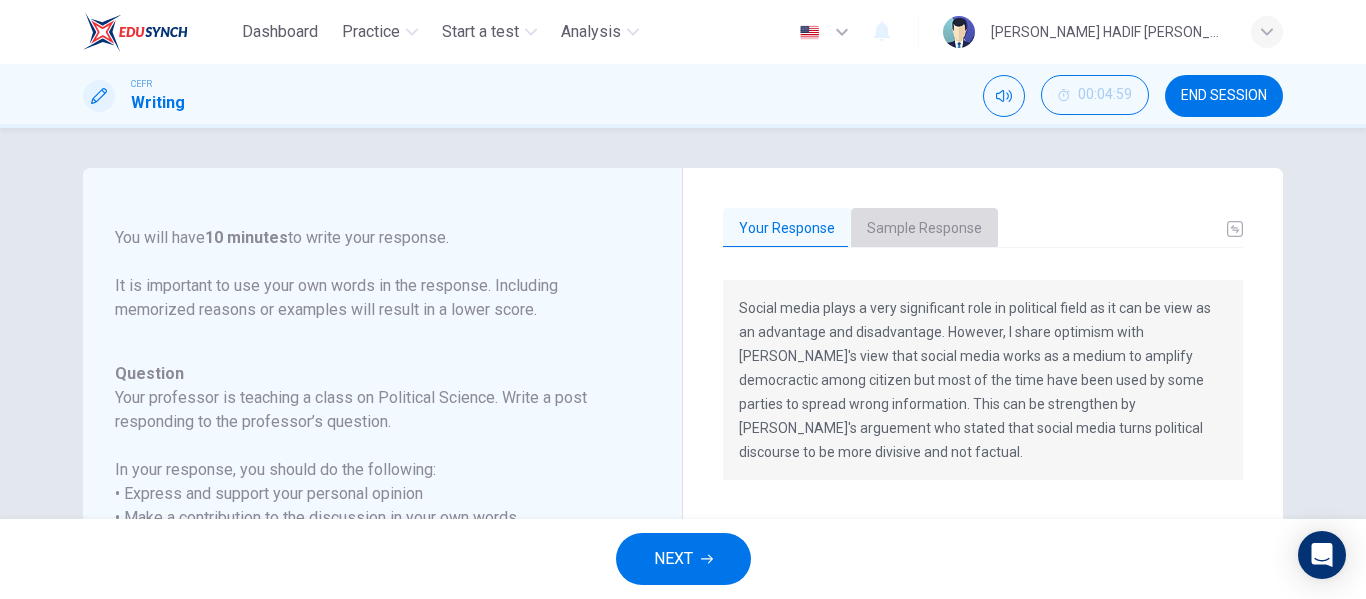 click on "Sample Response" at bounding box center [924, 229] 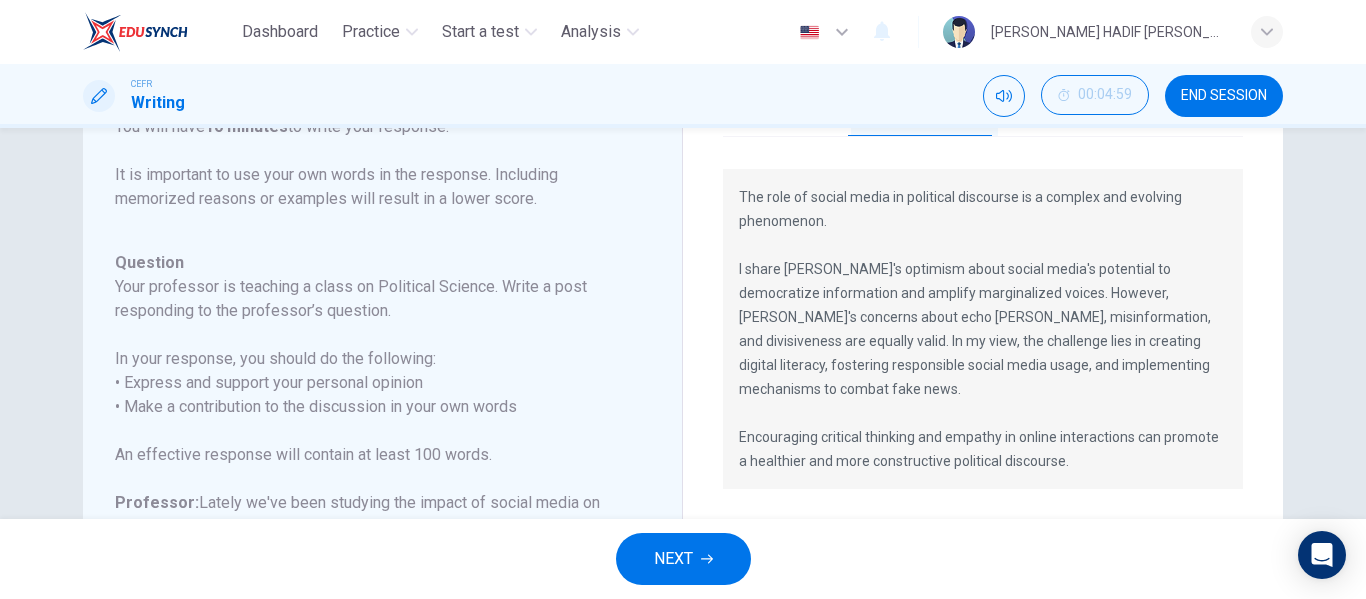 scroll, scrollTop: 119, scrollLeft: 0, axis: vertical 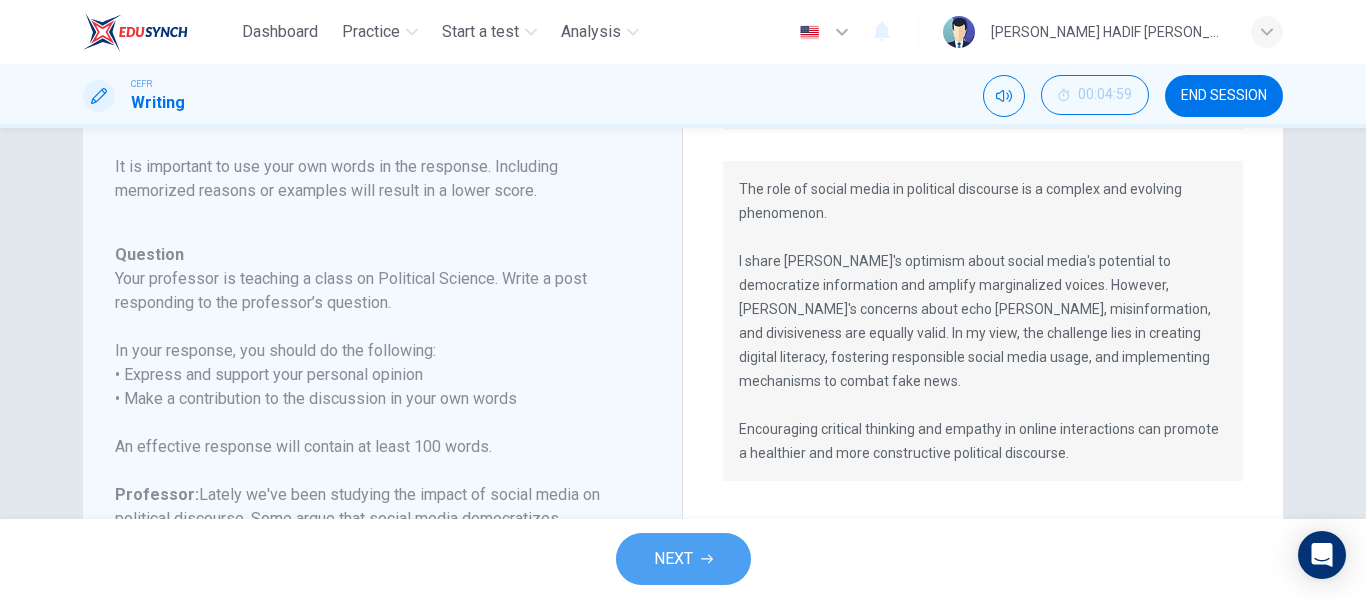 click on "NEXT" at bounding box center [673, 559] 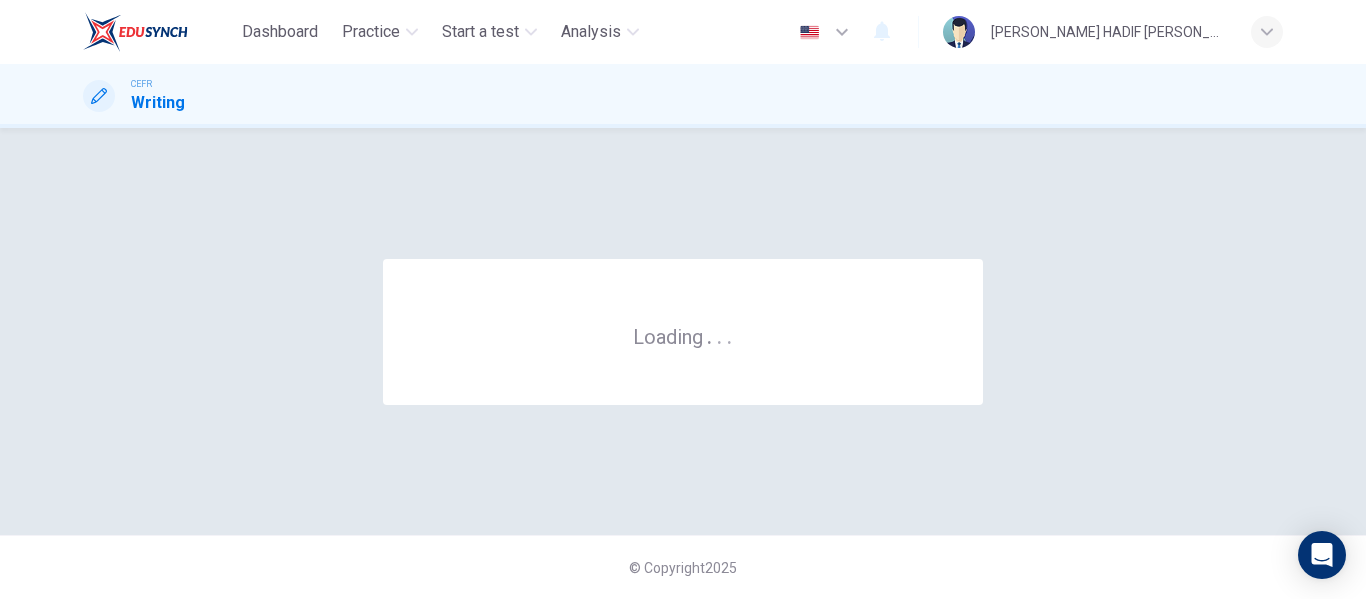 scroll, scrollTop: 0, scrollLeft: 0, axis: both 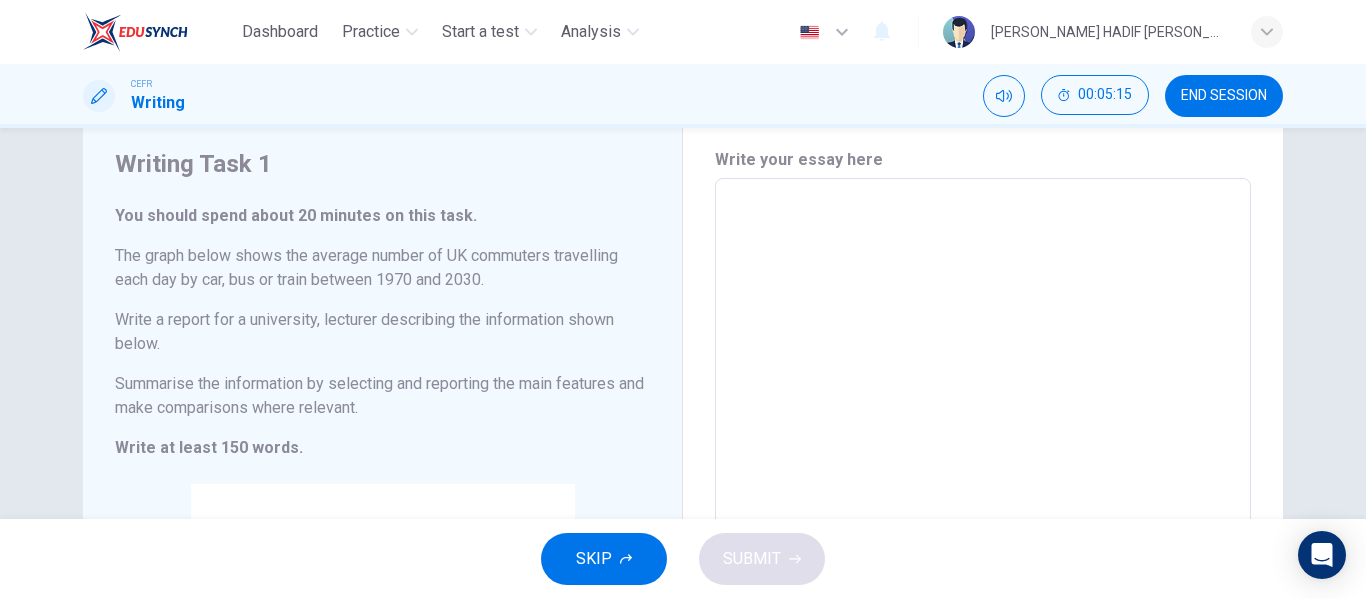click at bounding box center (983, 506) 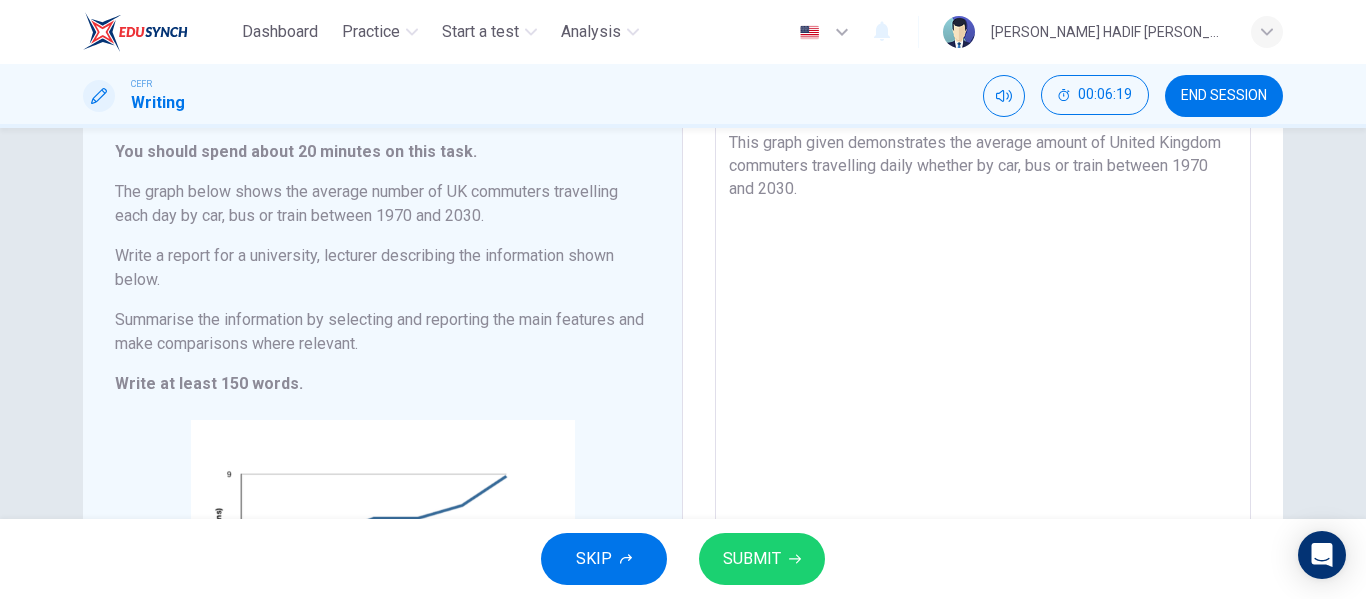 scroll, scrollTop: 122, scrollLeft: 0, axis: vertical 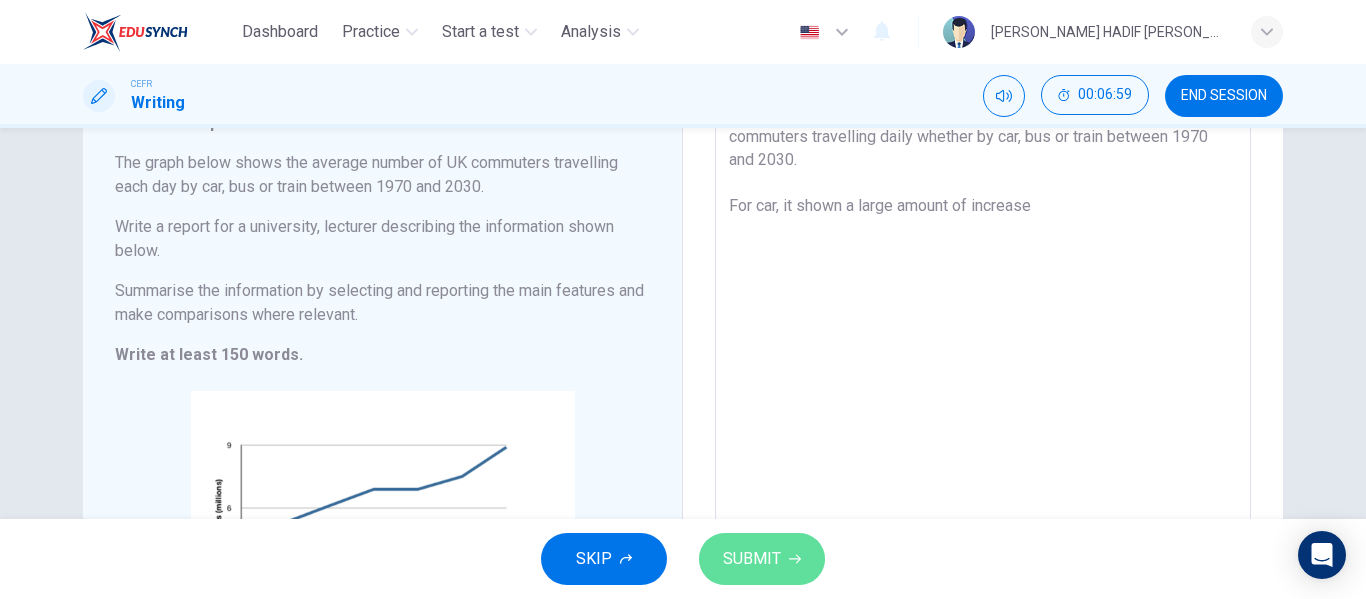 click on "SUBMIT" at bounding box center [752, 559] 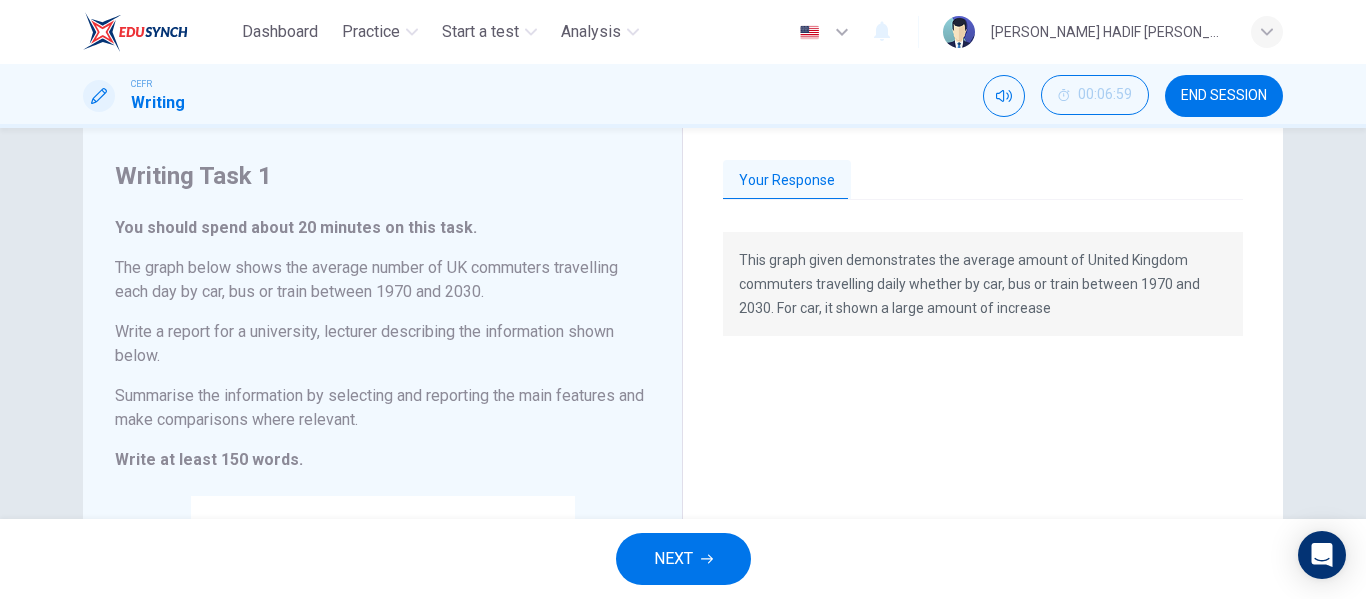 scroll, scrollTop: 43, scrollLeft: 0, axis: vertical 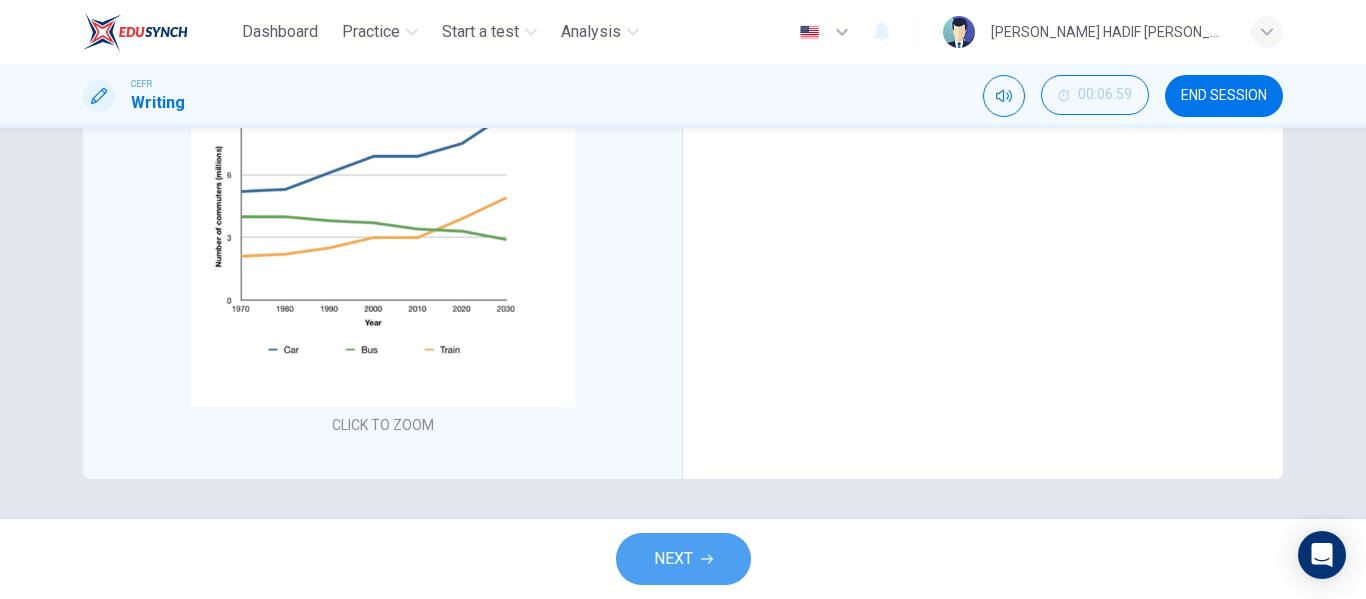 click on "NEXT" at bounding box center [673, 559] 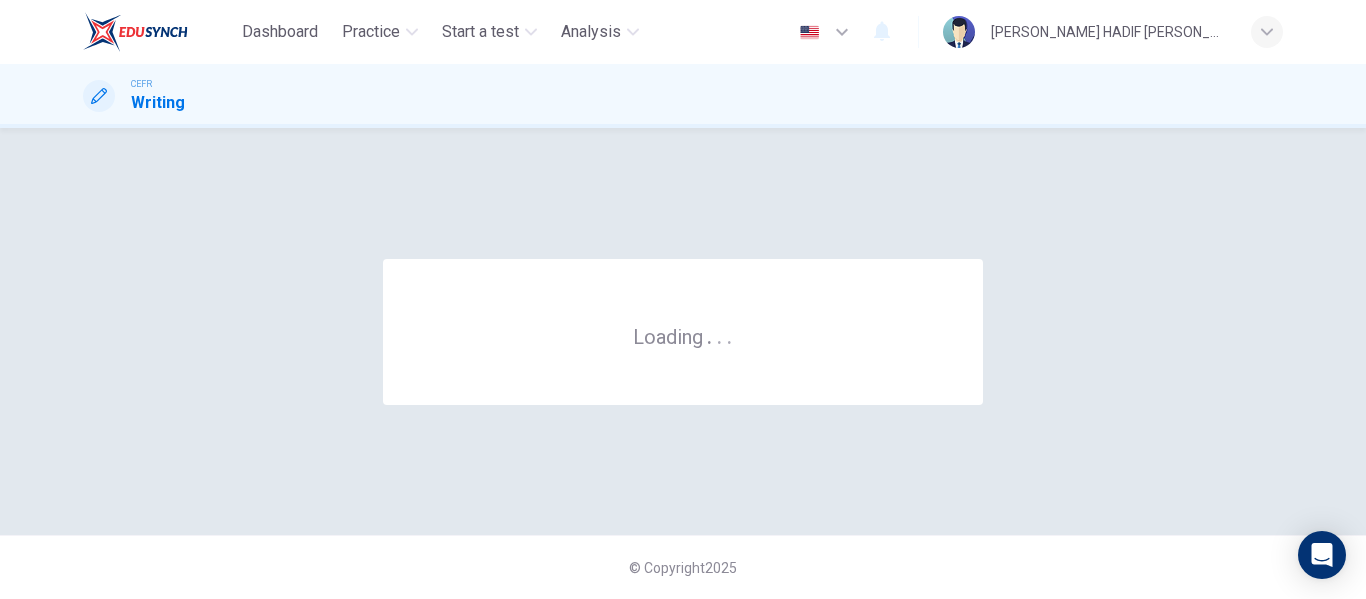 scroll, scrollTop: 0, scrollLeft: 0, axis: both 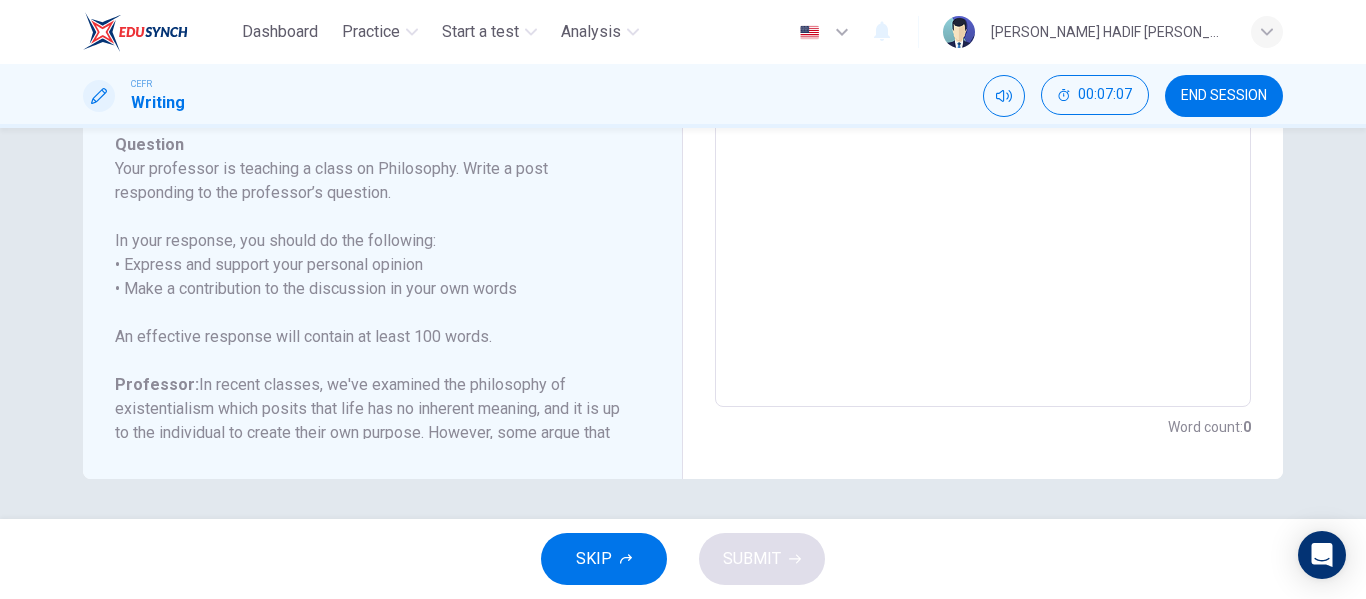 click on "Question   3 Question Type :   Writing for an Academic Discussion Directions For this task, you will read an online discussion. A professor has posted a question about a topic, and some classmates have responded with their ideas. Write a response that contributes to the discussion. You will have  10 minutes  to write your response.  It is important to use your own words in the response. Including memorized reasons or examples will result in a lower score. Question : Your professor is teaching a class on Philosophy. Write a post responding to the professor’s question. In your response, you should do the following:
• Express and support your personal opinion
• Make a contribution to the discussion in your own words An effective response will contain at least 100 words. Professor: [PERSON_NAME]:  I disagree. Existentialism empowers individuals to create their own purpose, which is different from nihilism that suggests life is inherently meaningless. [PERSON_NAME]: Question Professor: [PERSON_NAME]: [PERSON_NAME]:" at bounding box center [390, 74] 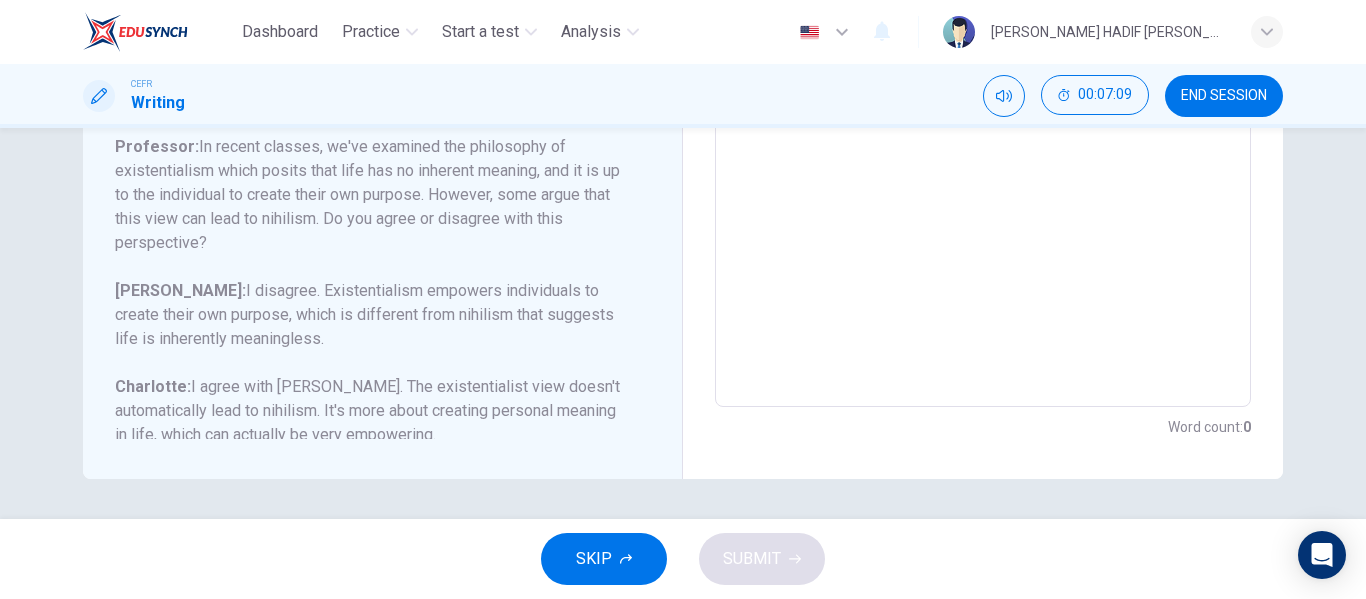 scroll, scrollTop: 246, scrollLeft: 0, axis: vertical 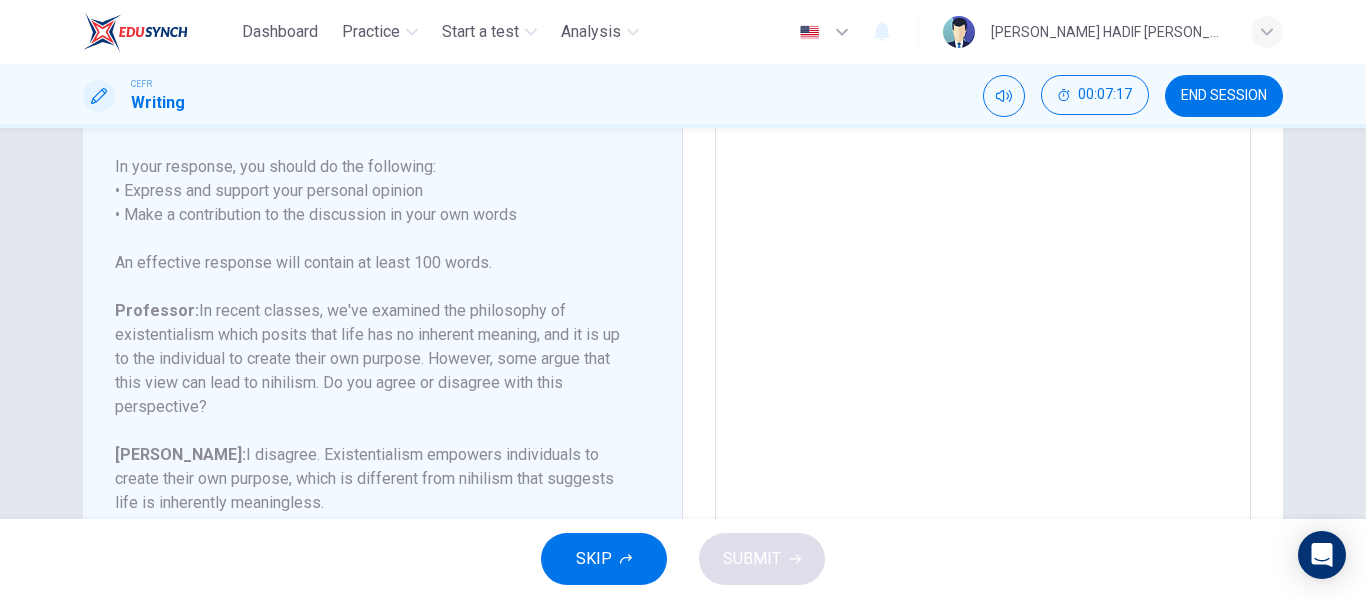 drag, startPoint x: 458, startPoint y: 315, endPoint x: 472, endPoint y: 337, distance: 26.076809 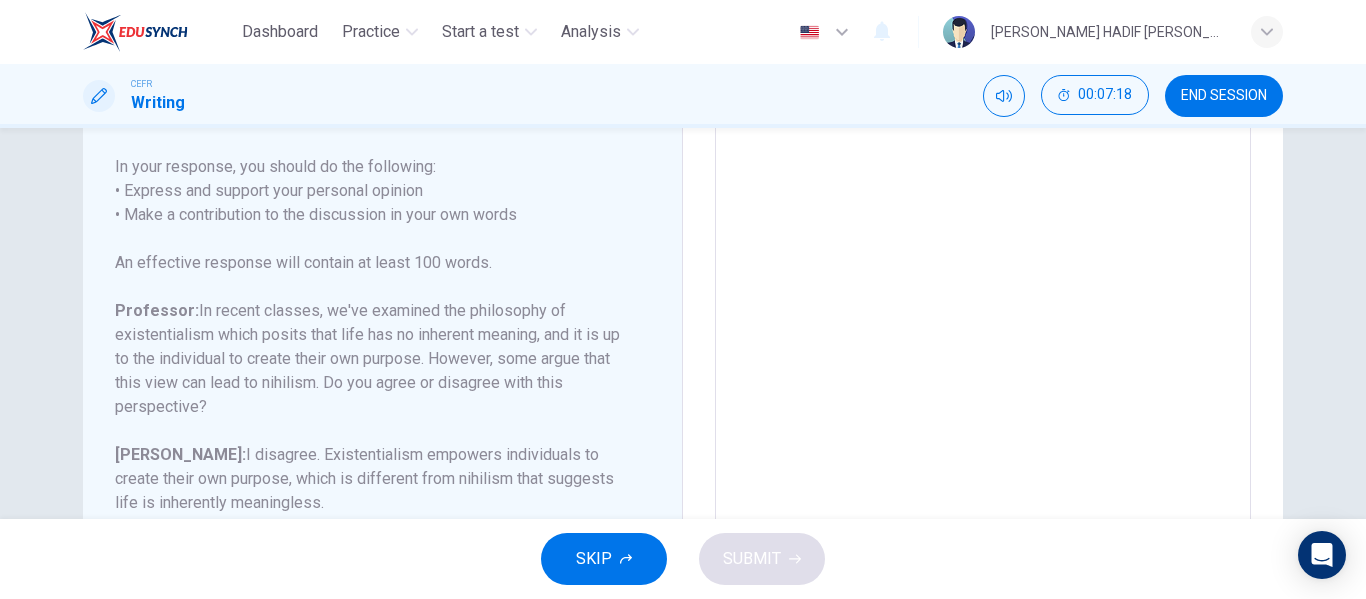 drag, startPoint x: 472, startPoint y: 337, endPoint x: 321, endPoint y: 312, distance: 153.05554 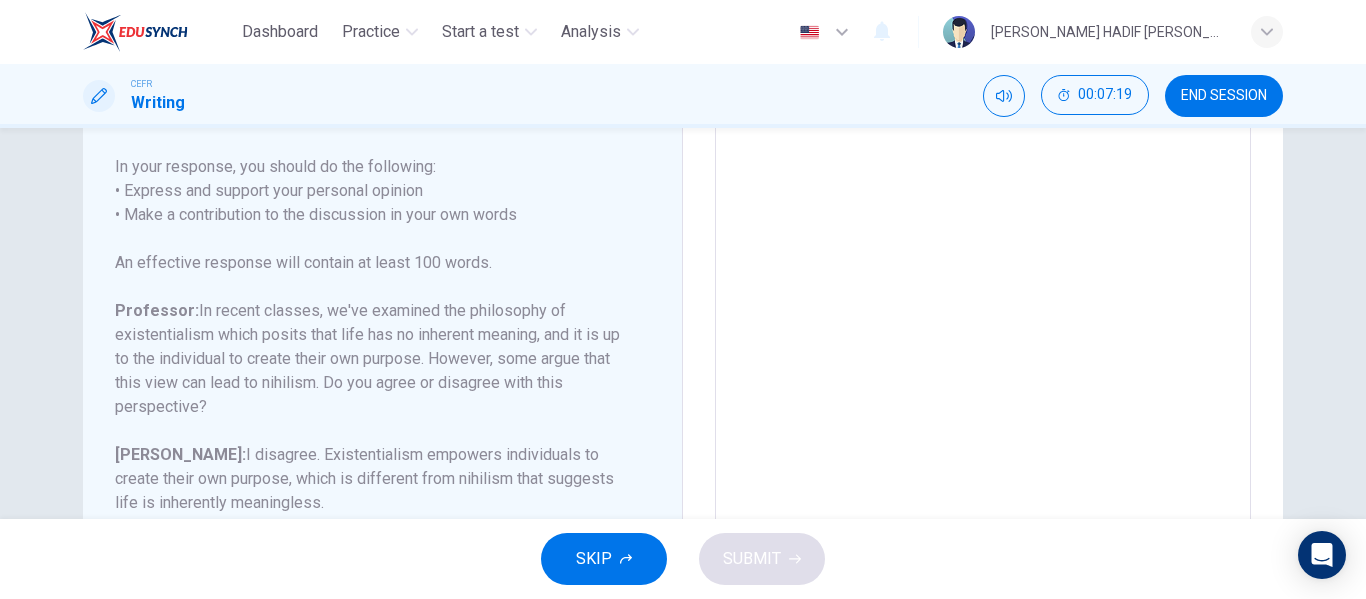 click at bounding box center (983, 245) 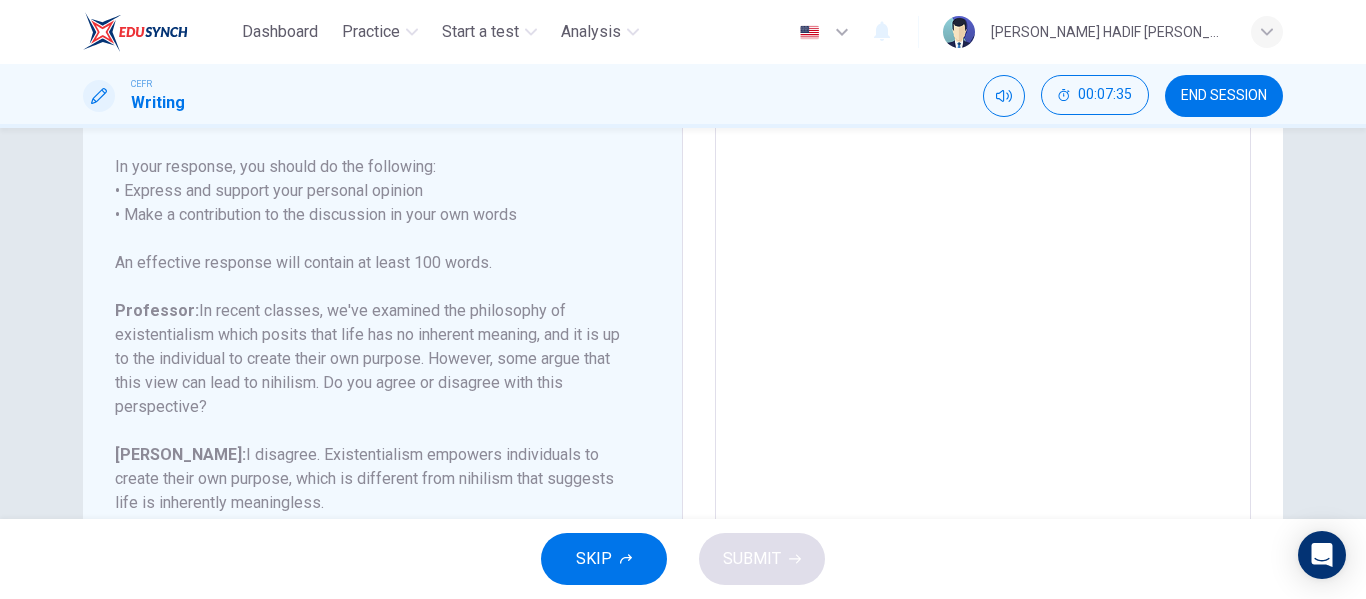 drag, startPoint x: 265, startPoint y: 167, endPoint x: 400, endPoint y: 267, distance: 168.00298 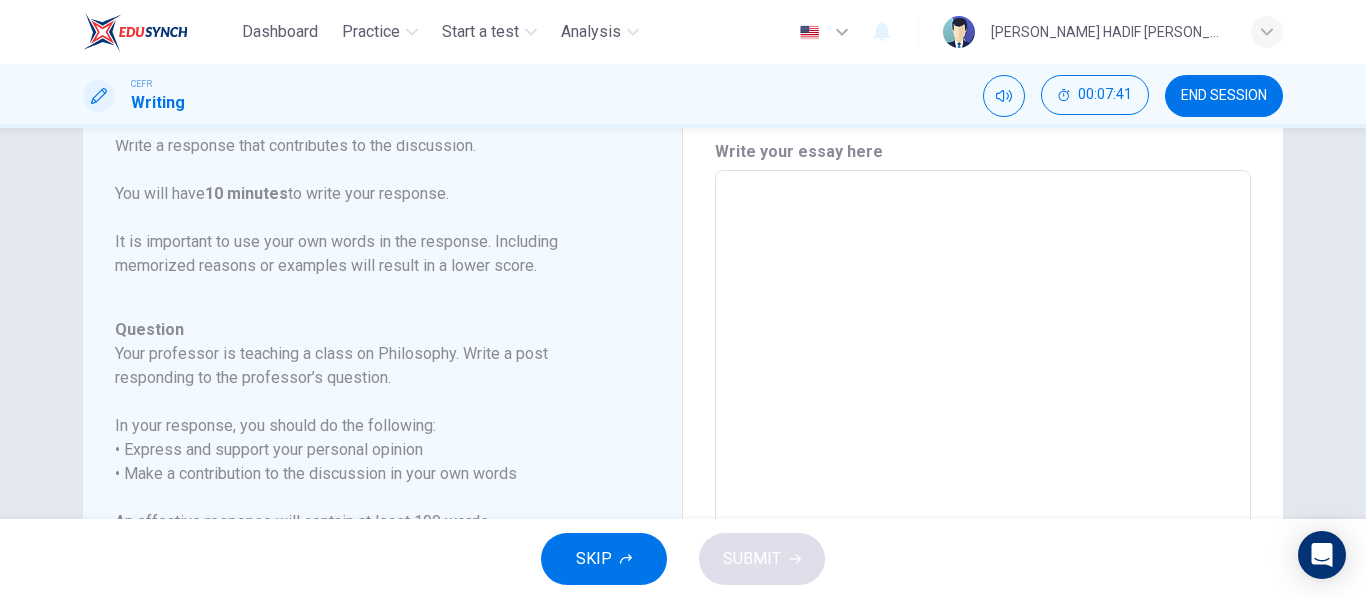 scroll, scrollTop: 80, scrollLeft: 0, axis: vertical 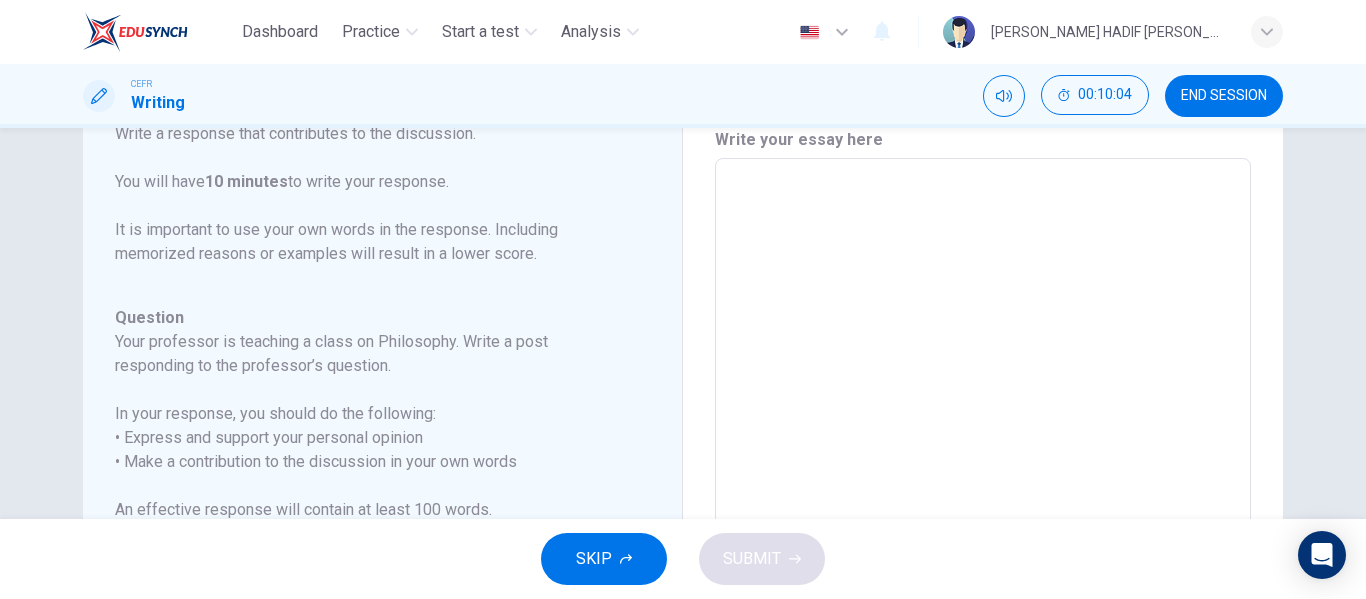 click at bounding box center [983, 492] 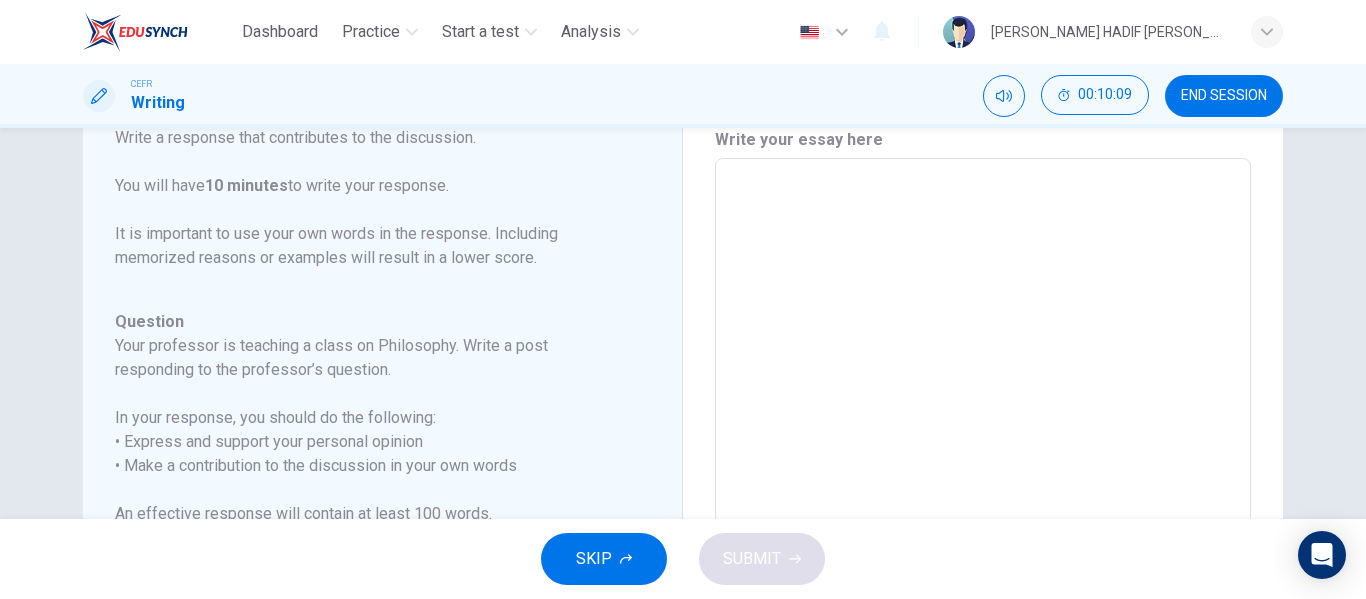 scroll, scrollTop: 246, scrollLeft: 0, axis: vertical 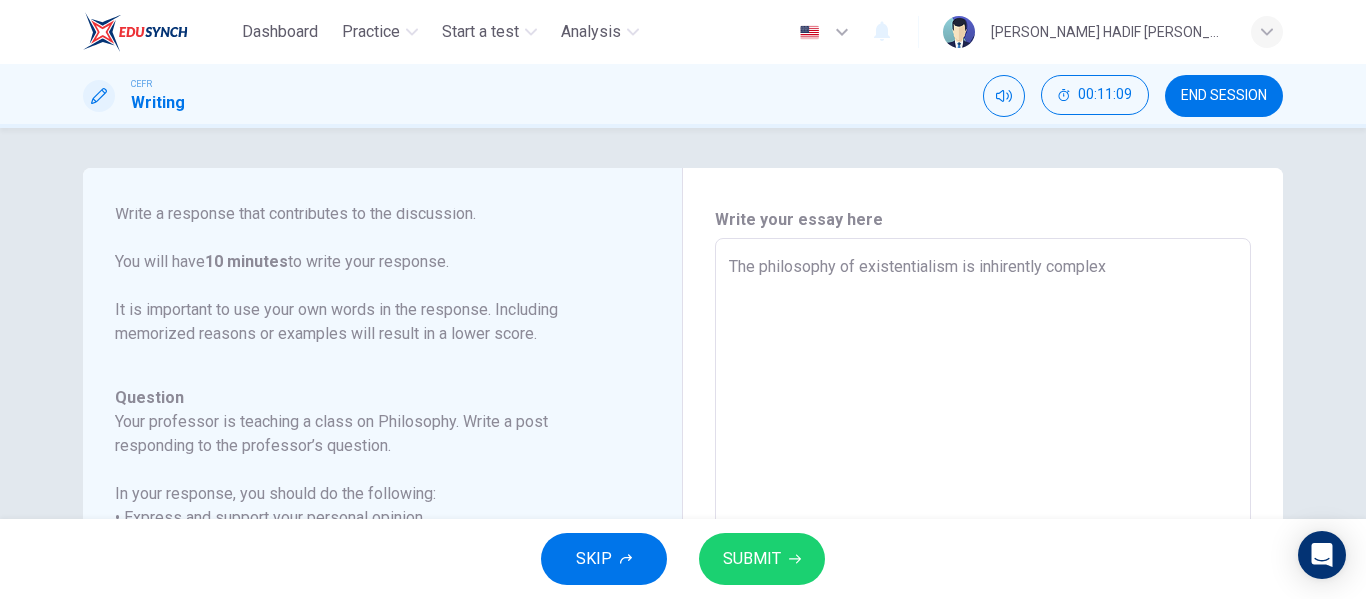 click on "The philosophy of existentialism is inhirently complex" at bounding box center [983, 572] 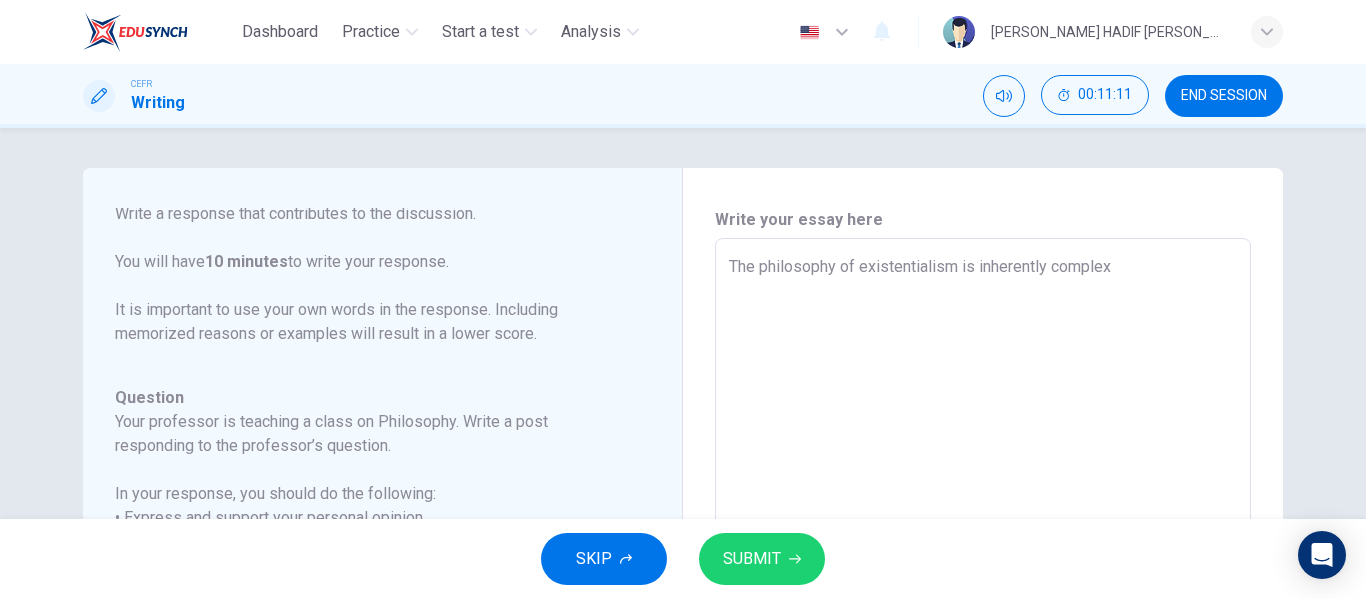 click on "The philosophy of existentialism is inherently complex" at bounding box center [983, 572] 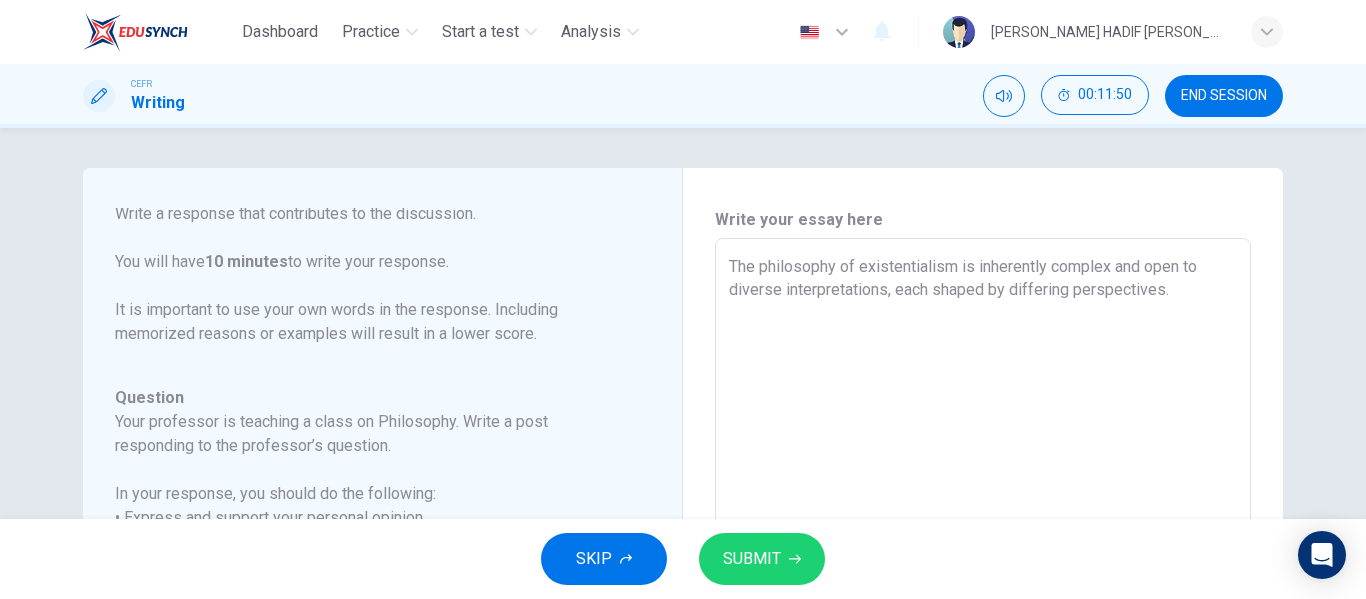 click on "The philosophy of existentialism is inherently complex and open to diverse interpretations, each shaped by differing perspectives." at bounding box center [983, 572] 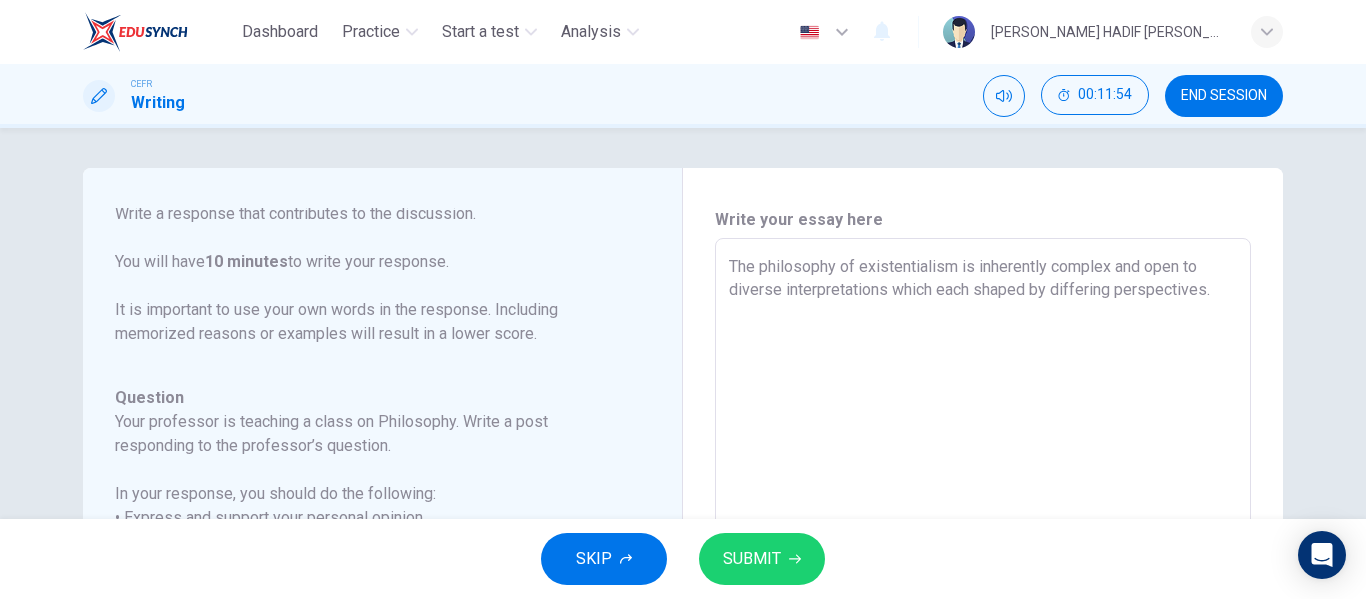 click on "The philosophy of existentialism is inherently complex and open to diverse interpretations which each shaped by differing perspectives." at bounding box center [983, 572] 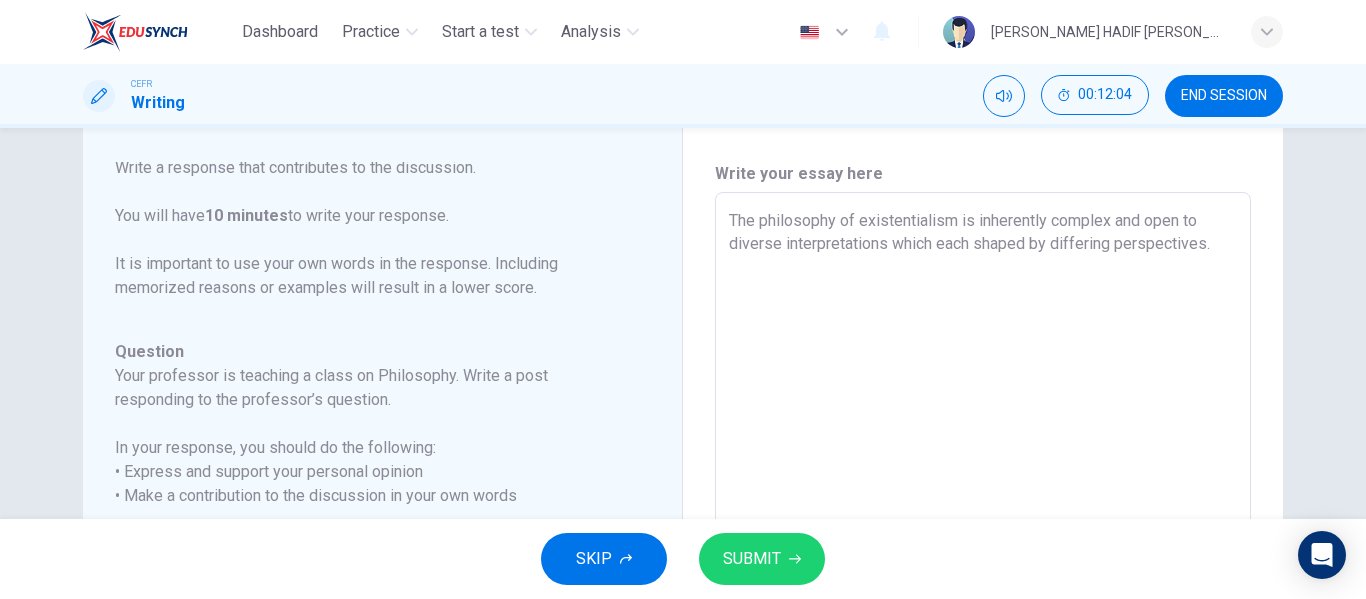 scroll, scrollTop: 19, scrollLeft: 0, axis: vertical 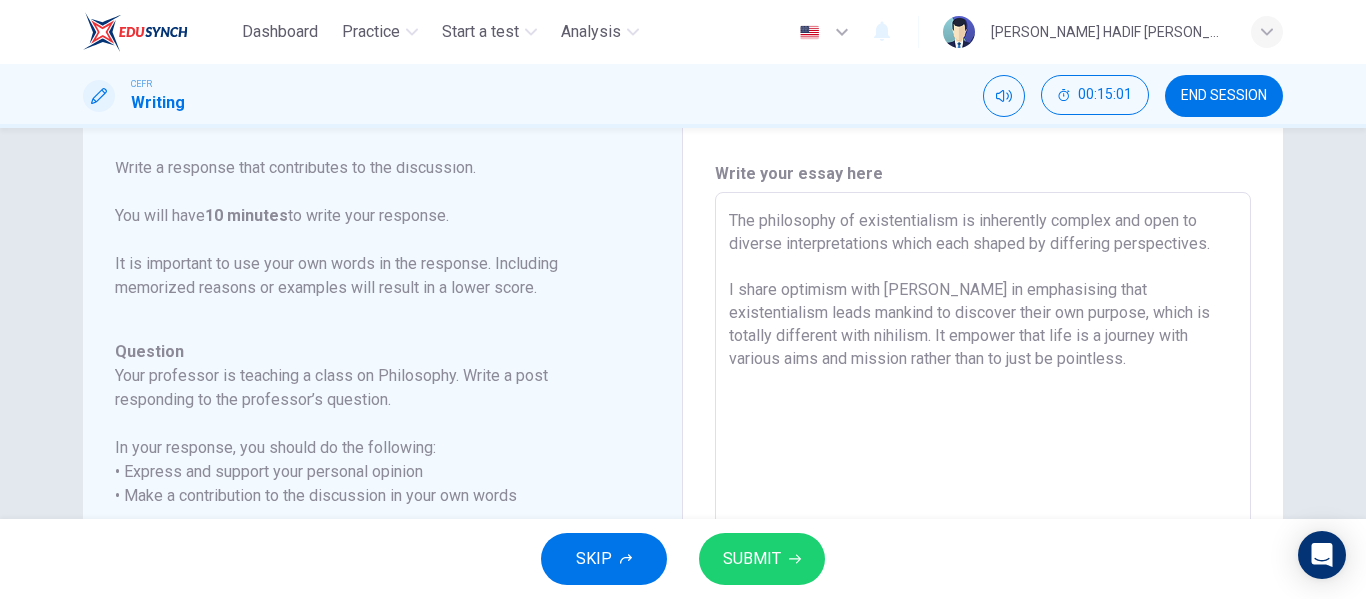 drag, startPoint x: 1018, startPoint y: 368, endPoint x: 787, endPoint y: 342, distance: 232.4586 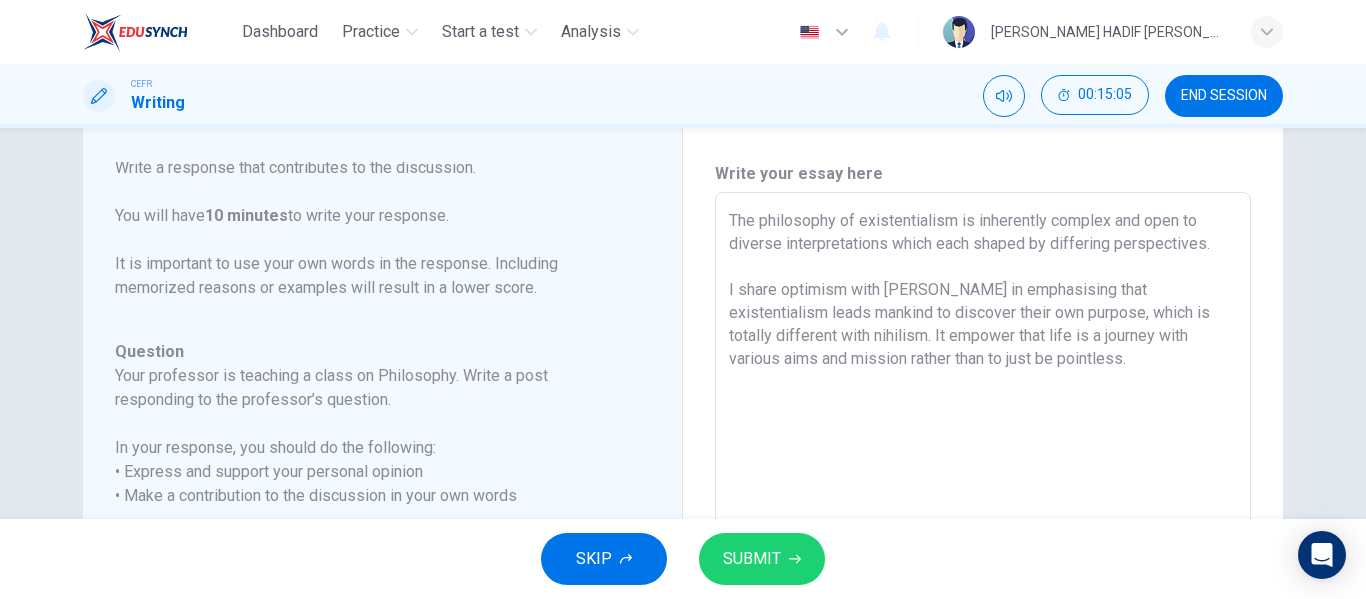 click on "The philosophy of existentialism is inherently complex and open to diverse interpretations which each shaped by differing perspectives.
I share optimism with [PERSON_NAME] in emphasising that existentialism leads mankind to discover their own purpose, which is totally different with nihilism. It empower that life is a journey with various aims and mission rather than to just be pointless." at bounding box center [983, 526] 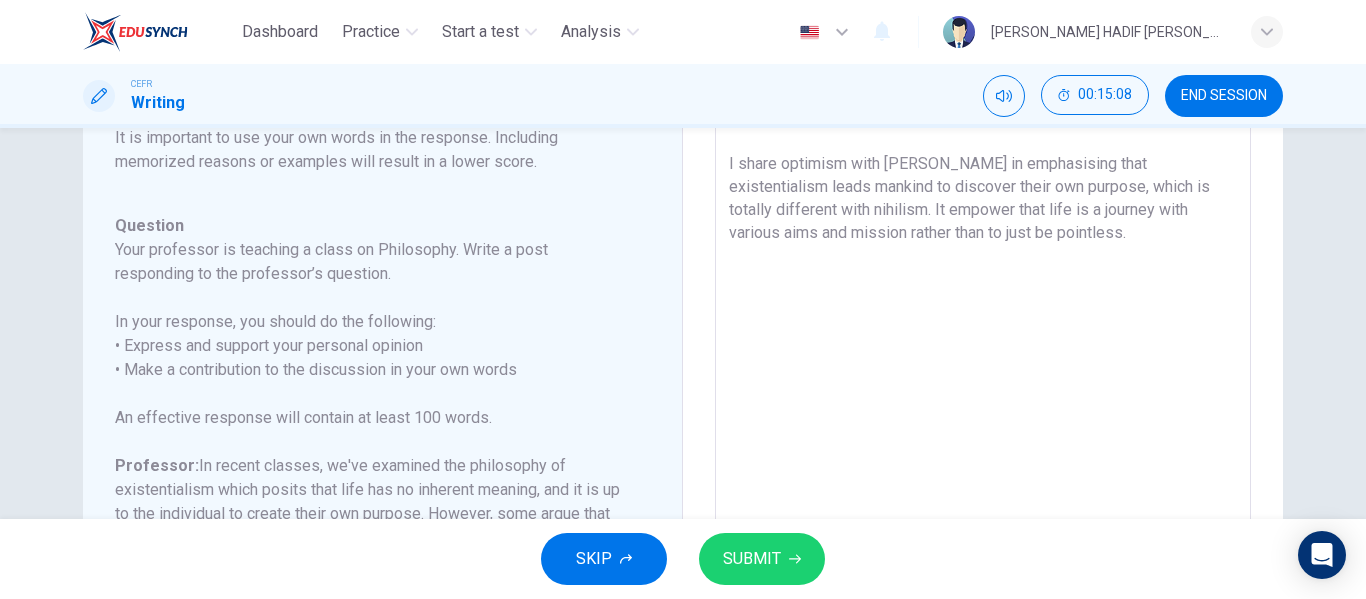 scroll, scrollTop: 116, scrollLeft: 0, axis: vertical 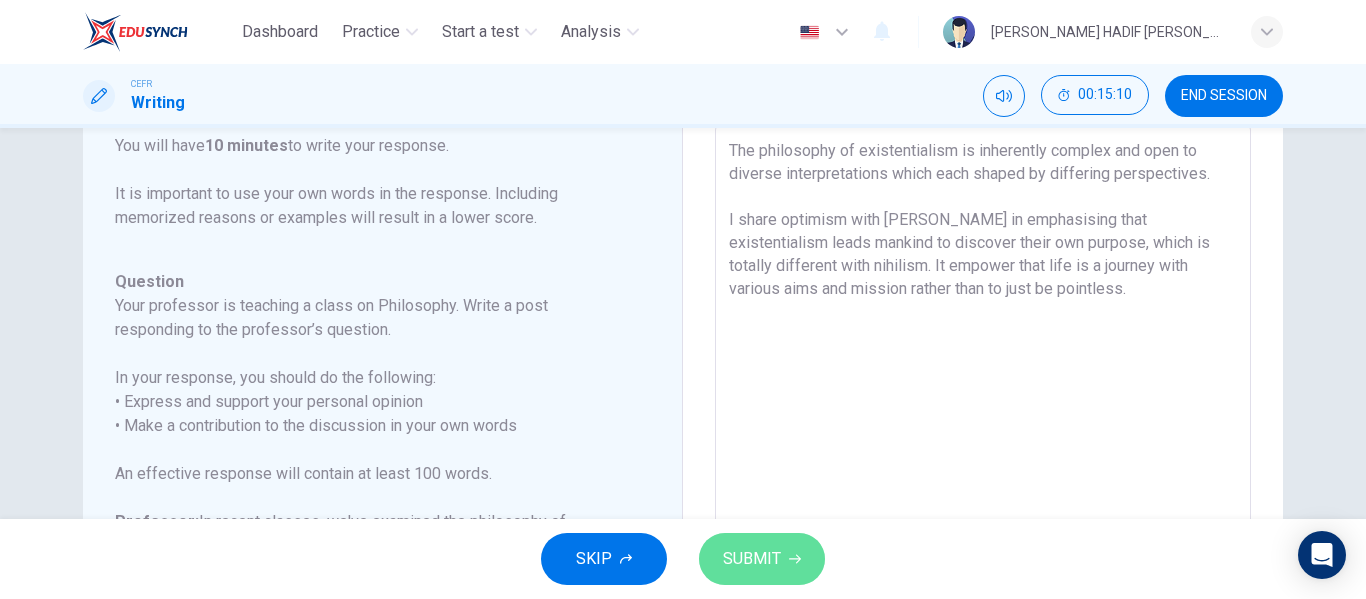click on "SUBMIT" at bounding box center (752, 559) 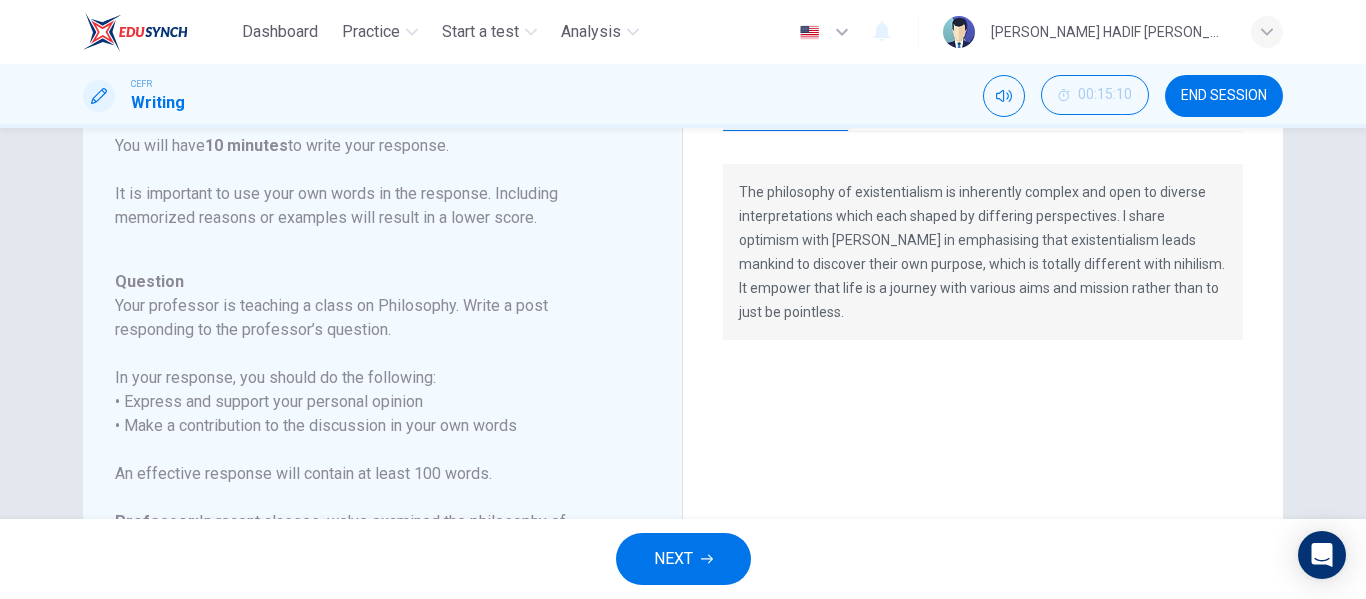 scroll, scrollTop: 7, scrollLeft: 0, axis: vertical 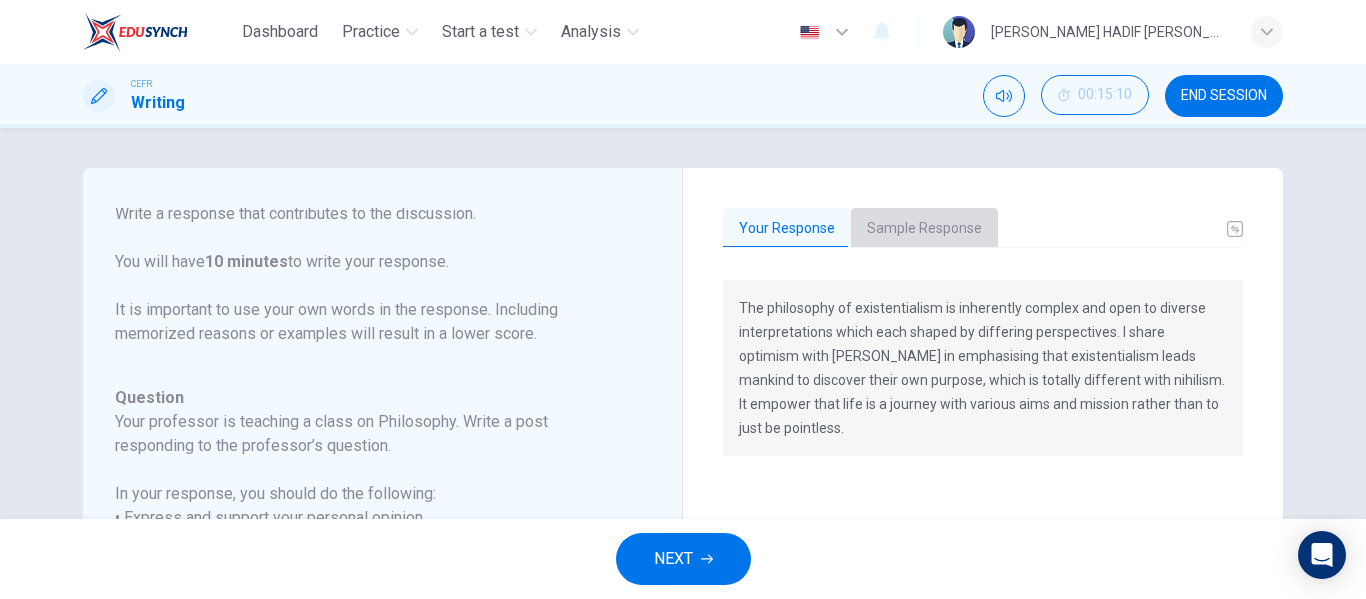 click on "Sample Response" at bounding box center [924, 229] 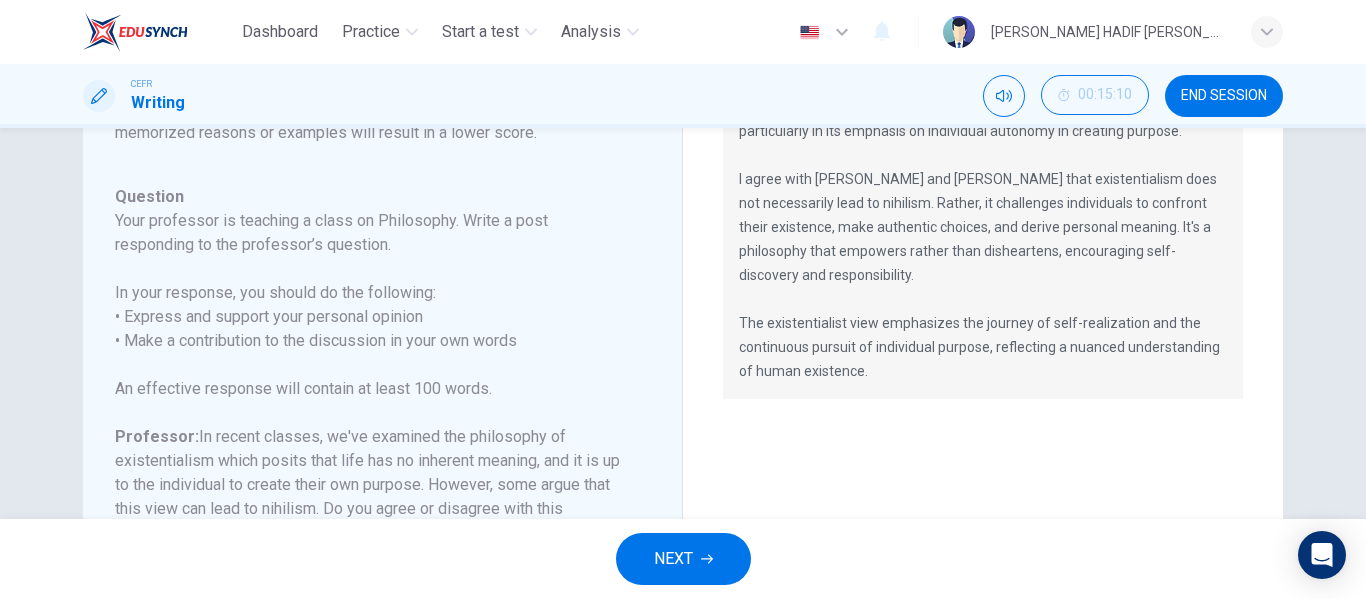 scroll, scrollTop: 196, scrollLeft: 0, axis: vertical 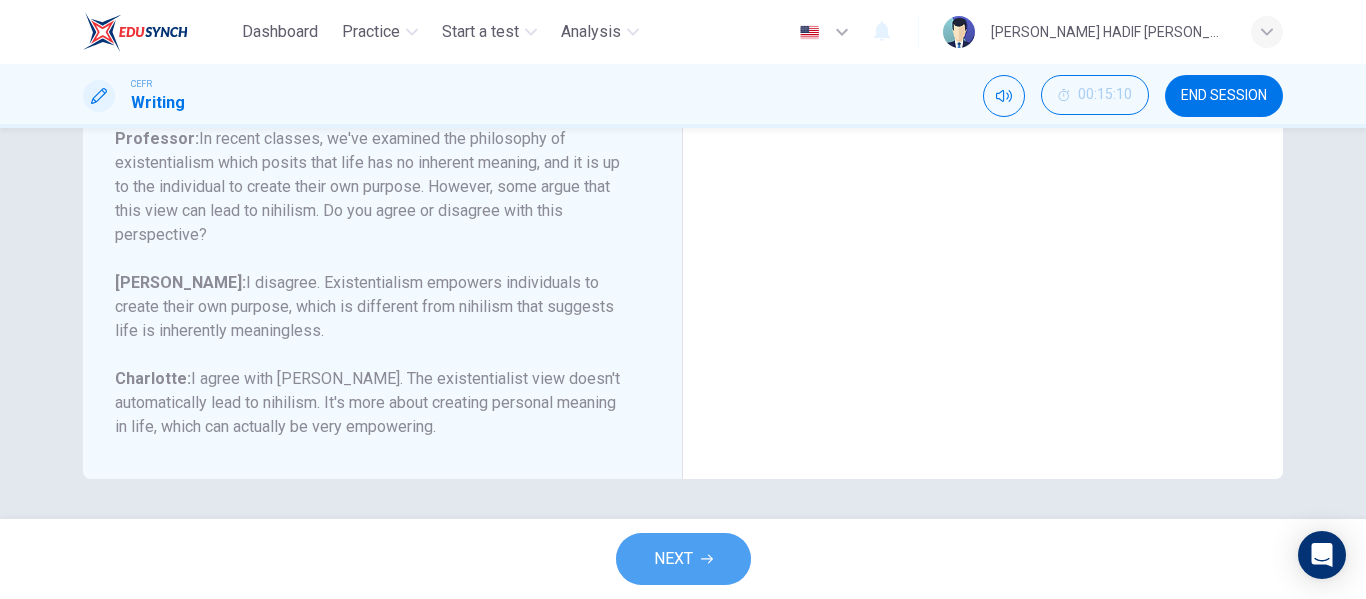 click on "NEXT" at bounding box center (673, 559) 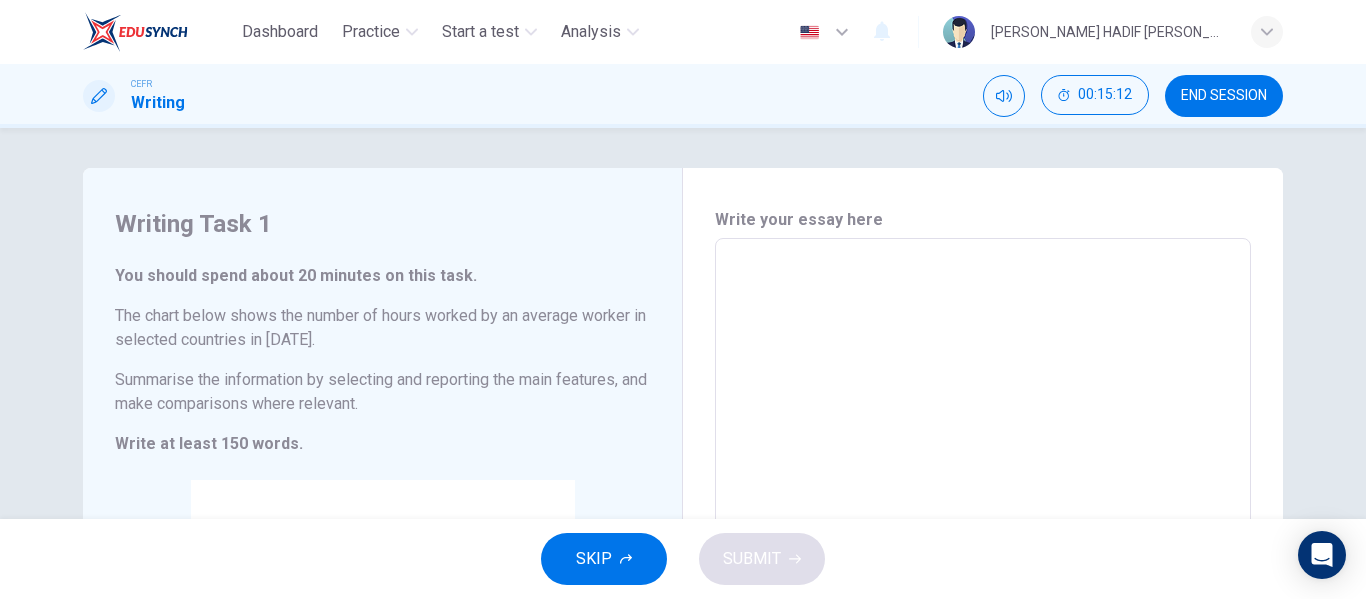 click at bounding box center [983, 534] 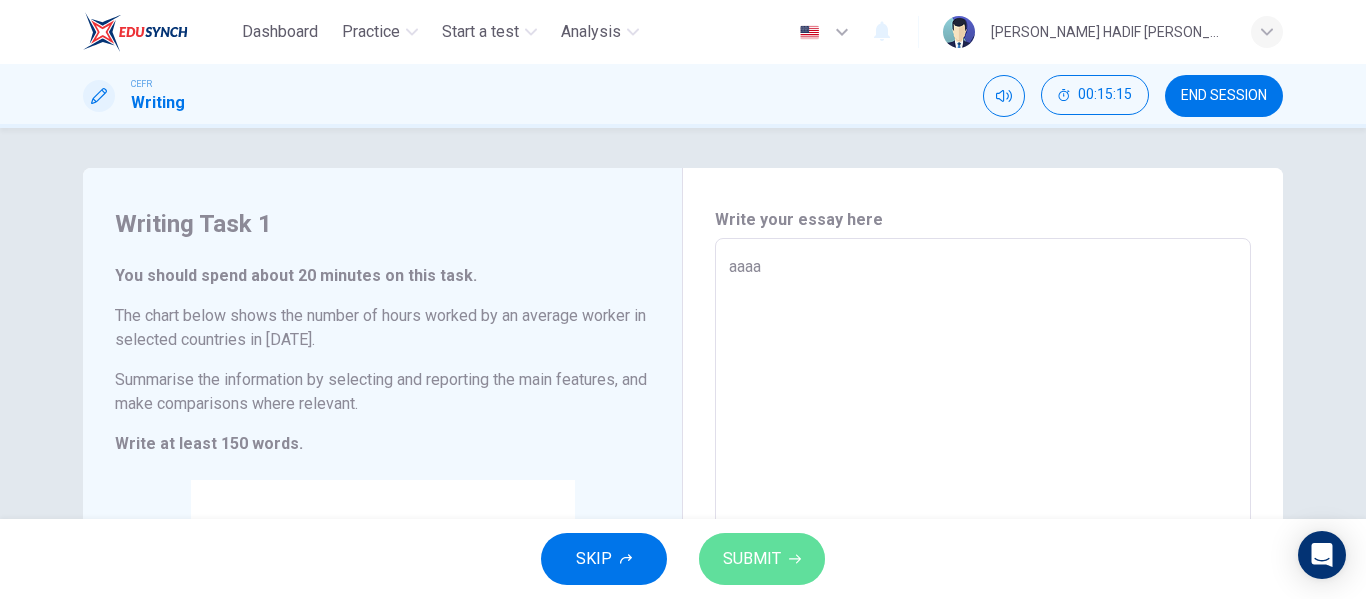 click on "SUBMIT" at bounding box center (752, 559) 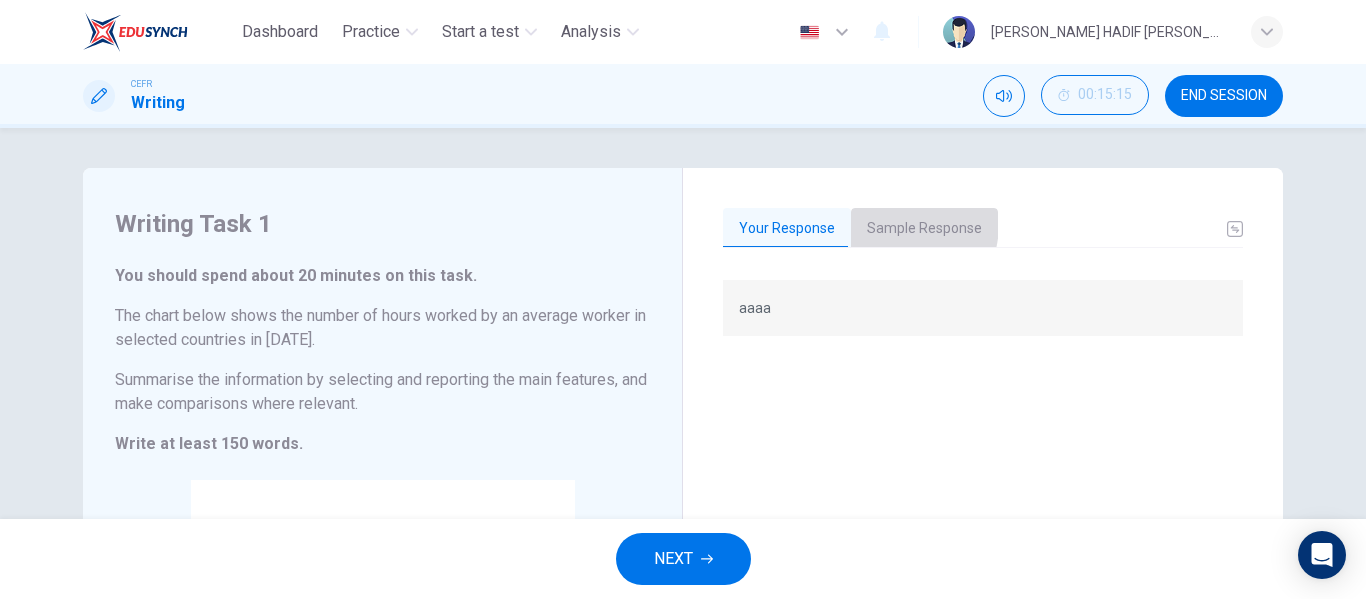 click on "Sample Response" at bounding box center [924, 229] 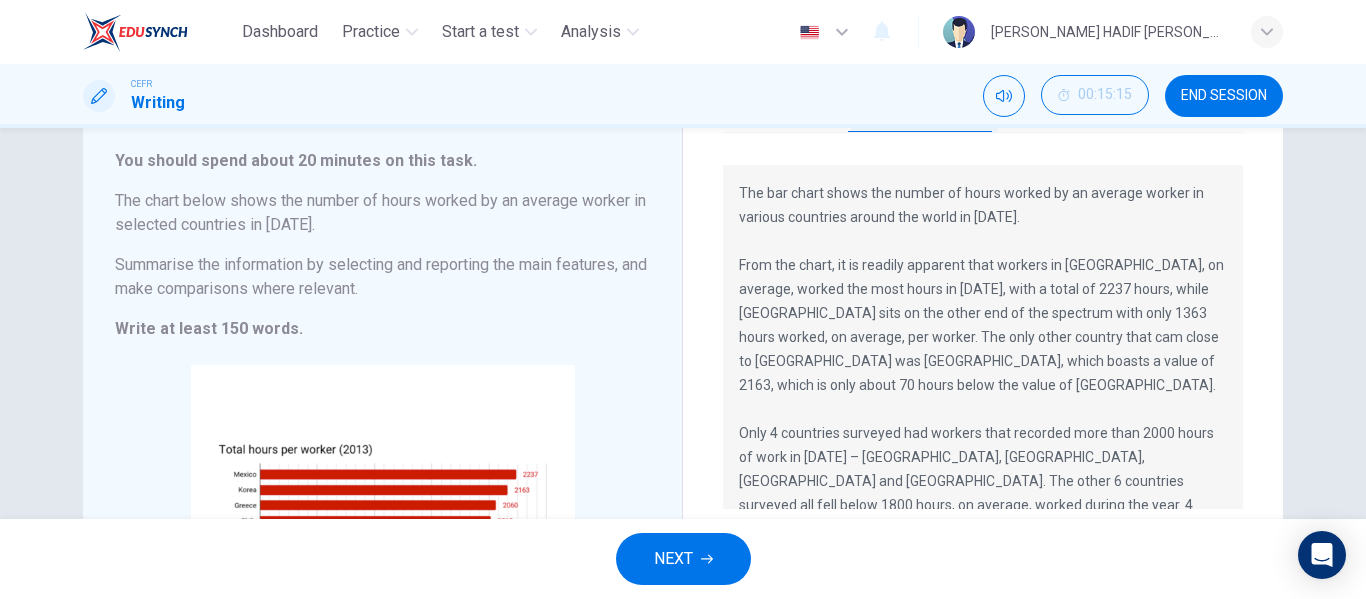 scroll, scrollTop: 113, scrollLeft: 0, axis: vertical 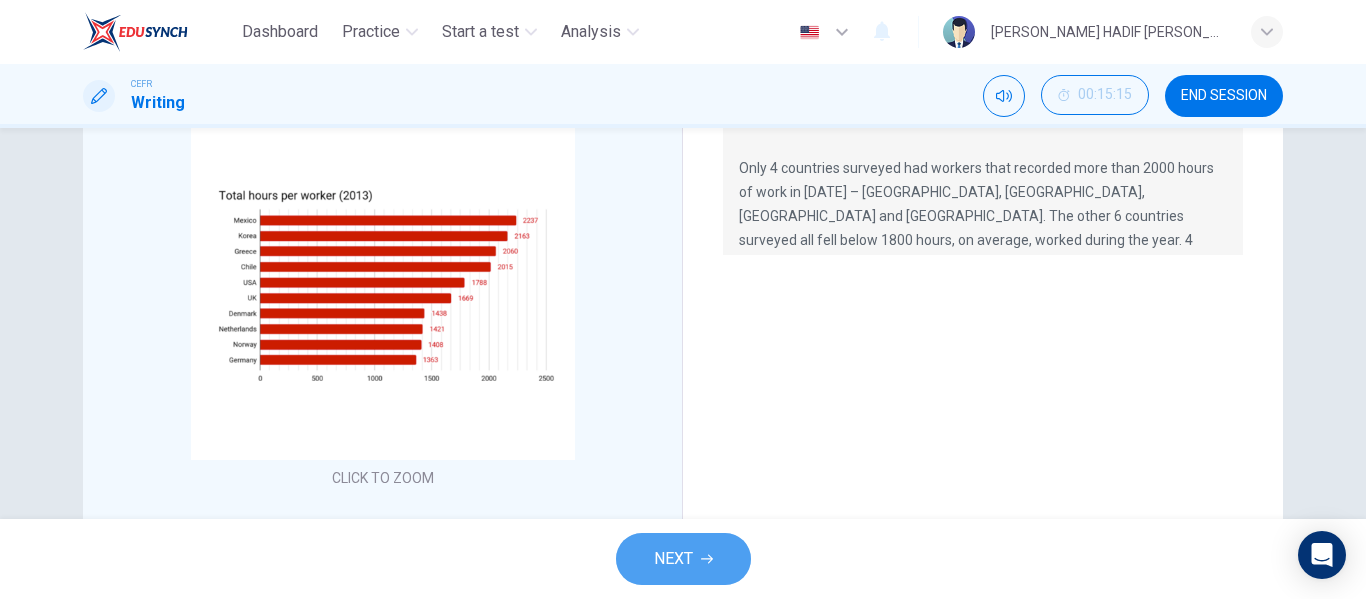 click on "NEXT" at bounding box center (683, 559) 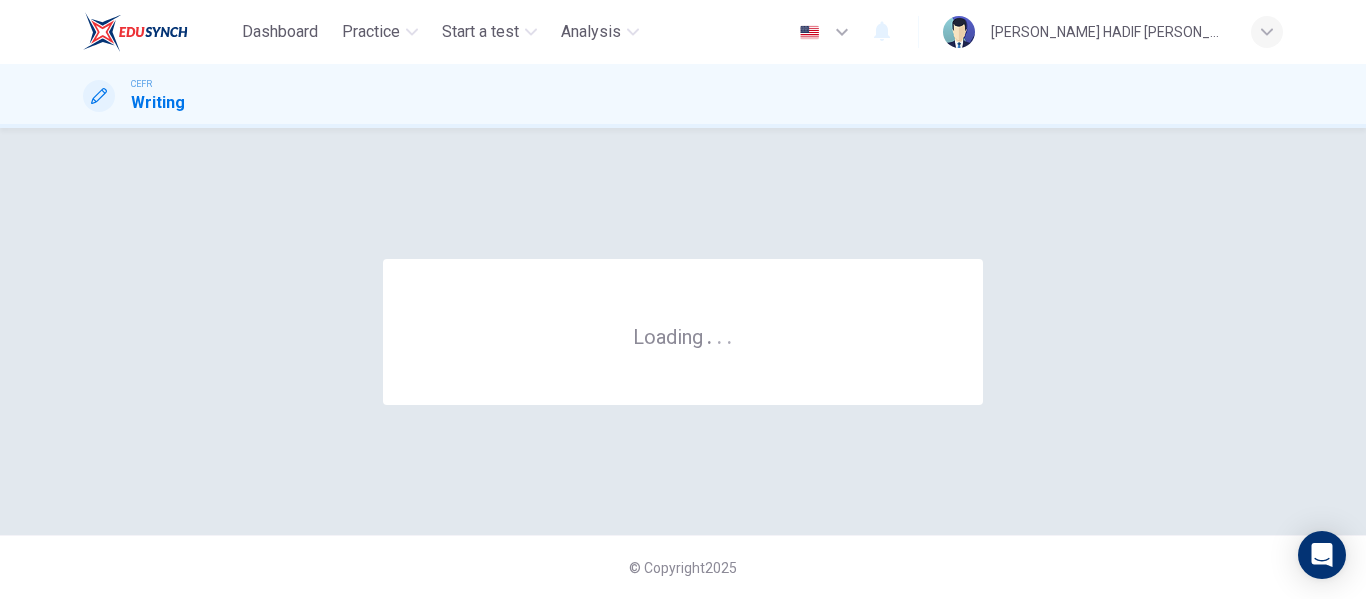 scroll, scrollTop: 0, scrollLeft: 0, axis: both 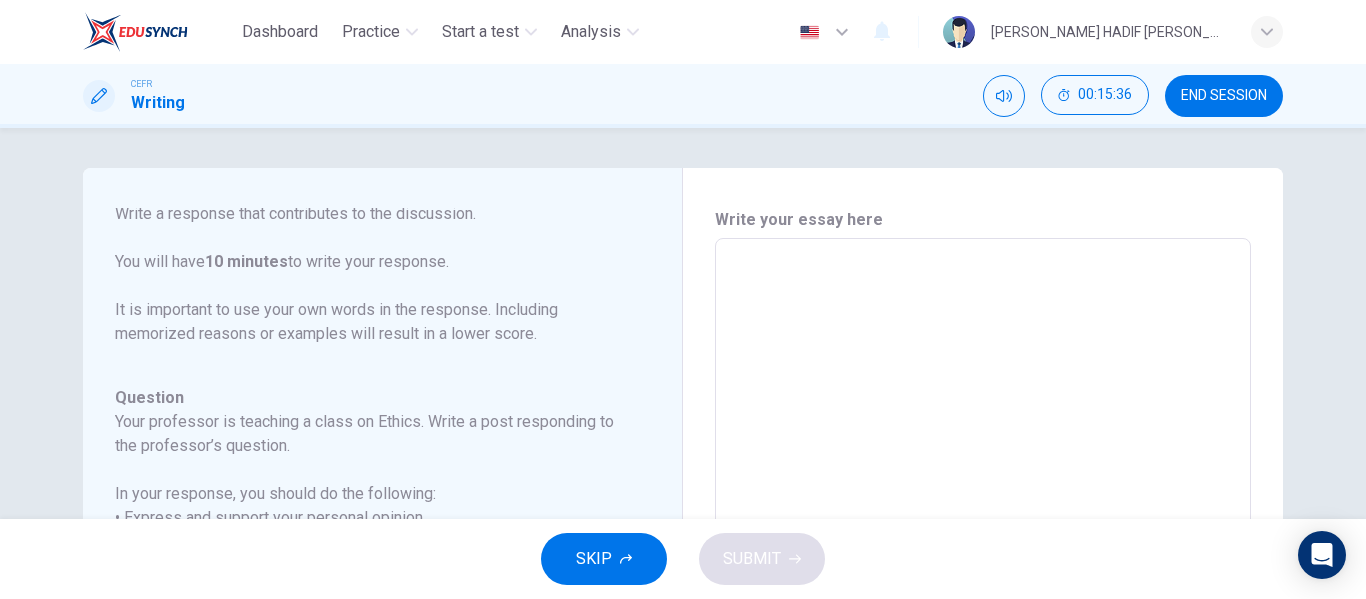 click at bounding box center [983, 572] 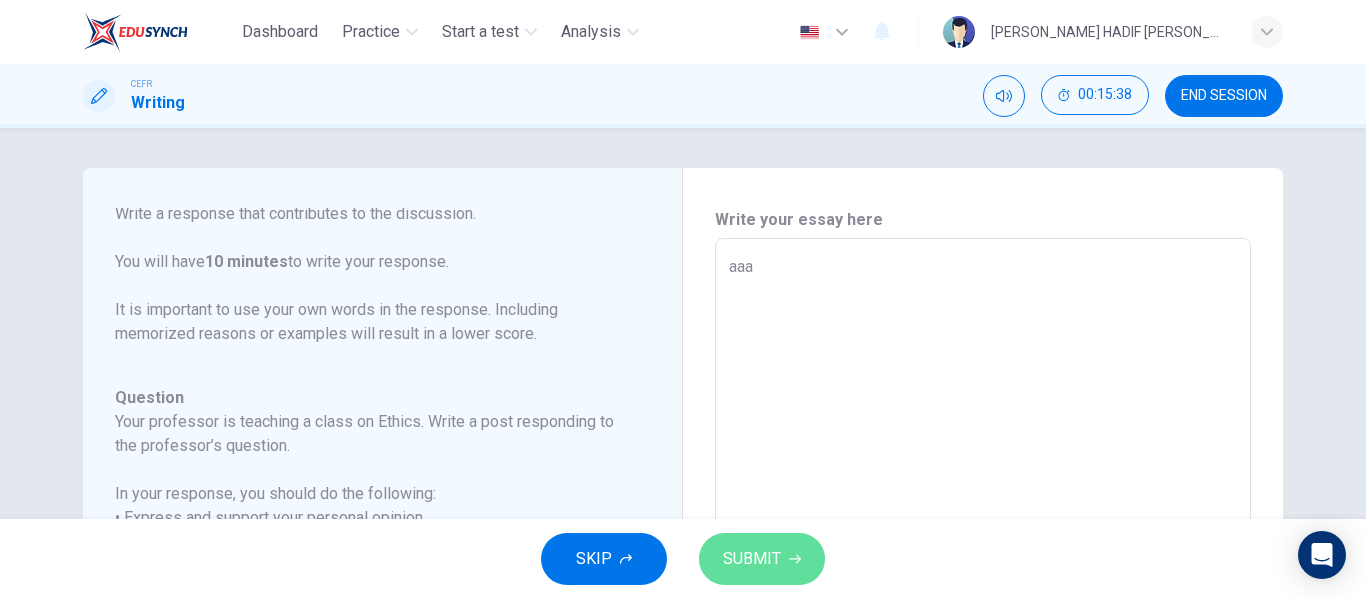 click on "SUBMIT" at bounding box center (752, 559) 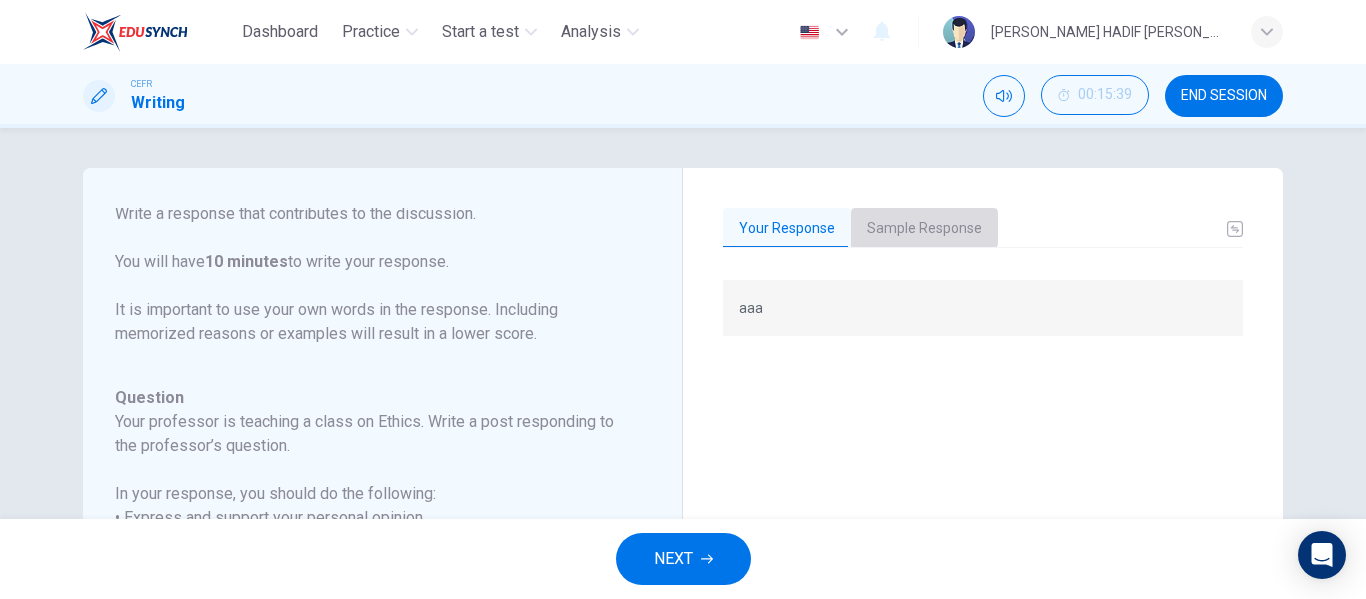 click on "Sample Response" at bounding box center [924, 229] 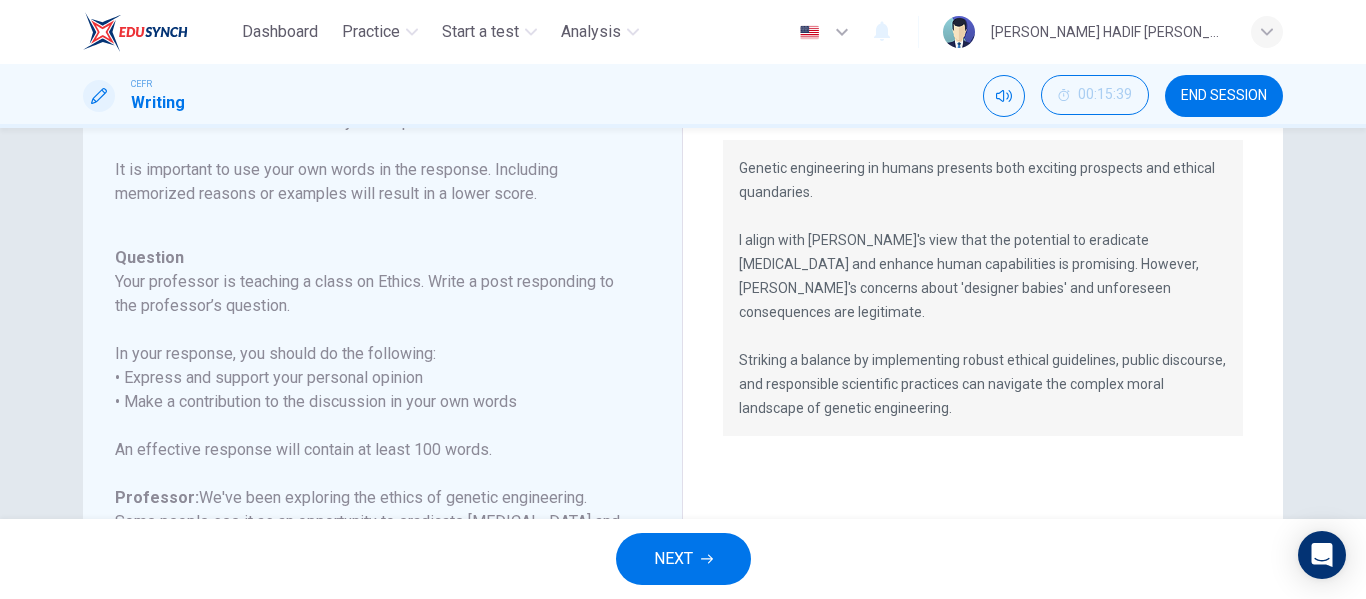 scroll, scrollTop: 143, scrollLeft: 0, axis: vertical 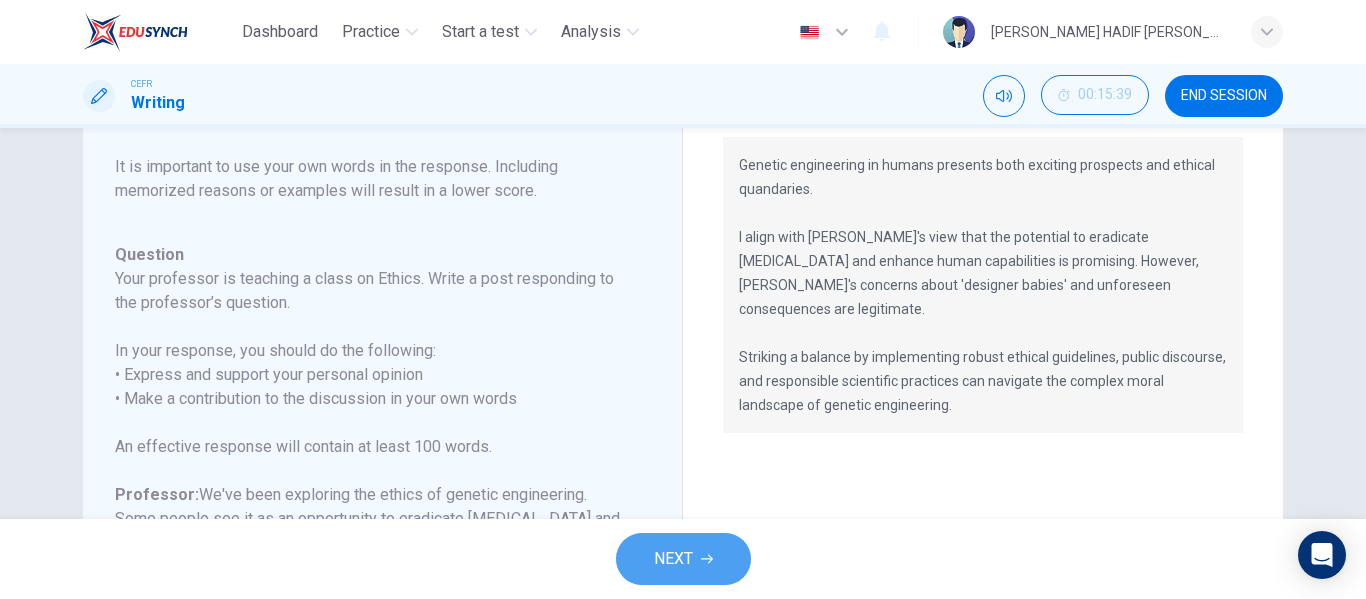 click on "NEXT" at bounding box center (683, 559) 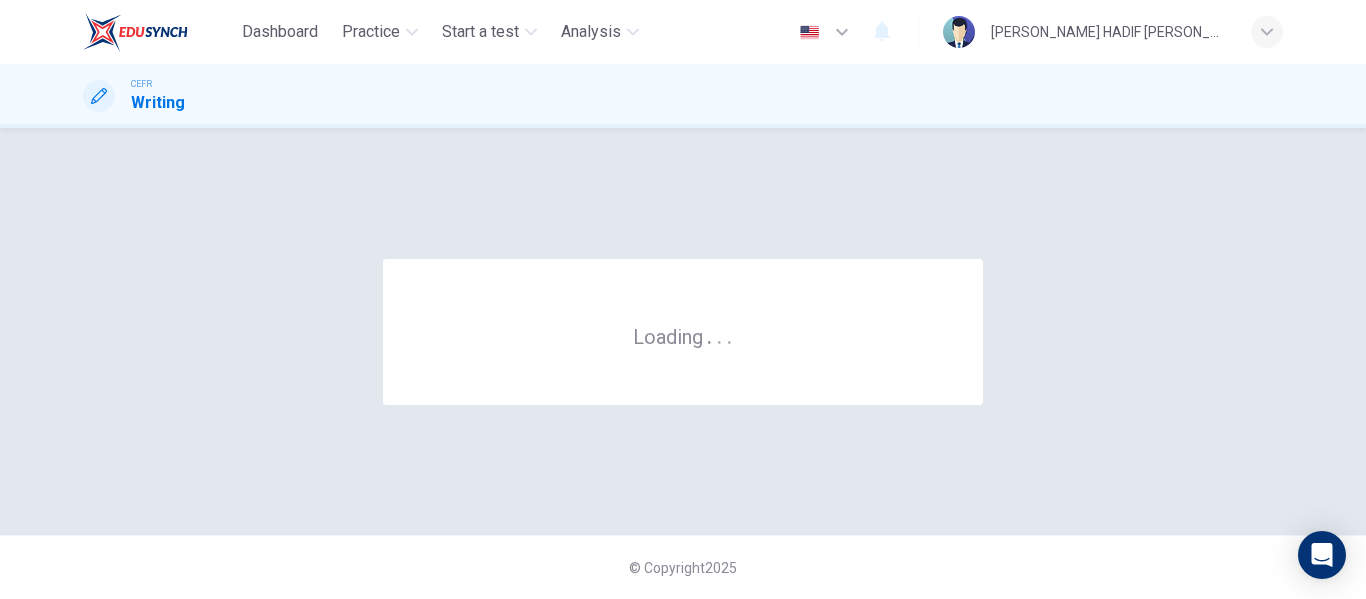 scroll, scrollTop: 0, scrollLeft: 0, axis: both 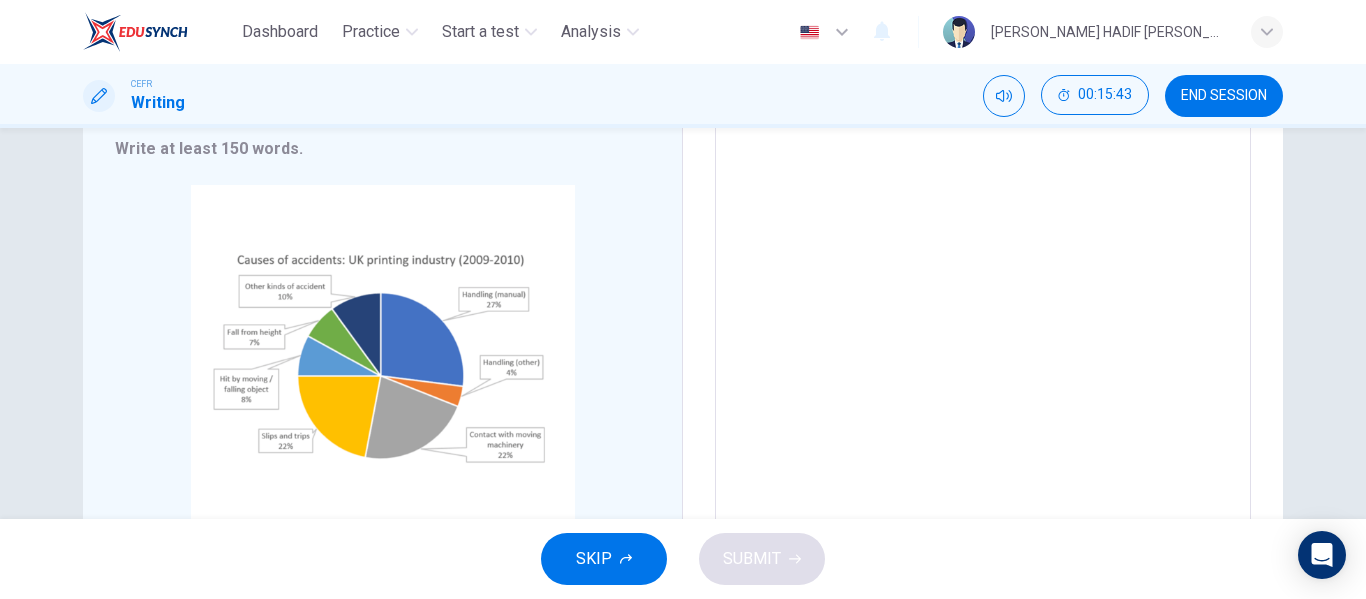 click at bounding box center [983, 239] 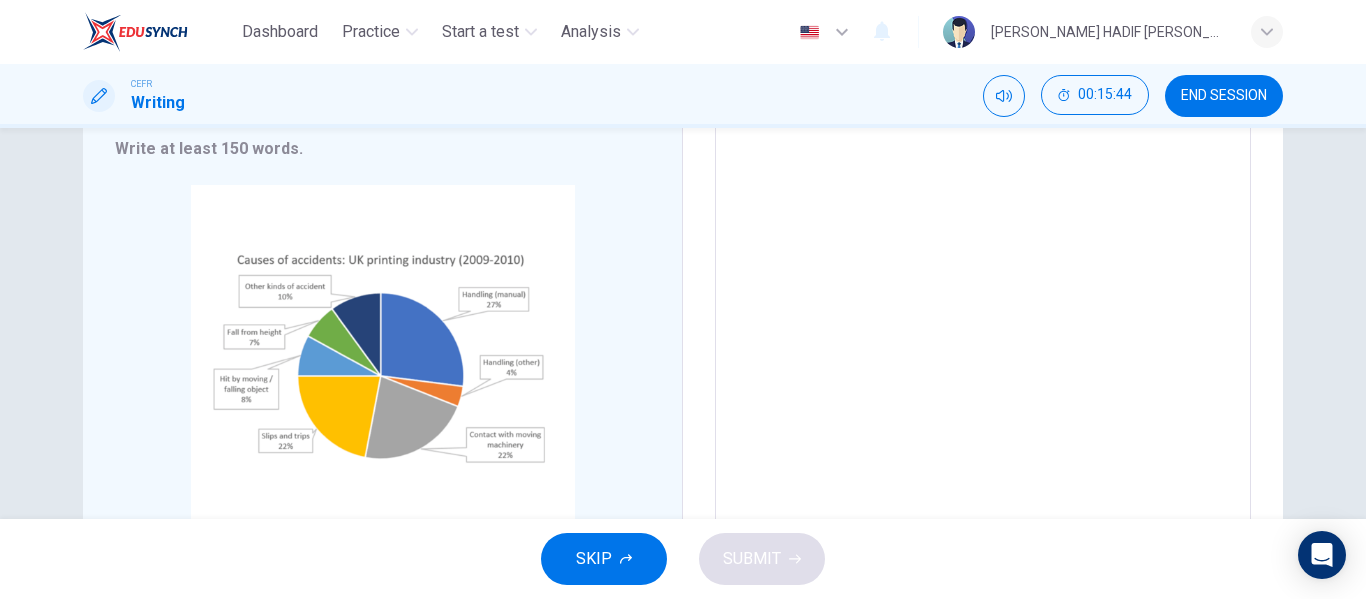 scroll, scrollTop: 128, scrollLeft: 0, axis: vertical 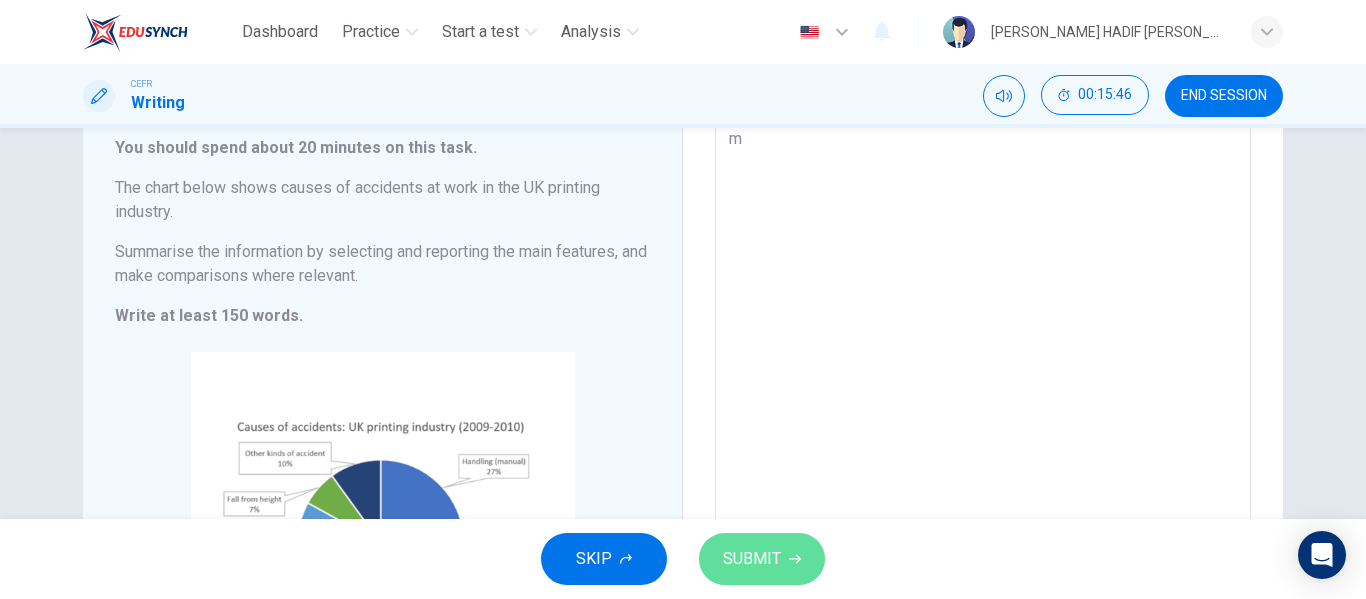 click 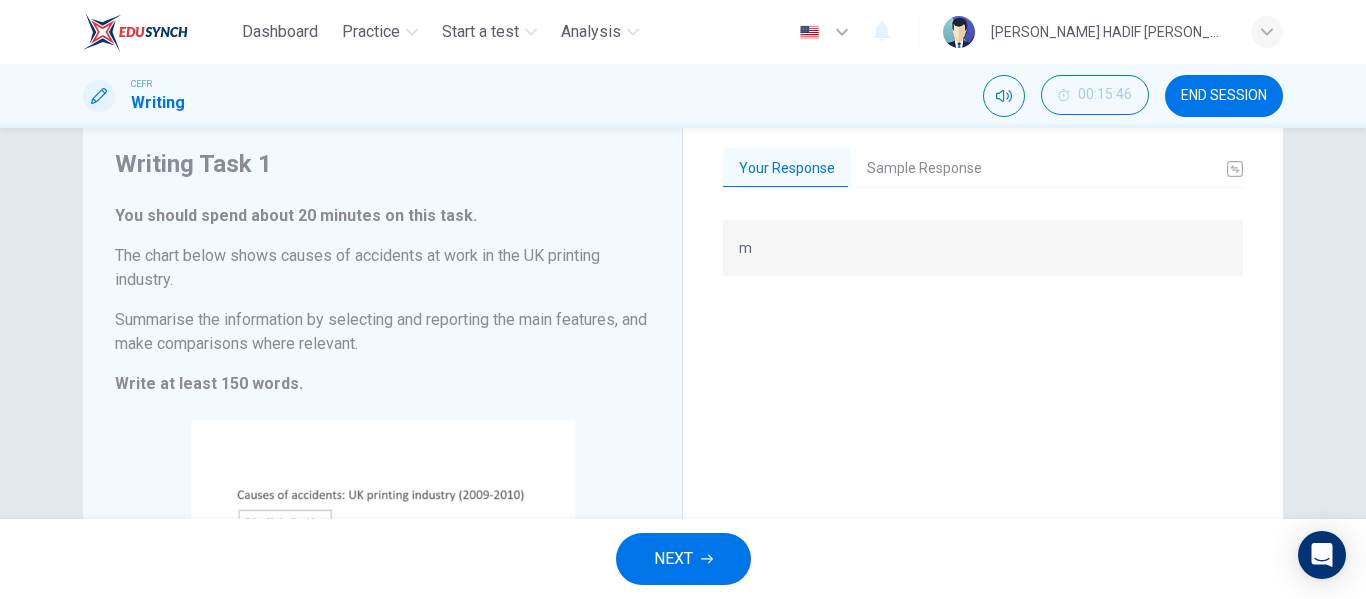 scroll, scrollTop: 42, scrollLeft: 0, axis: vertical 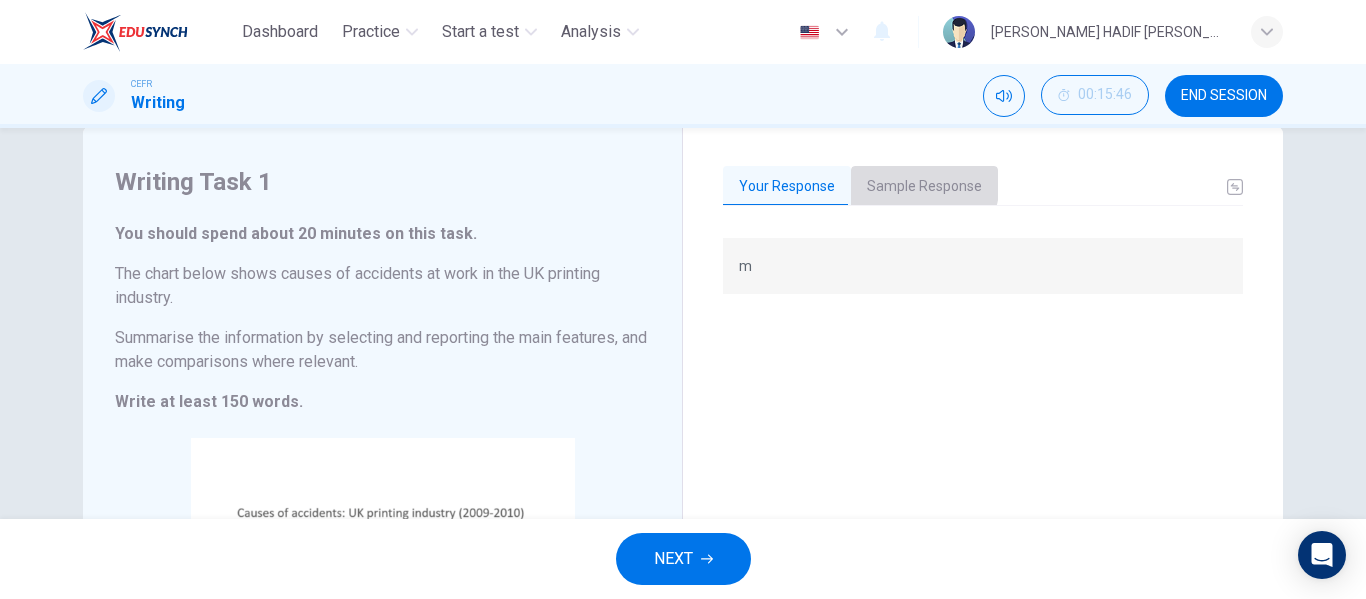click on "Sample Response" at bounding box center [924, 187] 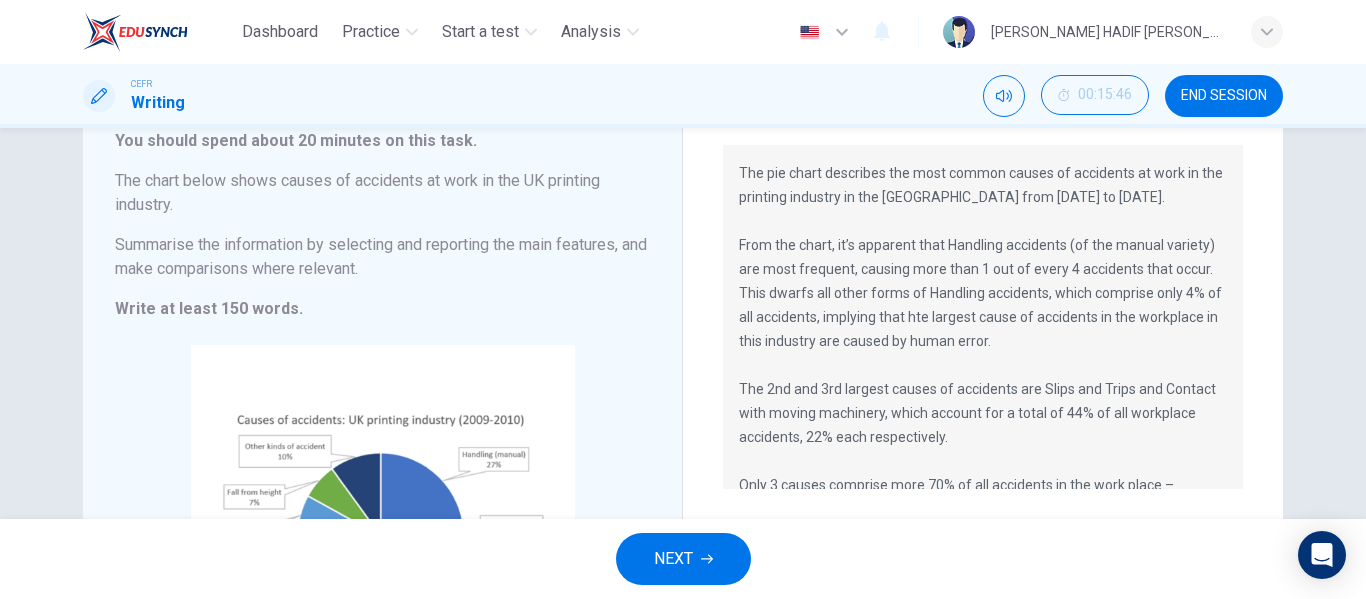 scroll, scrollTop: 140, scrollLeft: 0, axis: vertical 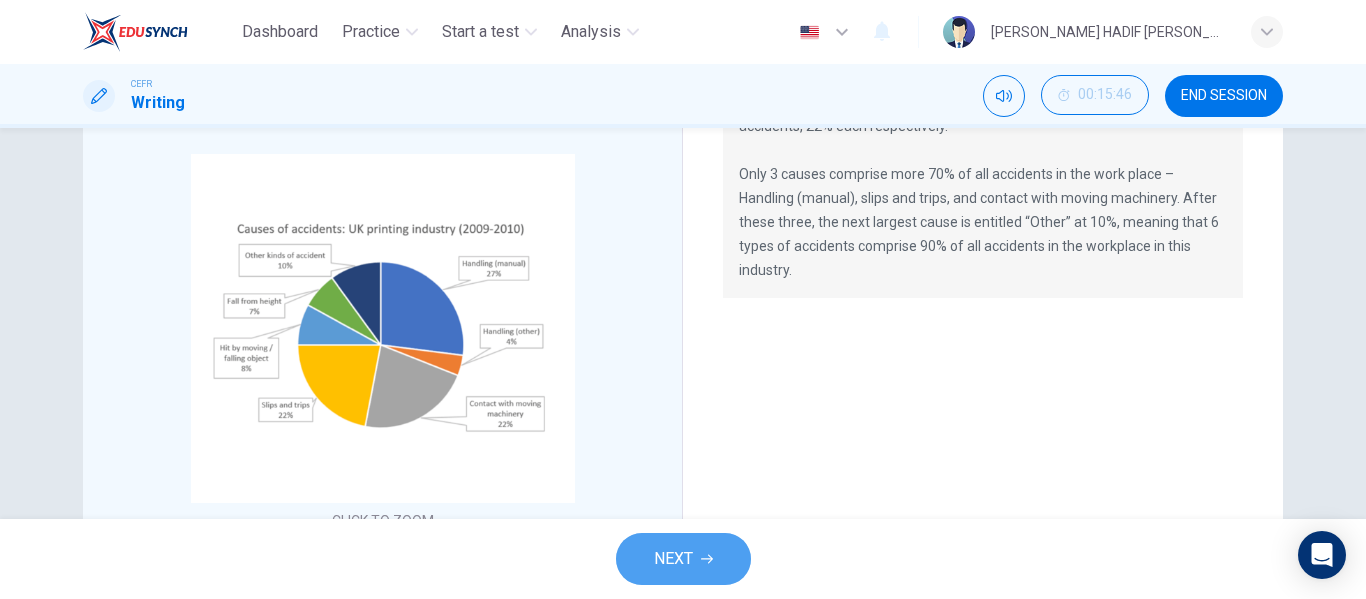 click on "NEXT" at bounding box center [683, 559] 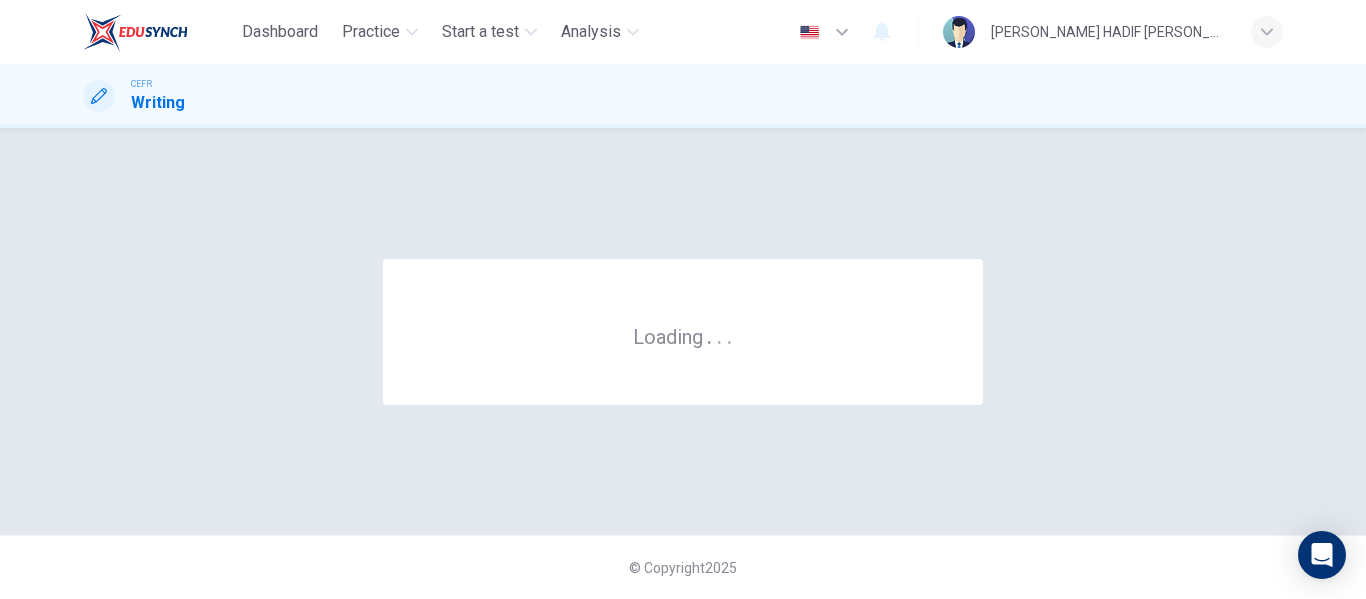 scroll, scrollTop: 0, scrollLeft: 0, axis: both 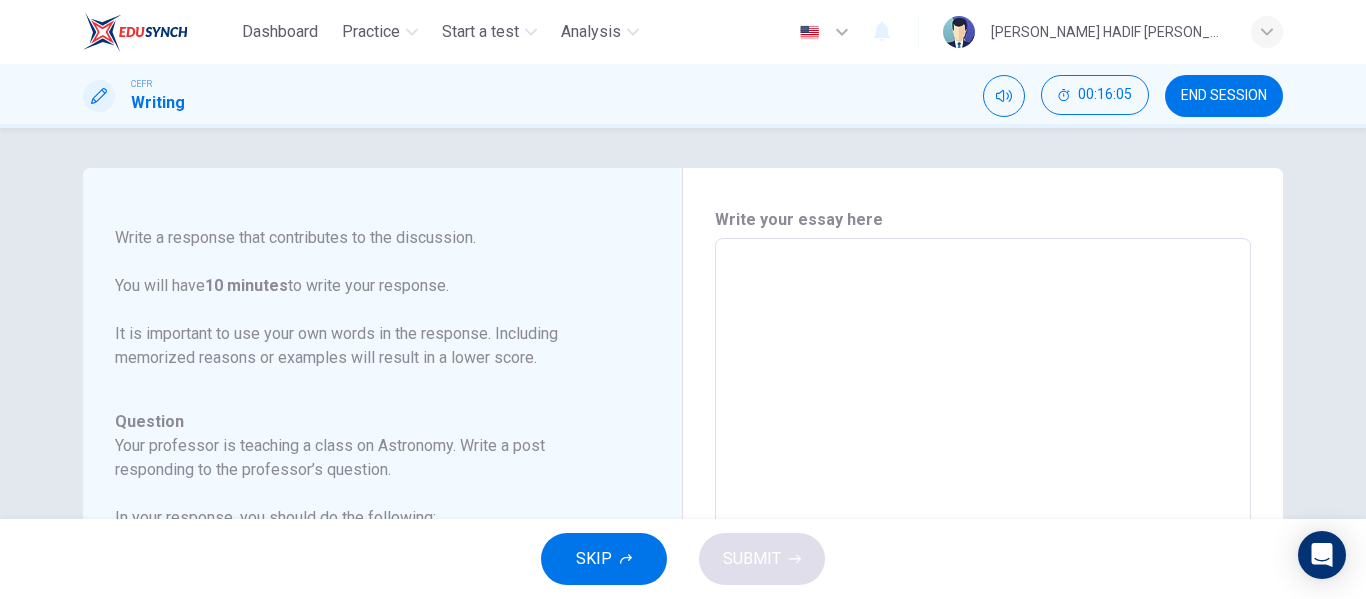 click at bounding box center (983, 572) 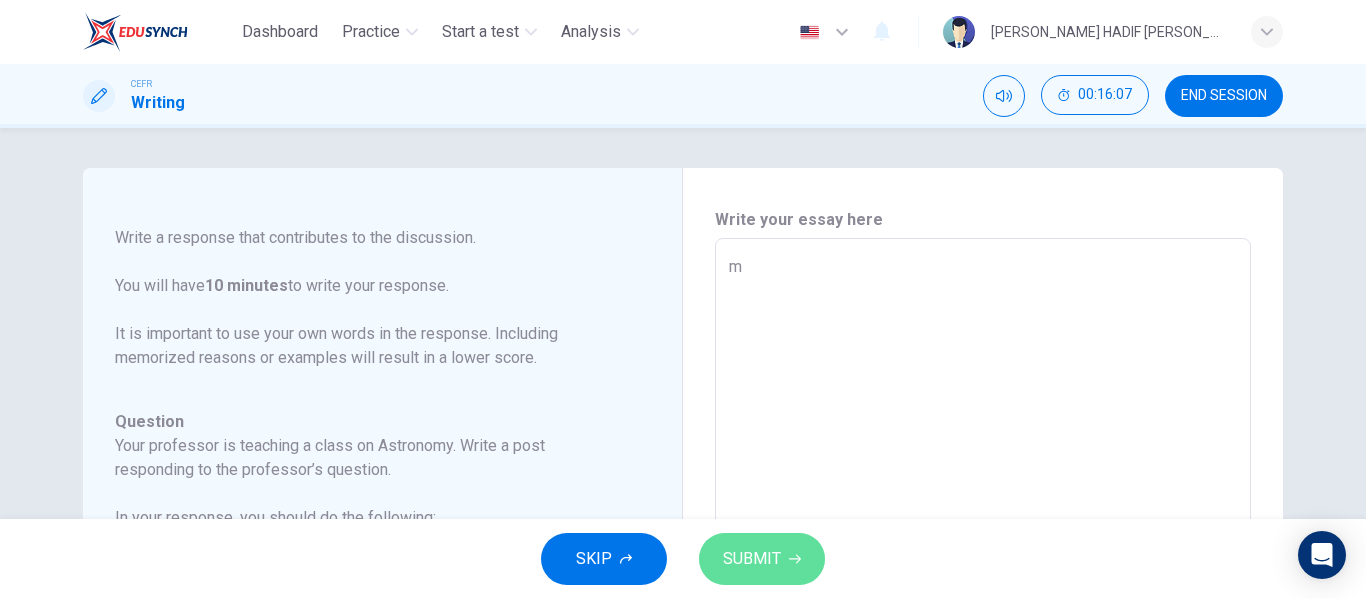 click on "SUBMIT" at bounding box center (762, 559) 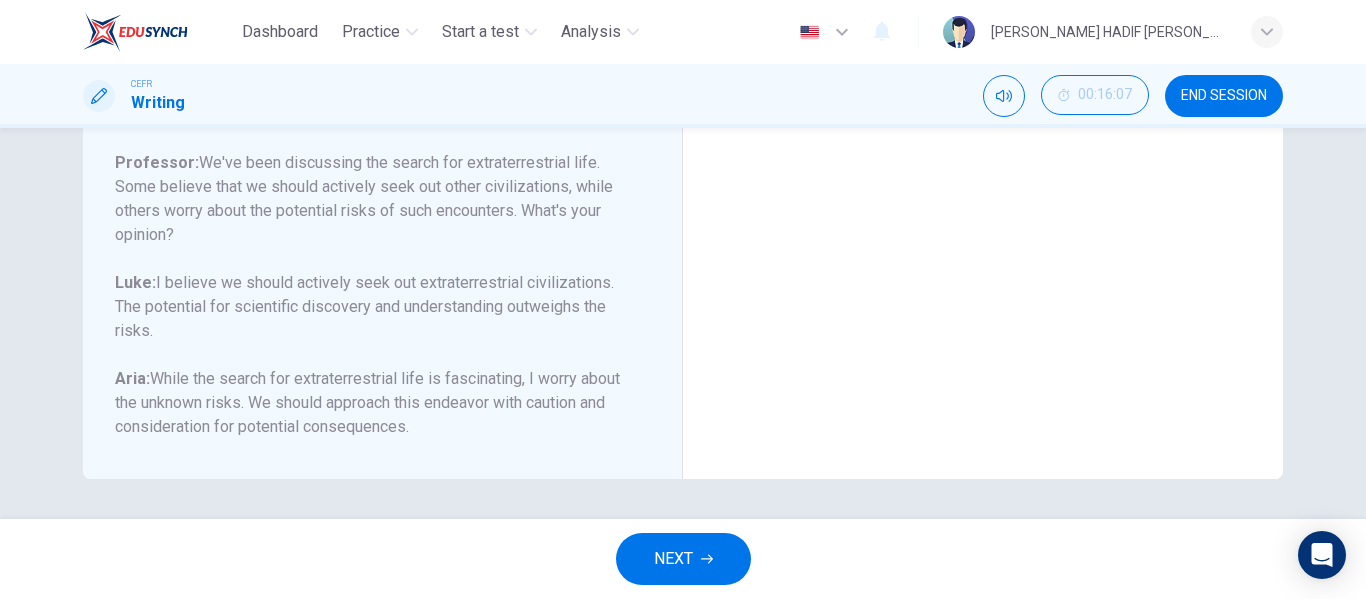 scroll, scrollTop: 0, scrollLeft: 0, axis: both 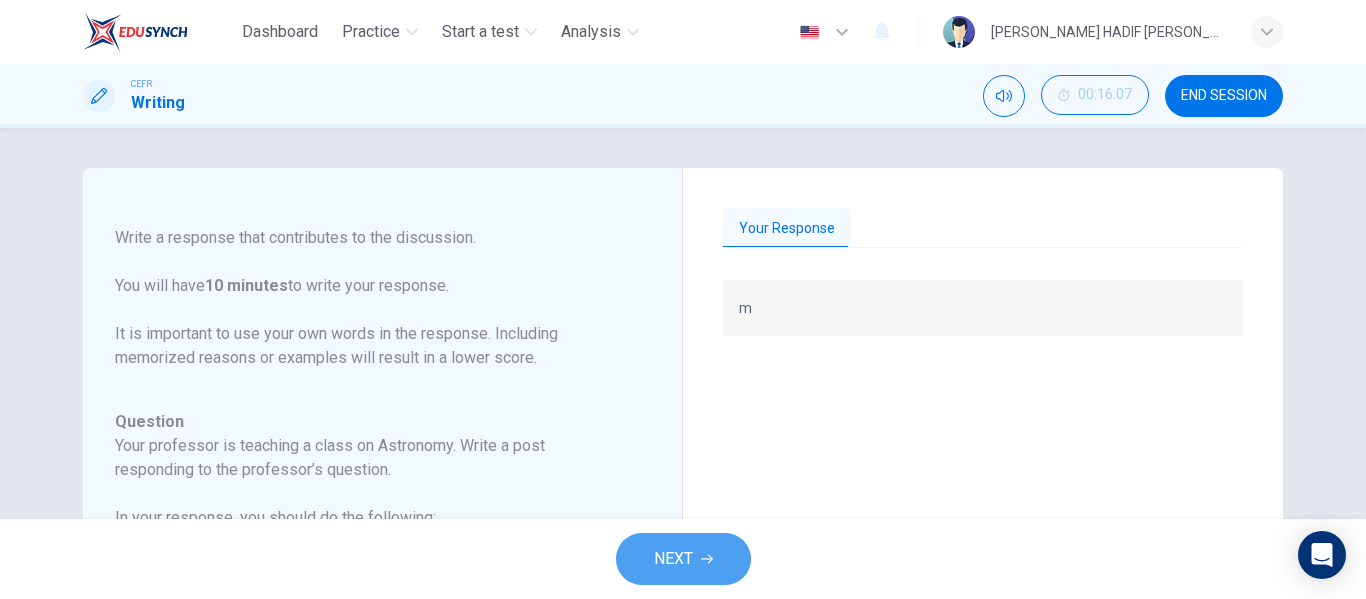 click on "NEXT" at bounding box center (683, 559) 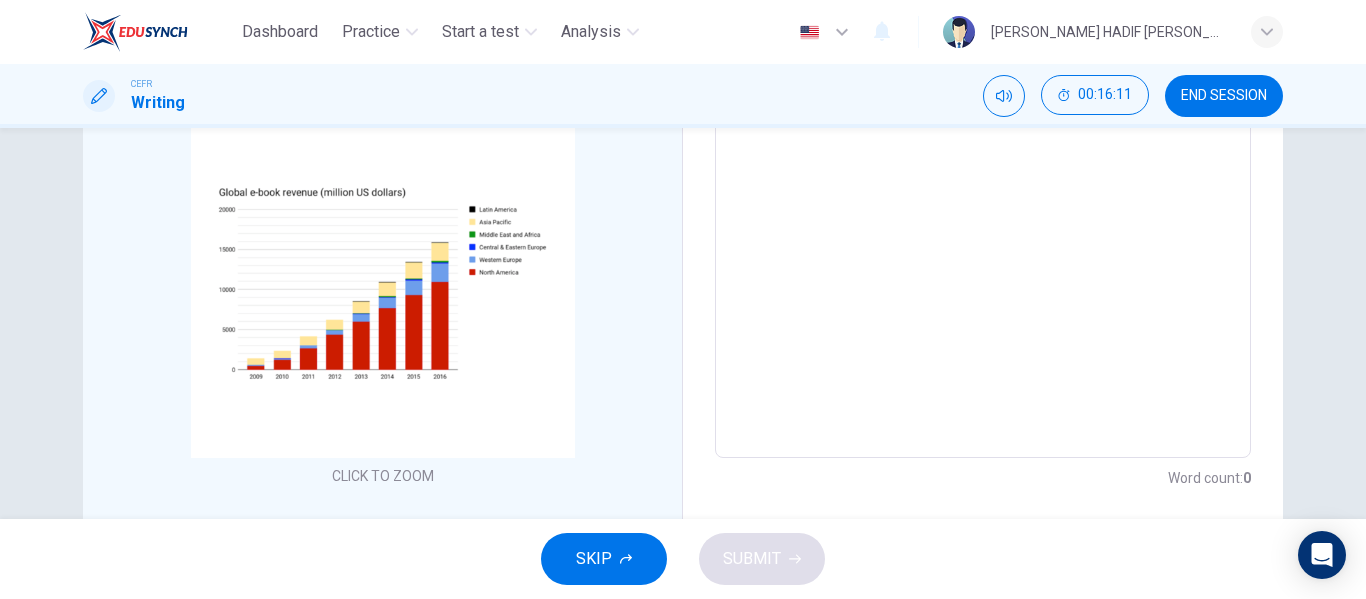 scroll, scrollTop: 389, scrollLeft: 0, axis: vertical 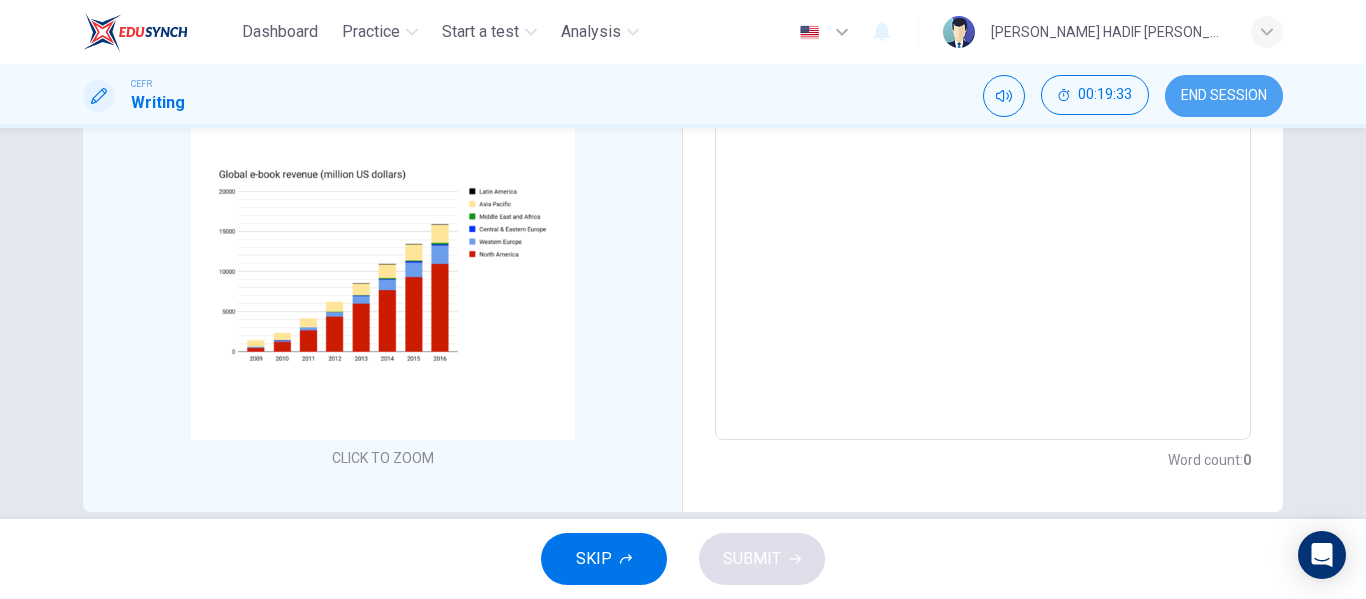 click on "END SESSION" at bounding box center [1224, 96] 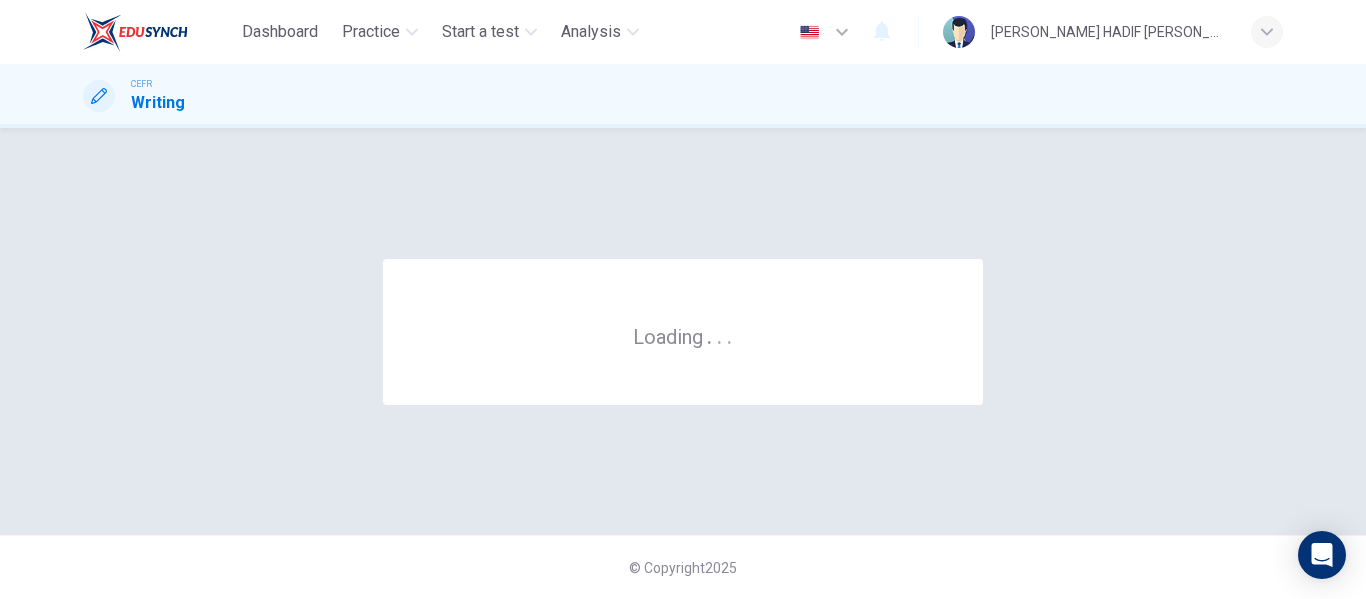 scroll, scrollTop: 0, scrollLeft: 0, axis: both 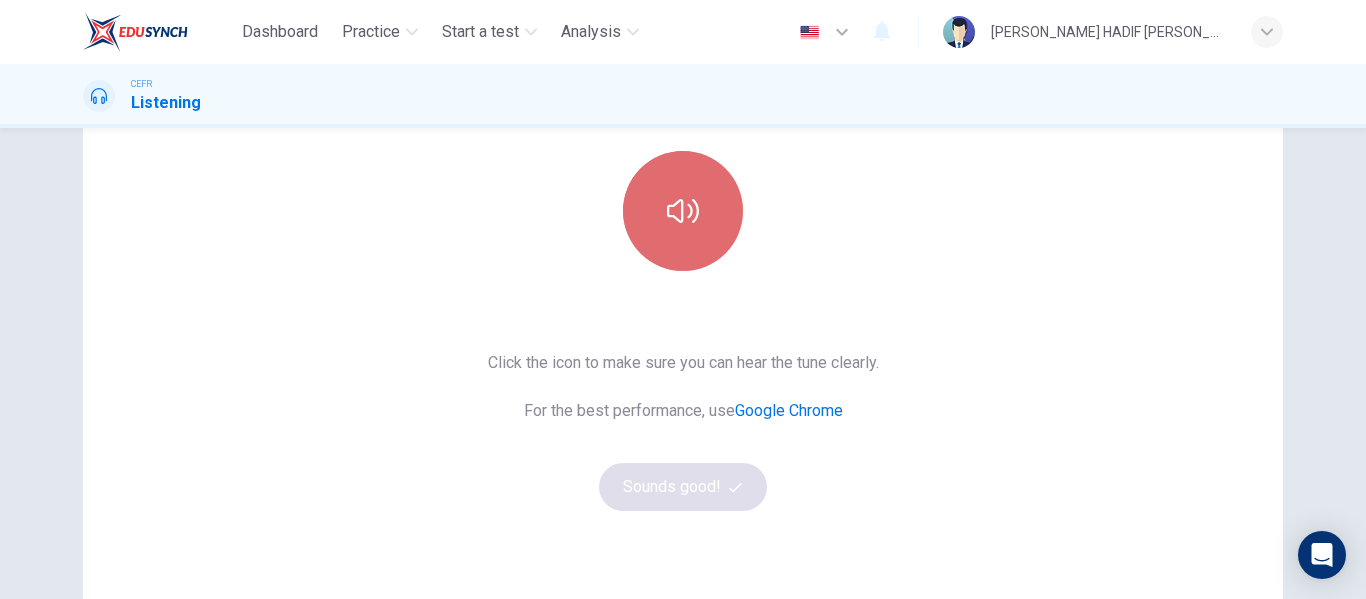 click 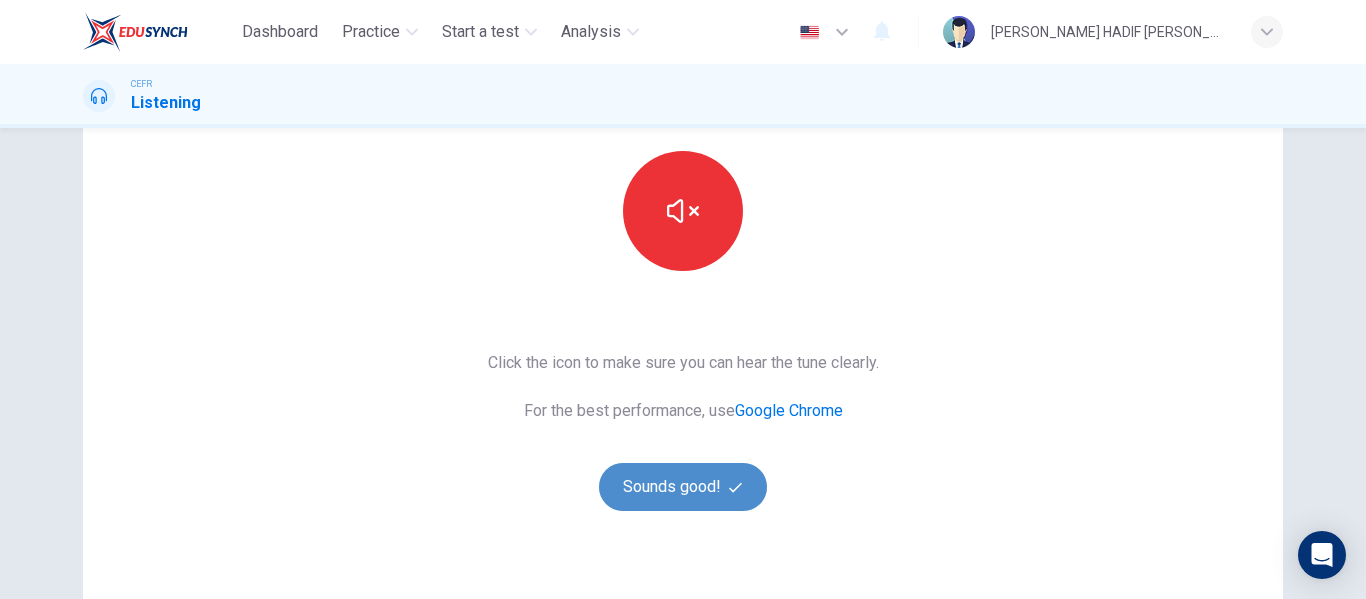 click on "Sounds good!" at bounding box center [683, 487] 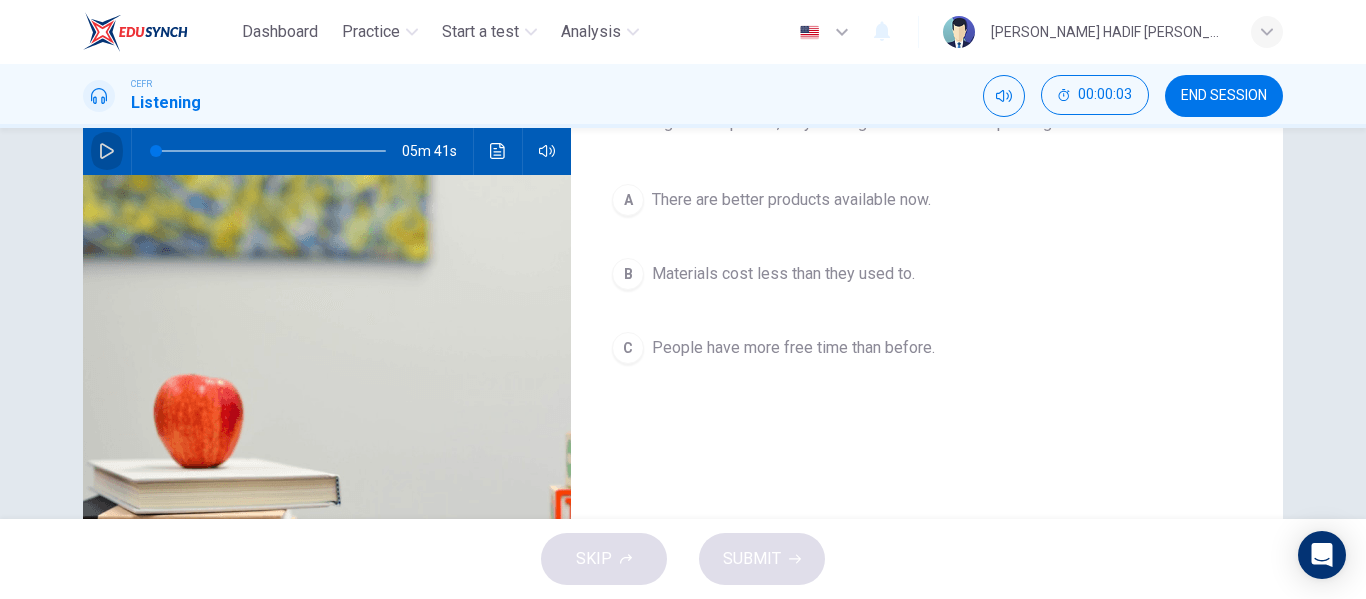click 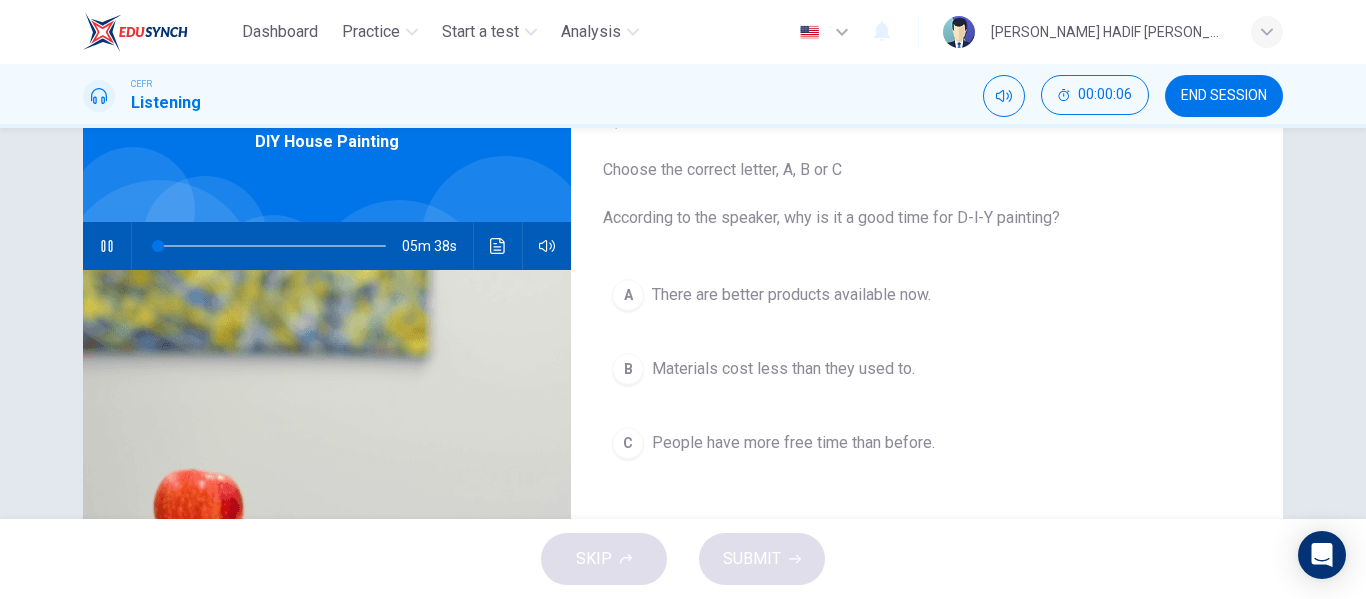 scroll, scrollTop: 104, scrollLeft: 0, axis: vertical 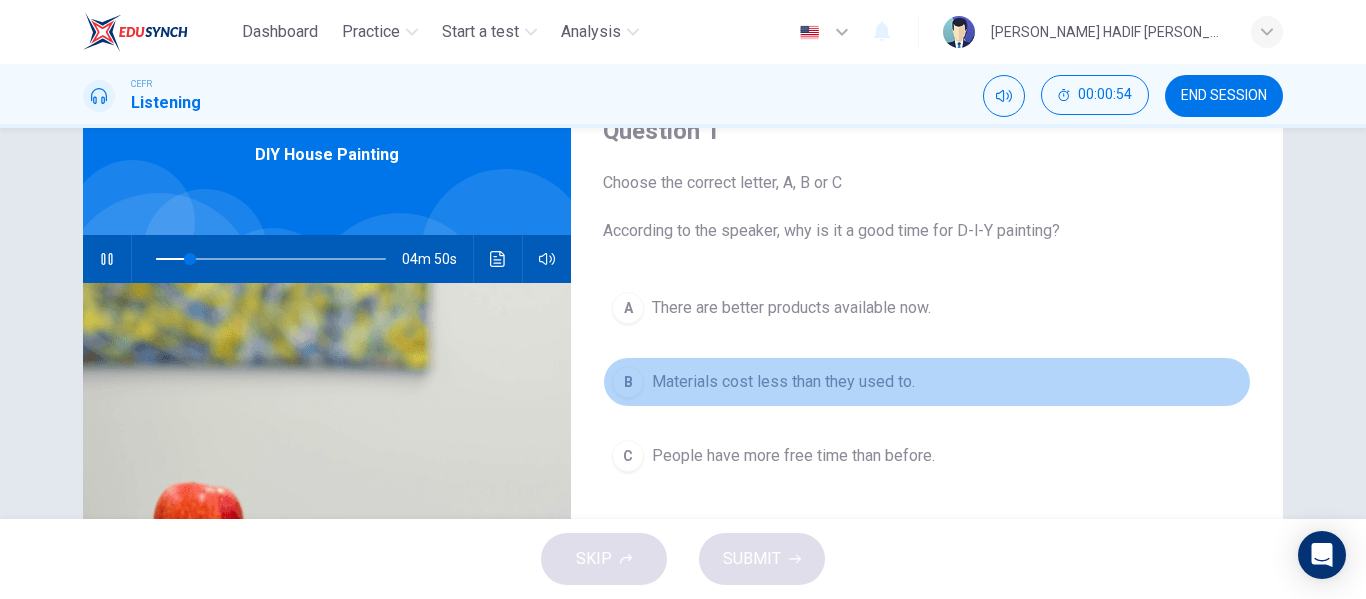 click on "B" at bounding box center [628, 382] 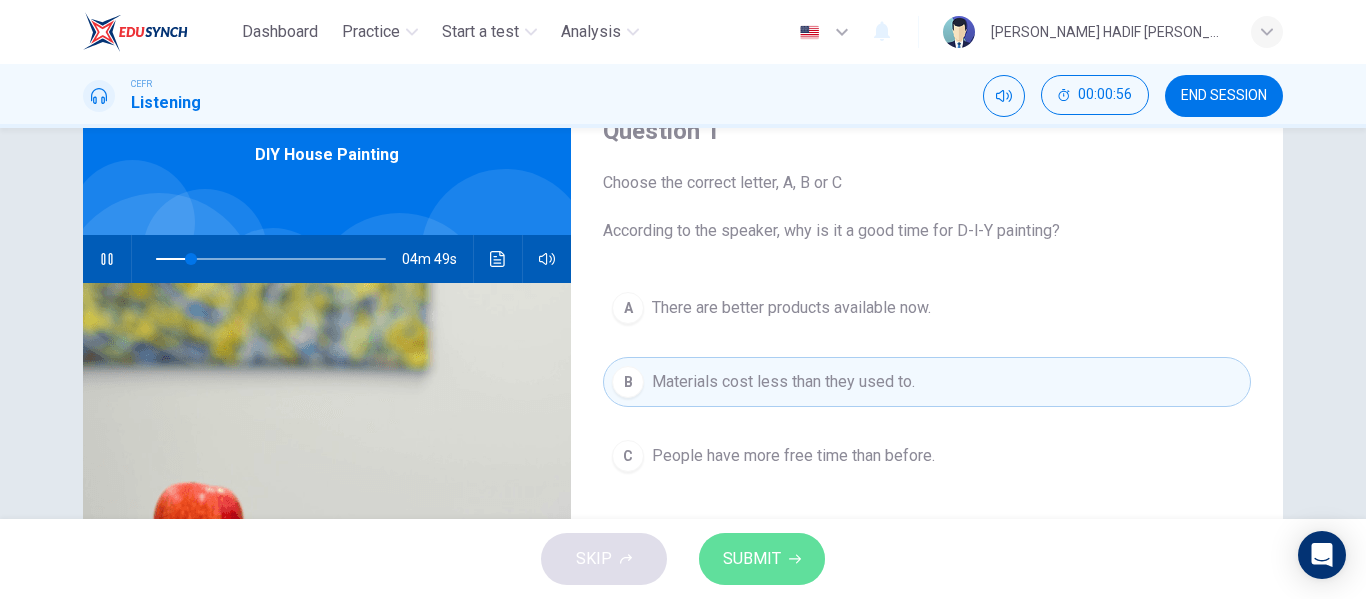 click on "SUBMIT" at bounding box center (752, 559) 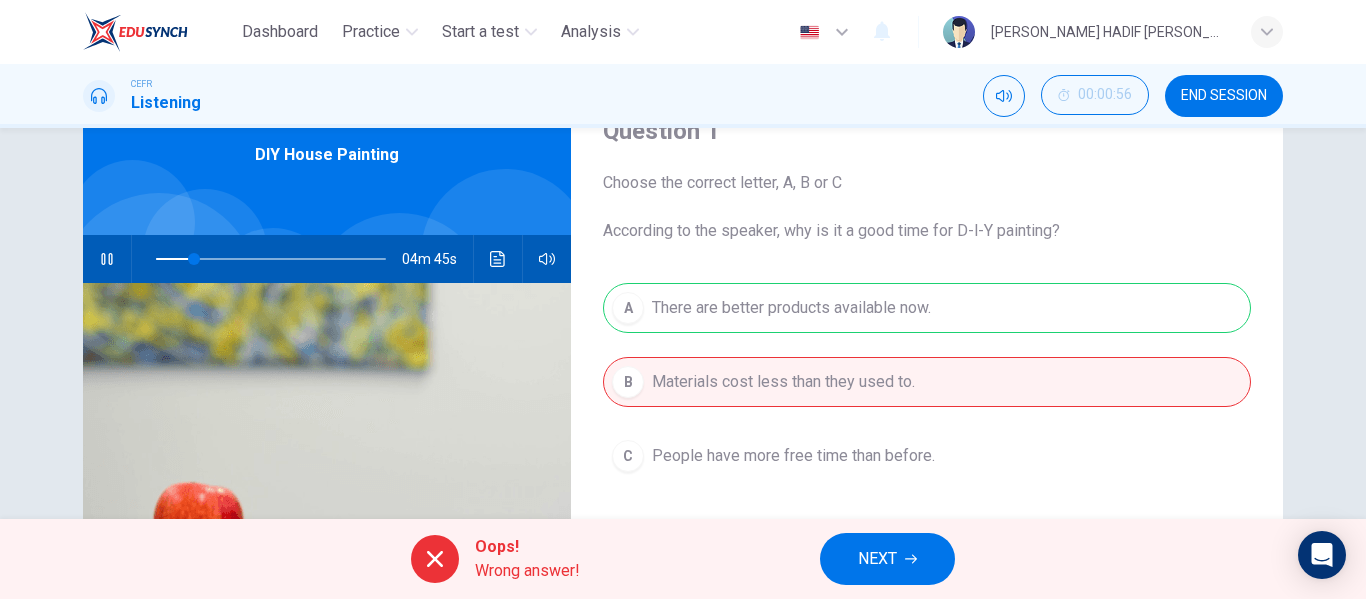 click on "NEXT" at bounding box center (877, 559) 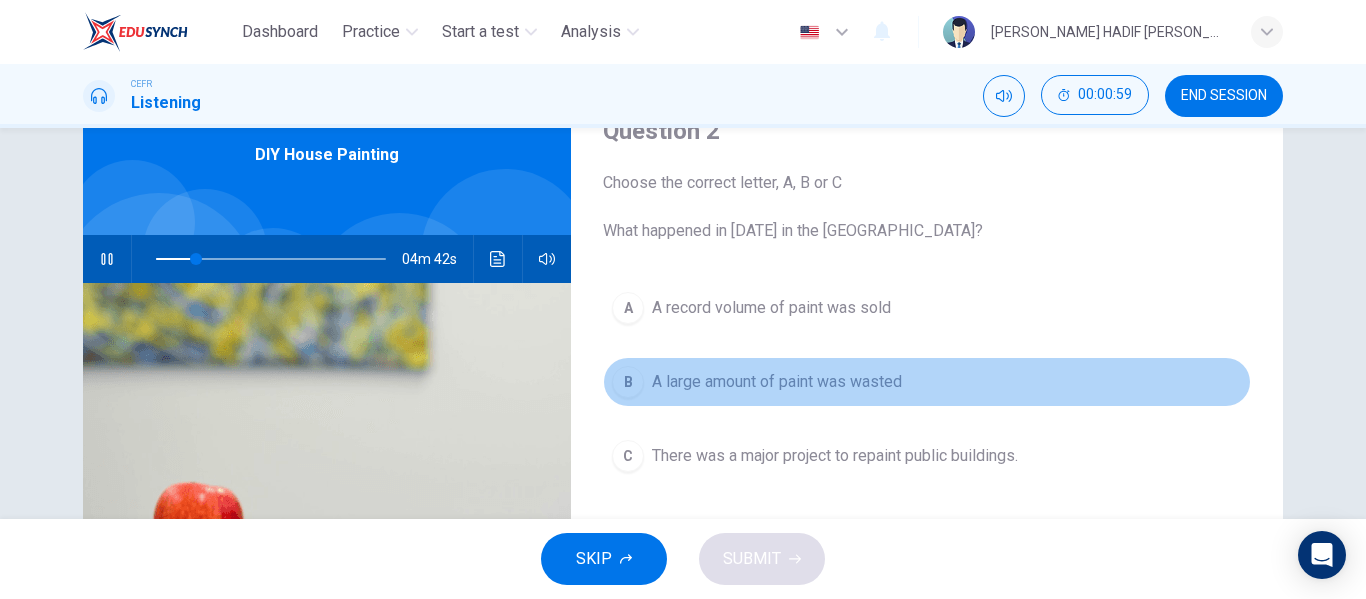 click on "A large amount of paint was wasted" at bounding box center (777, 382) 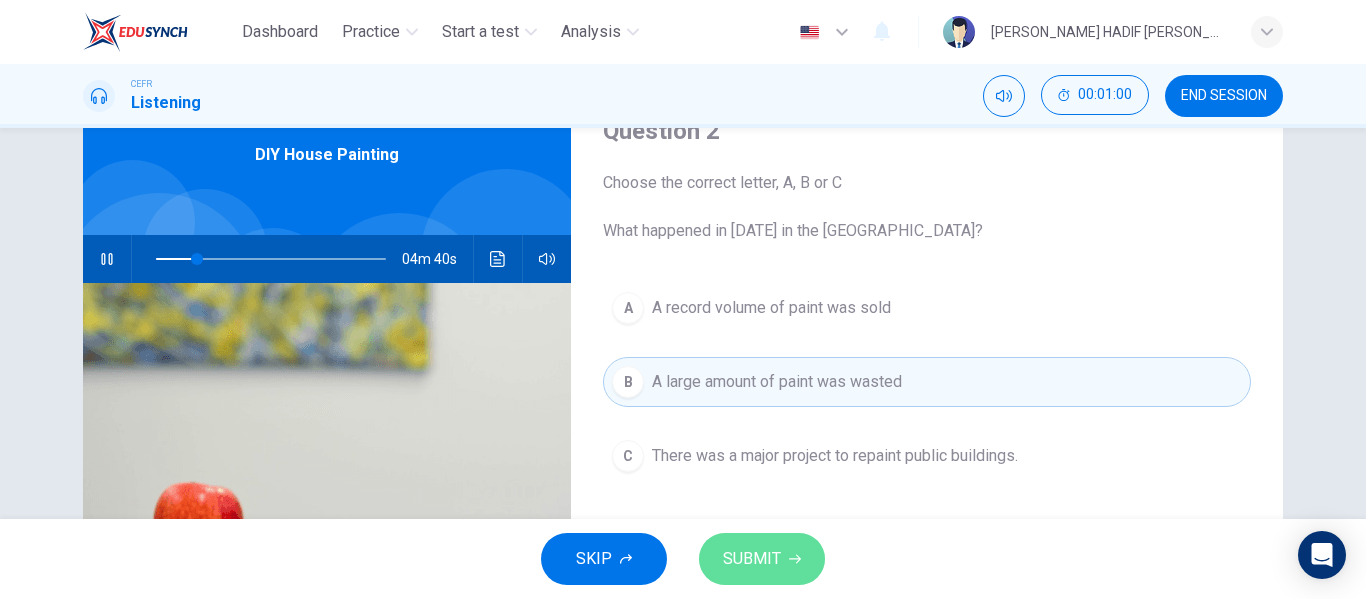 click on "SUBMIT" at bounding box center (762, 559) 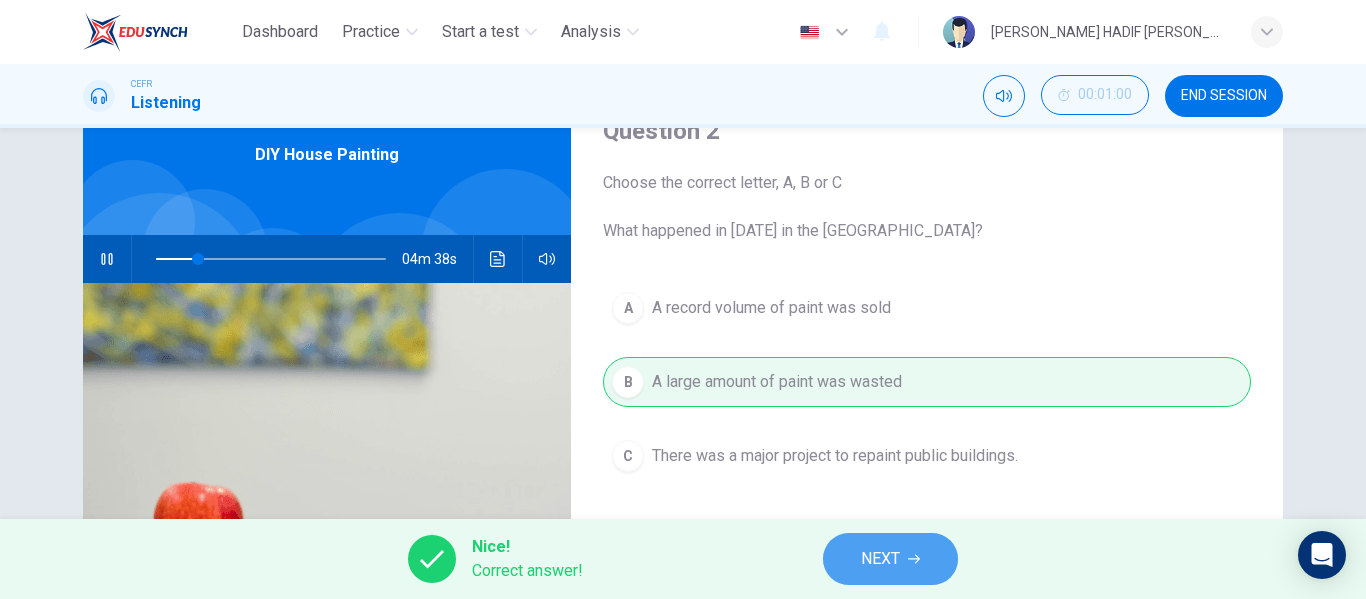 click on "NEXT" at bounding box center [880, 559] 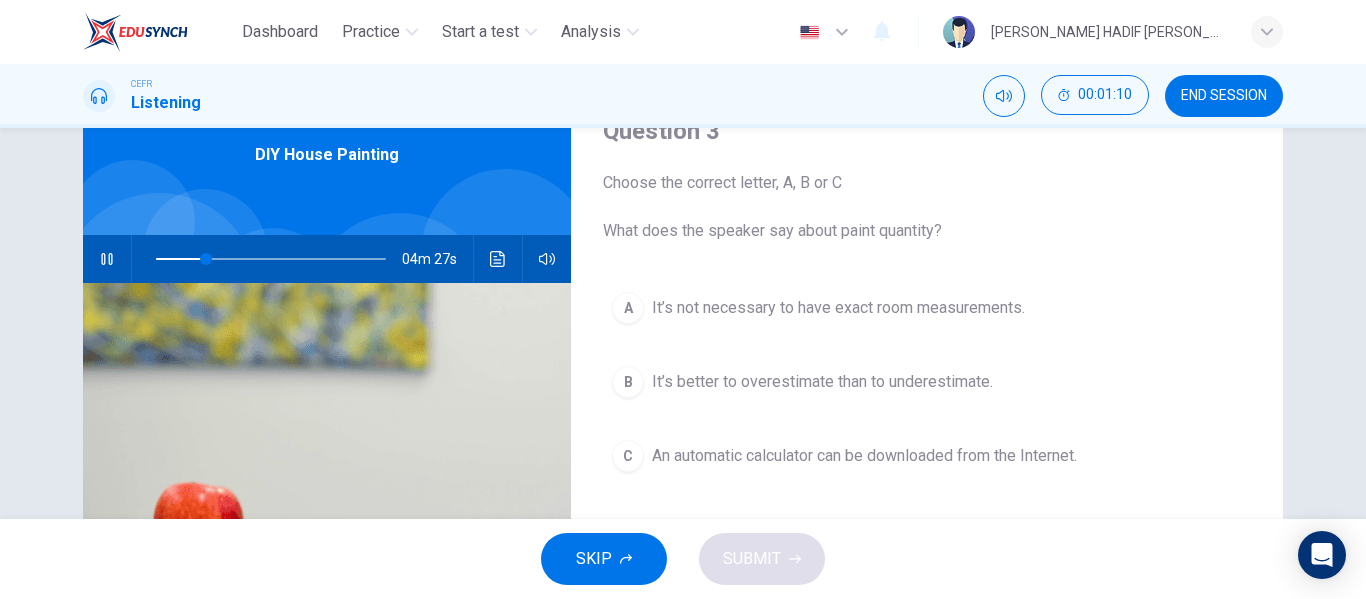 click on "C An automatic calculator can be downloaded from the Internet." at bounding box center [927, 456] 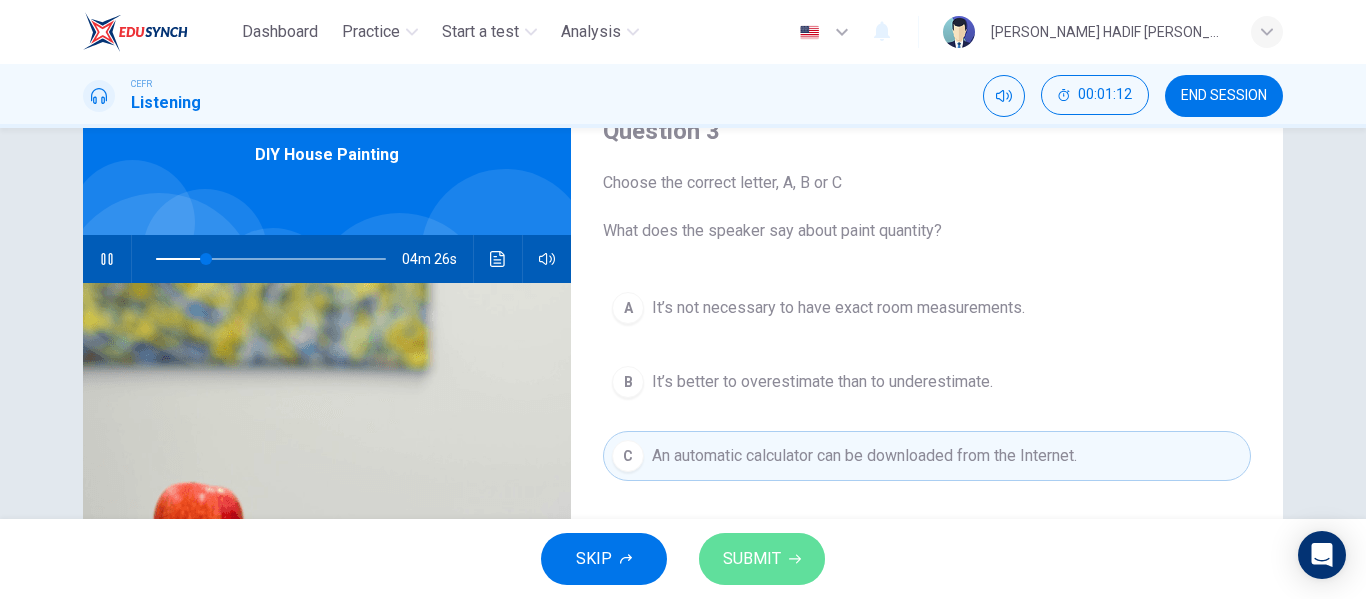 click on "SUBMIT" at bounding box center (752, 559) 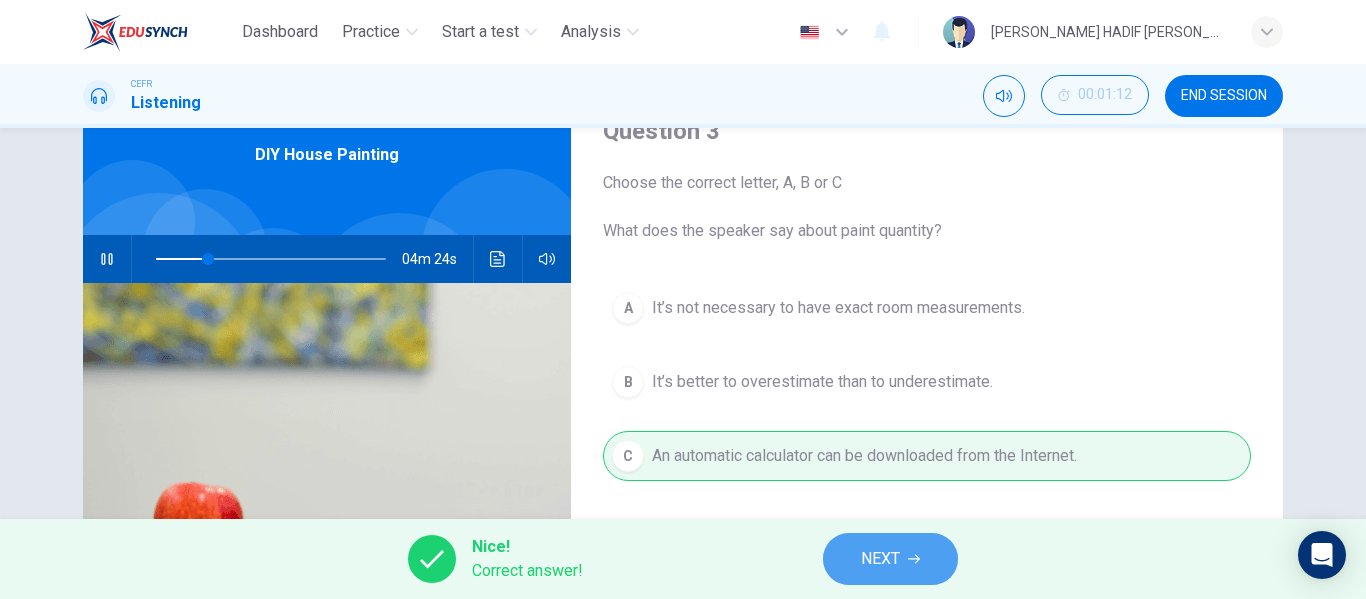 click on "NEXT" at bounding box center [890, 559] 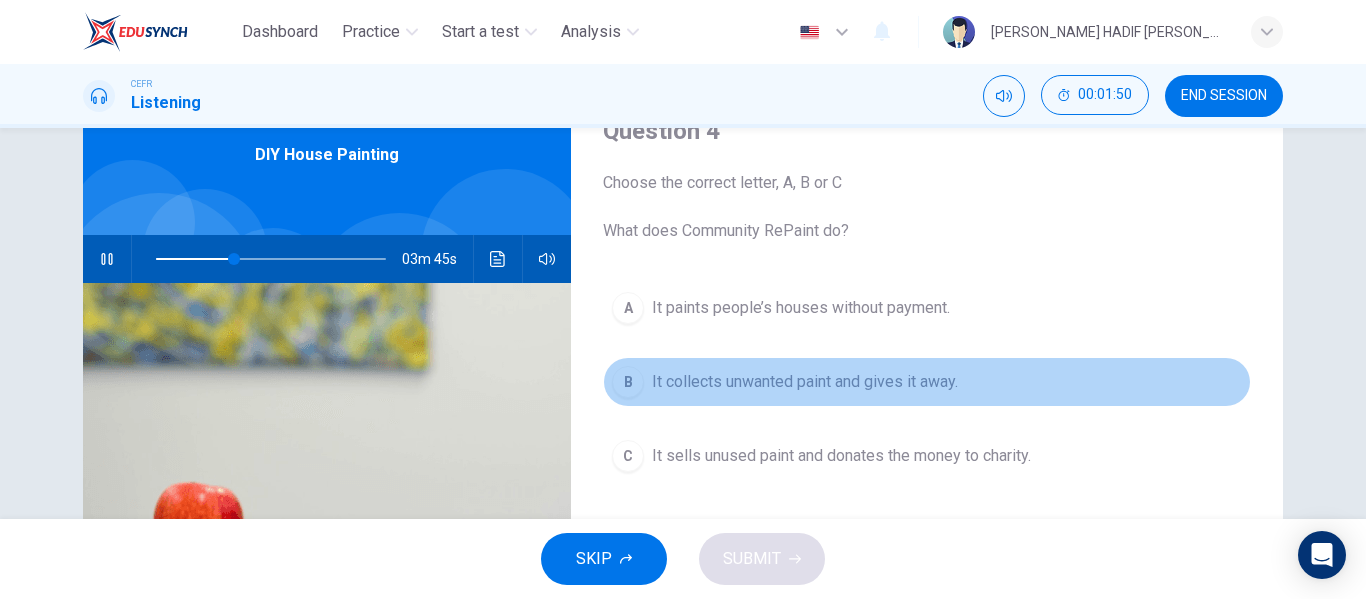 click on "It collects unwanted paint and gives it away." at bounding box center [805, 382] 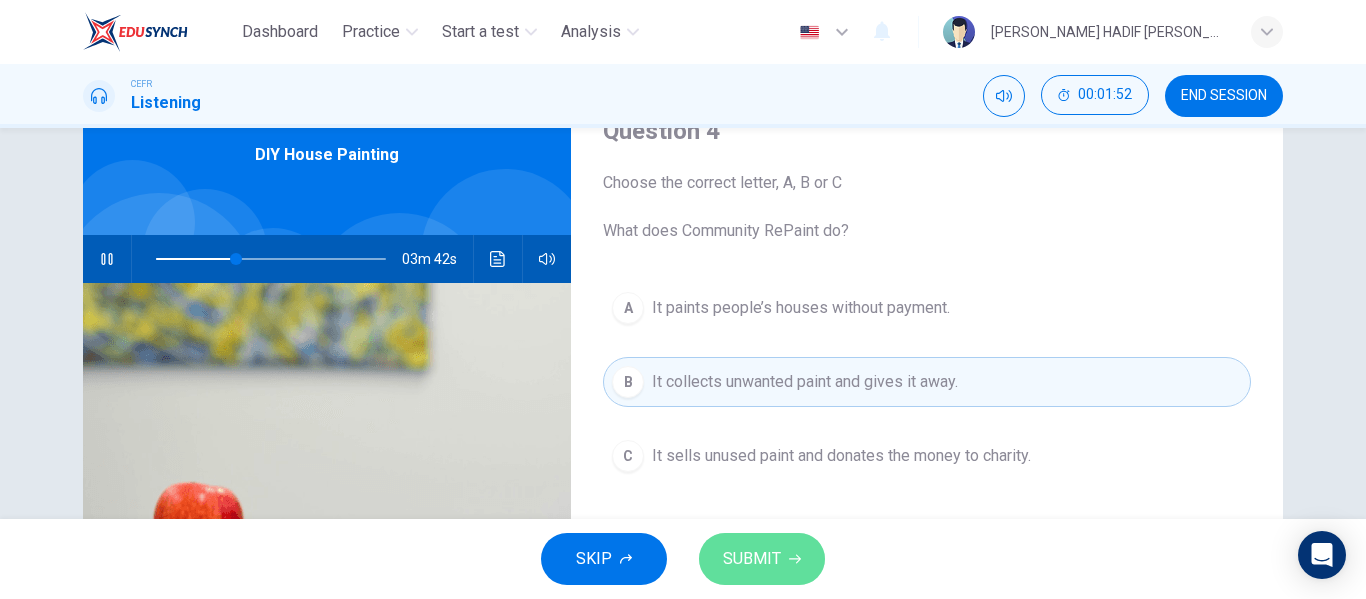 click on "SUBMIT" at bounding box center [762, 559] 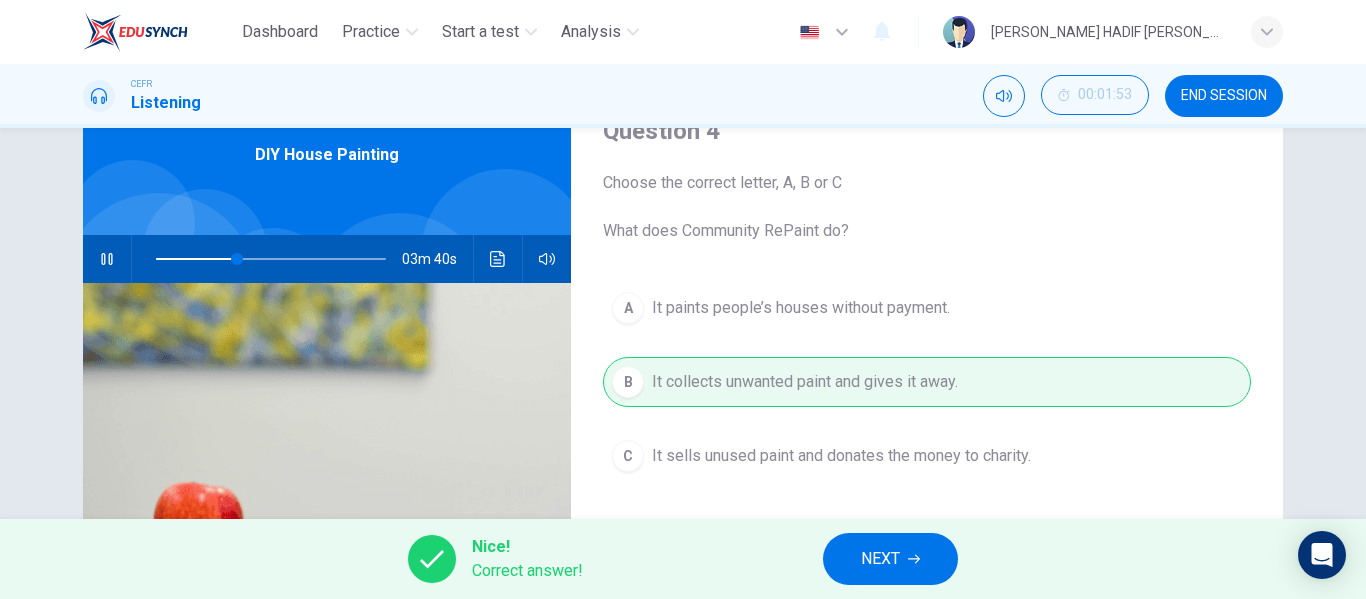 click on "NEXT" at bounding box center (880, 559) 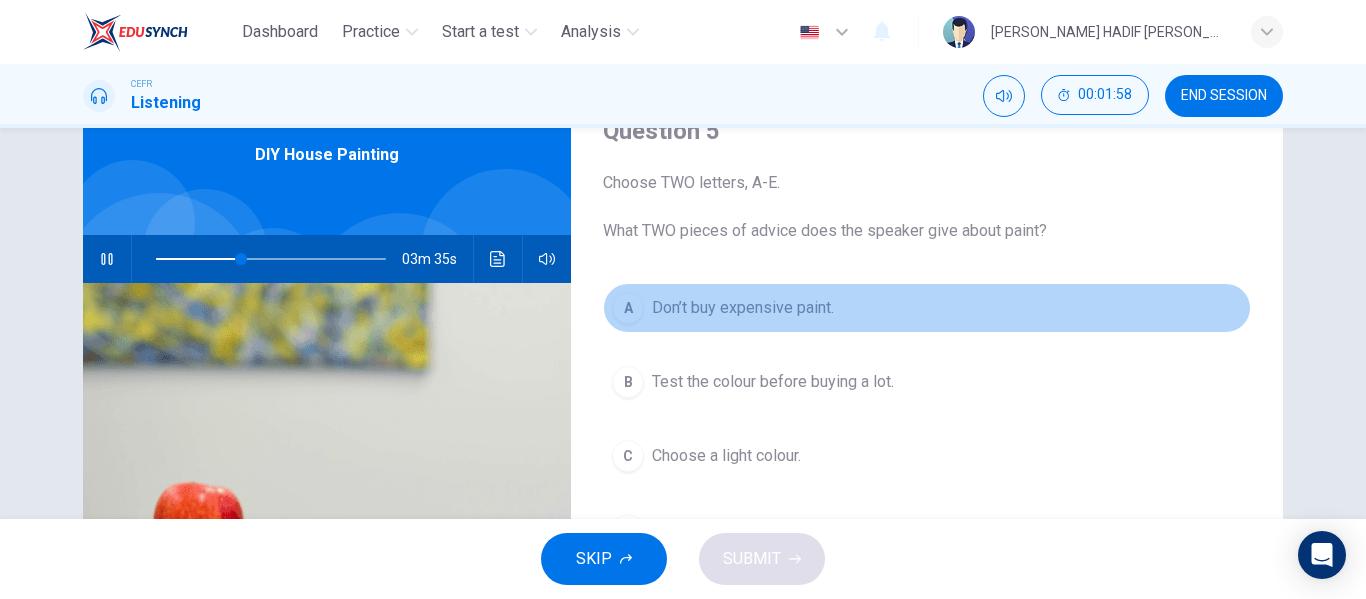 click on "Don’t buy expensive paint." at bounding box center (743, 308) 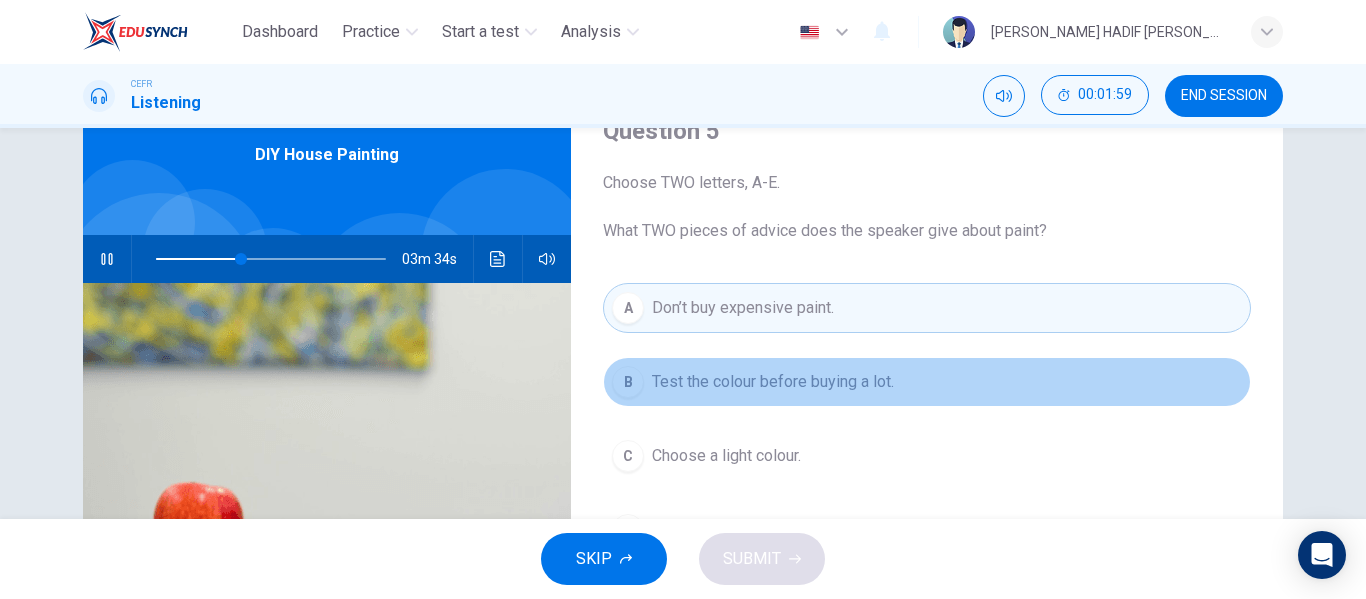 click on "Test the colour before buying a lot." at bounding box center [773, 382] 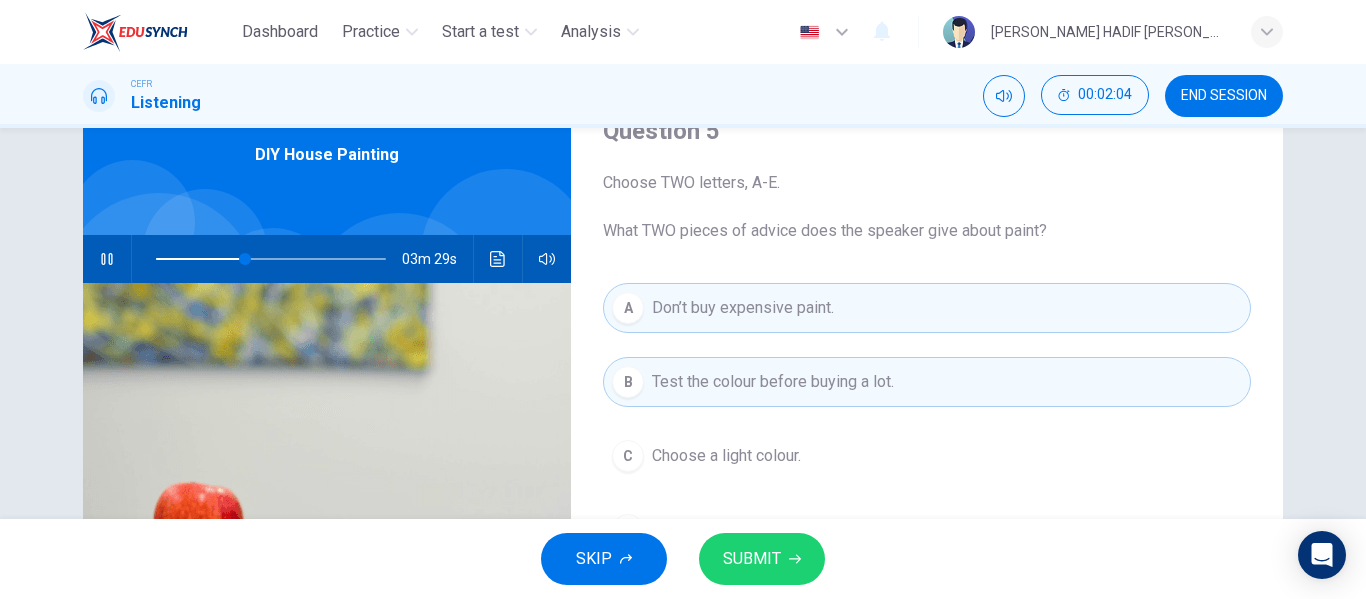 click on "SUBMIT" at bounding box center [752, 559] 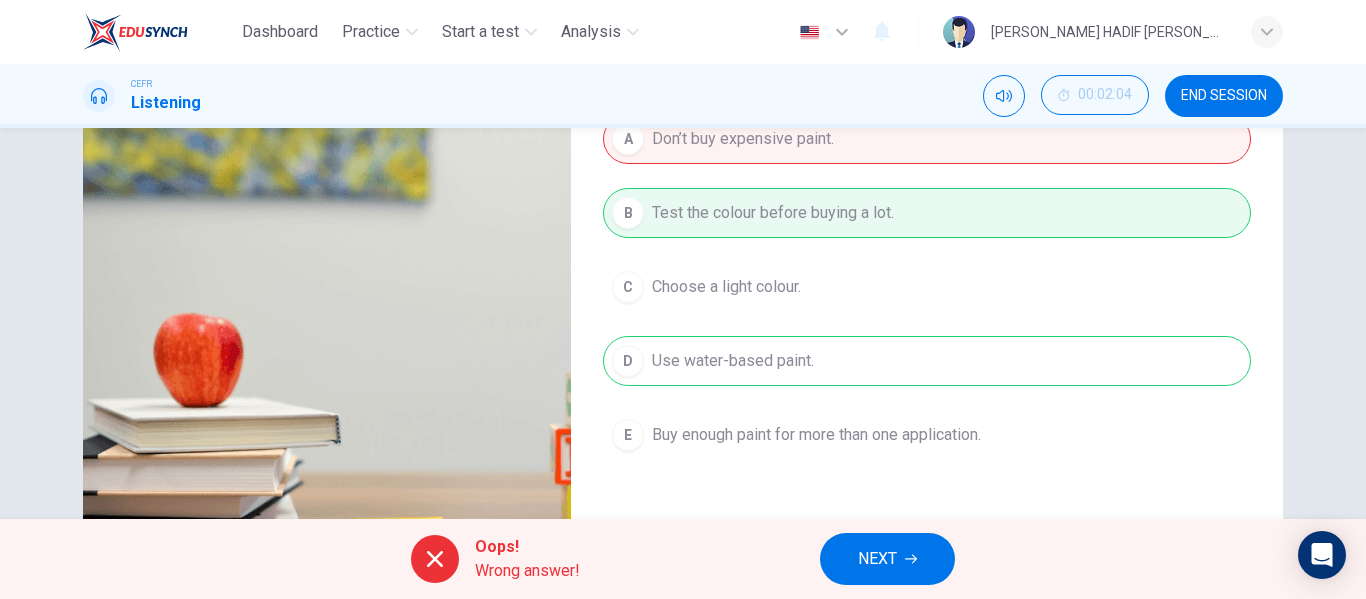 scroll, scrollTop: 296, scrollLeft: 0, axis: vertical 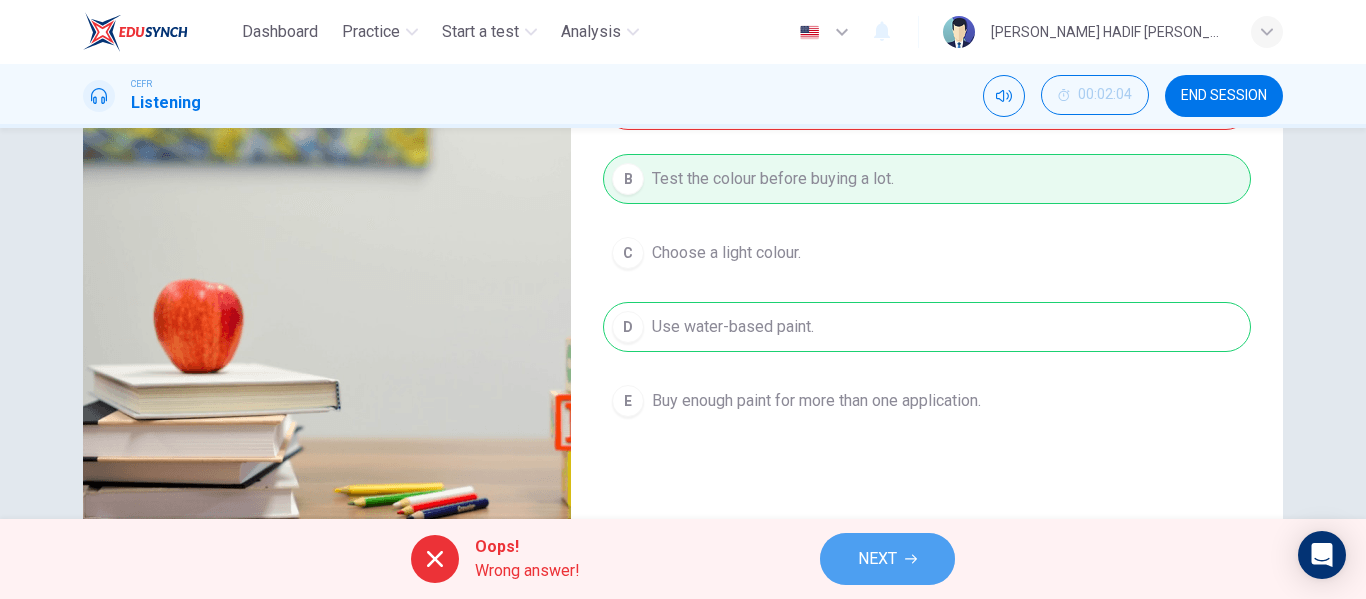 click on "NEXT" at bounding box center (877, 559) 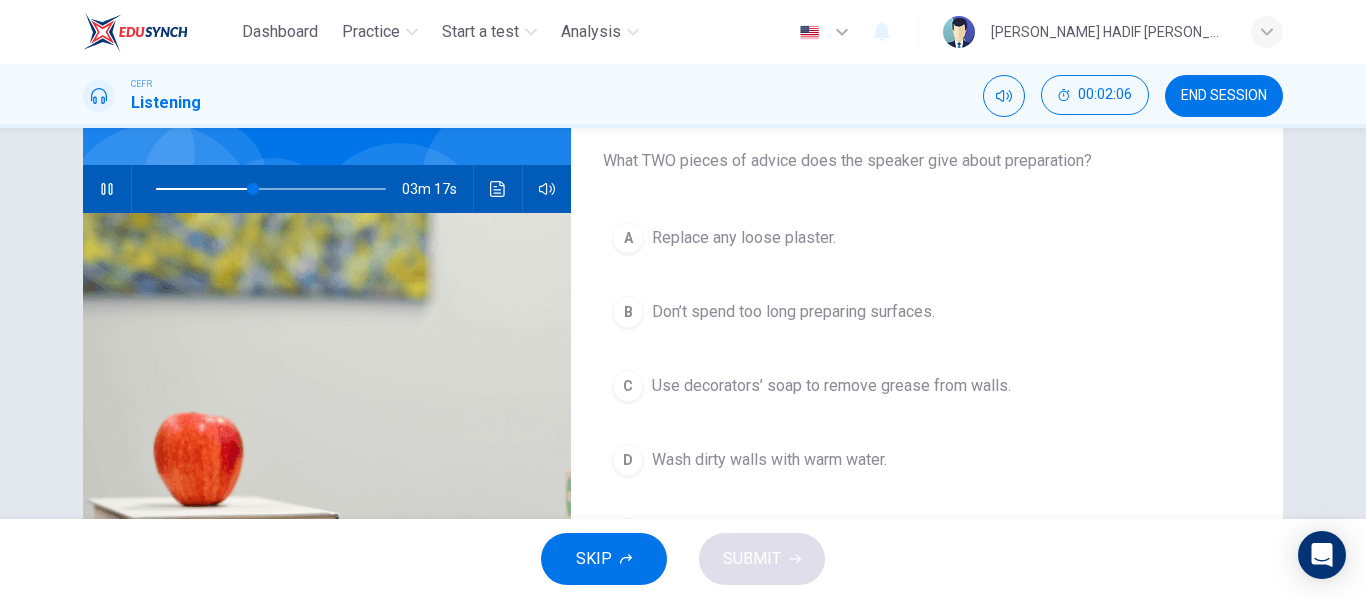 scroll, scrollTop: 159, scrollLeft: 0, axis: vertical 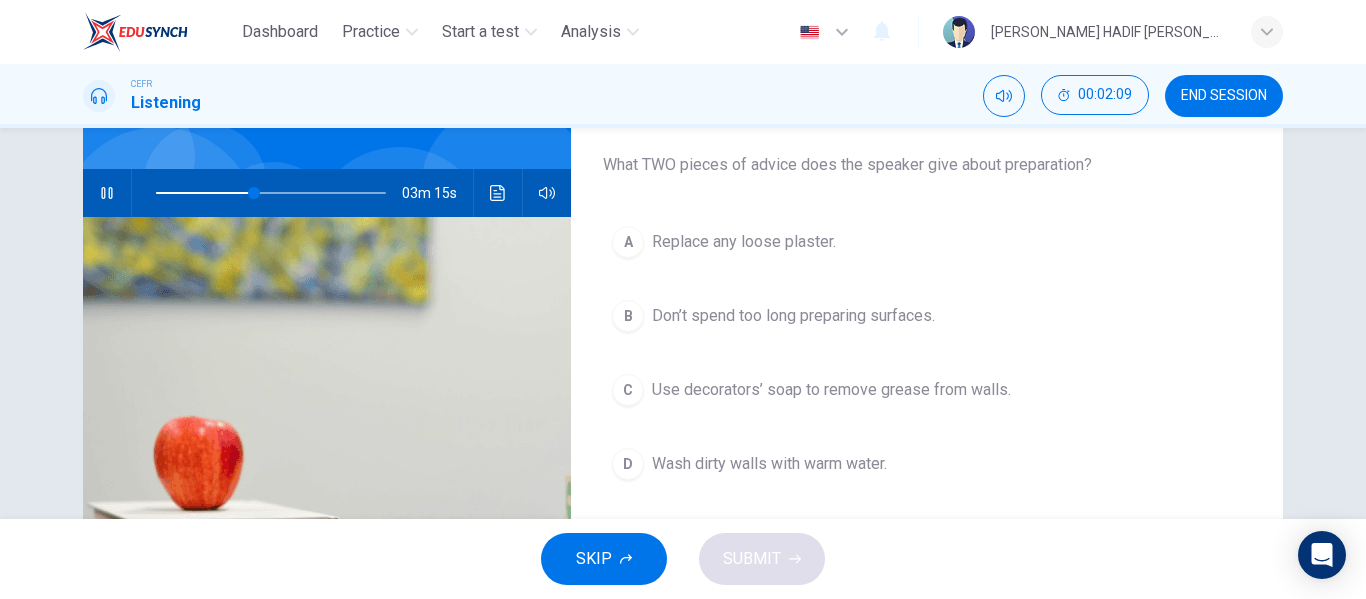 type on "43" 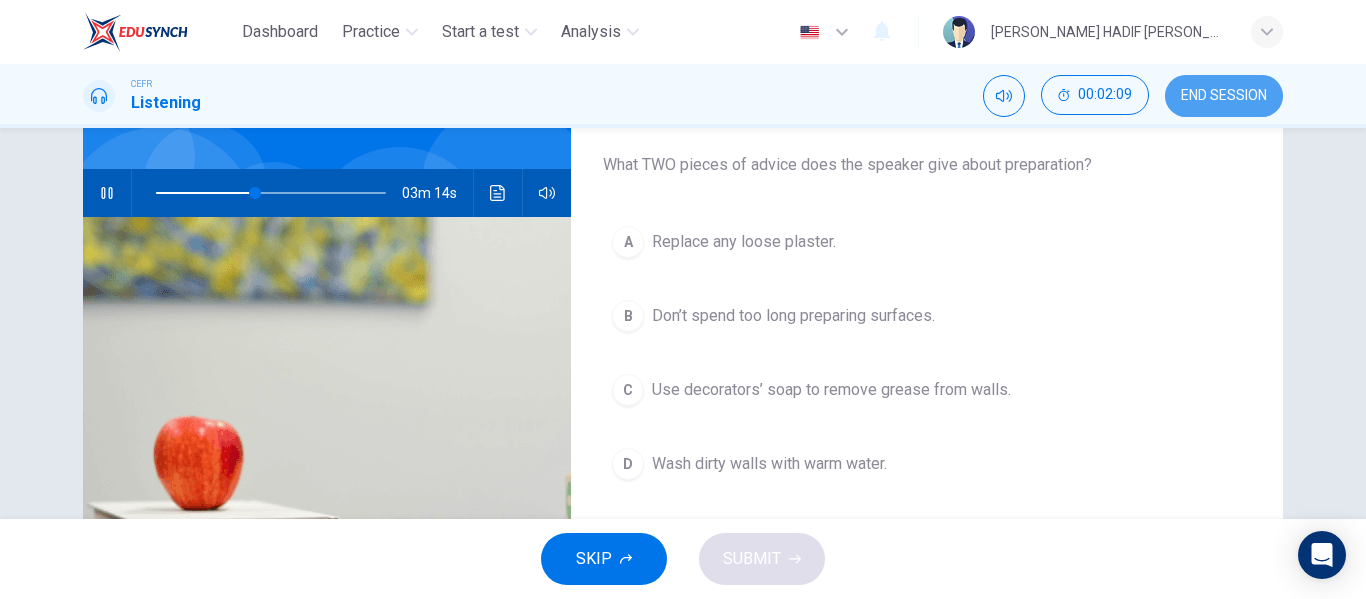 click on "END SESSION" at bounding box center (1224, 96) 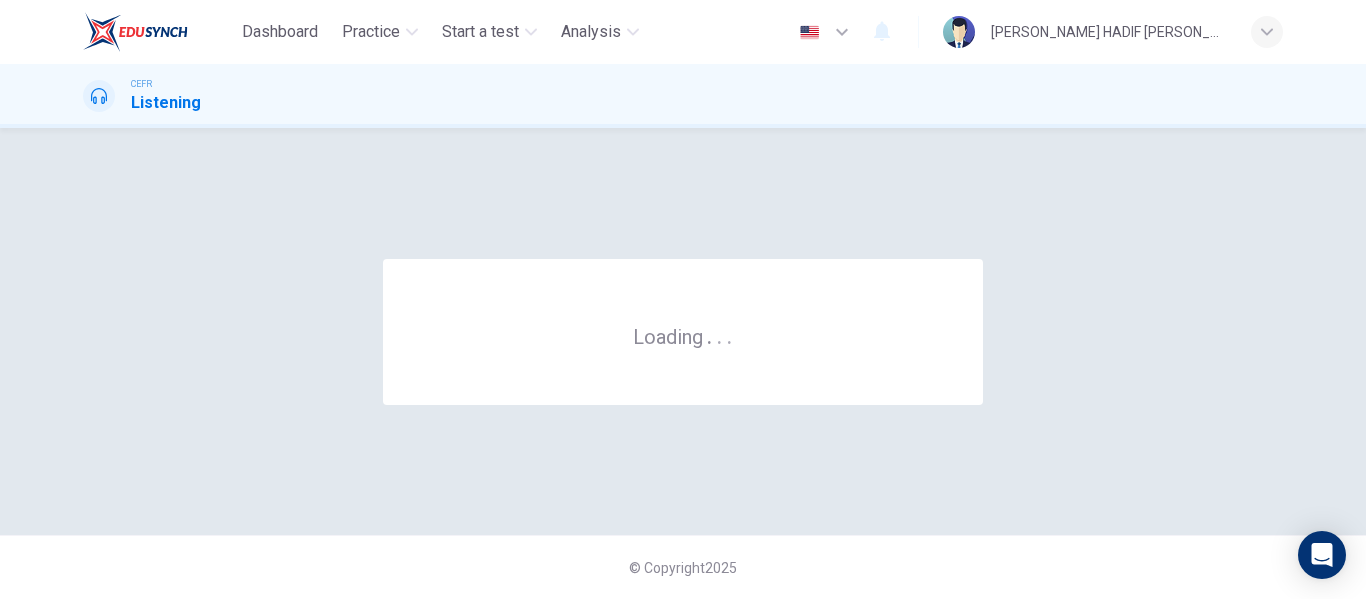 scroll, scrollTop: 0, scrollLeft: 0, axis: both 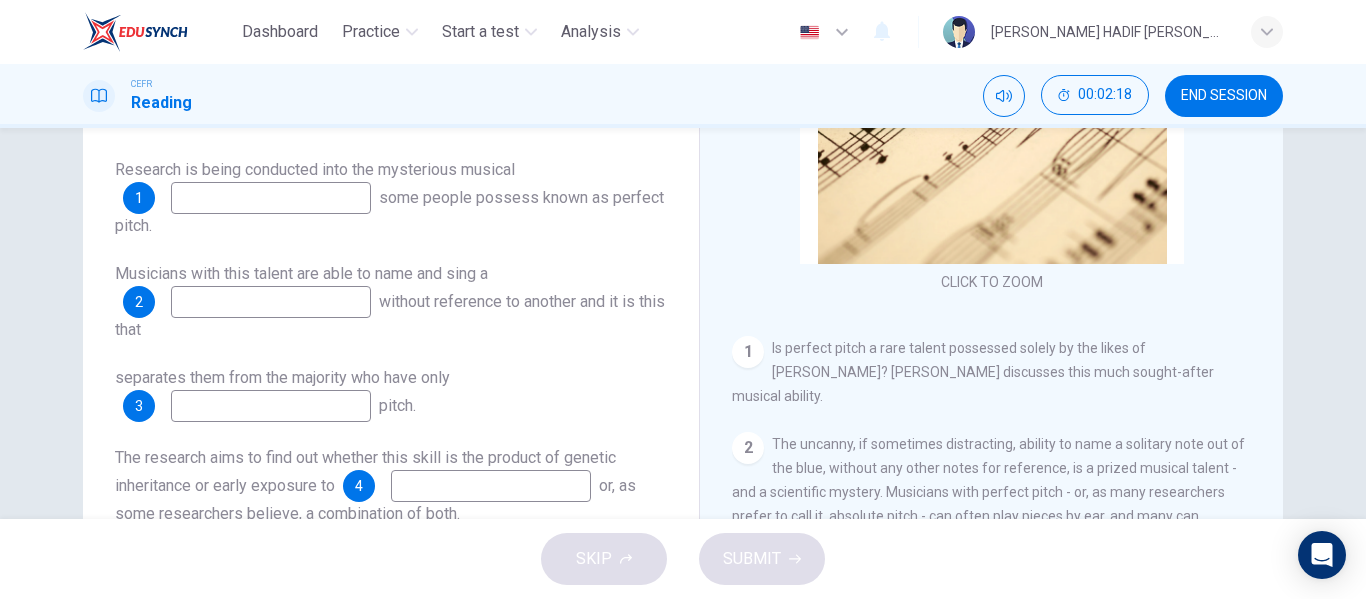 click at bounding box center (271, 198) 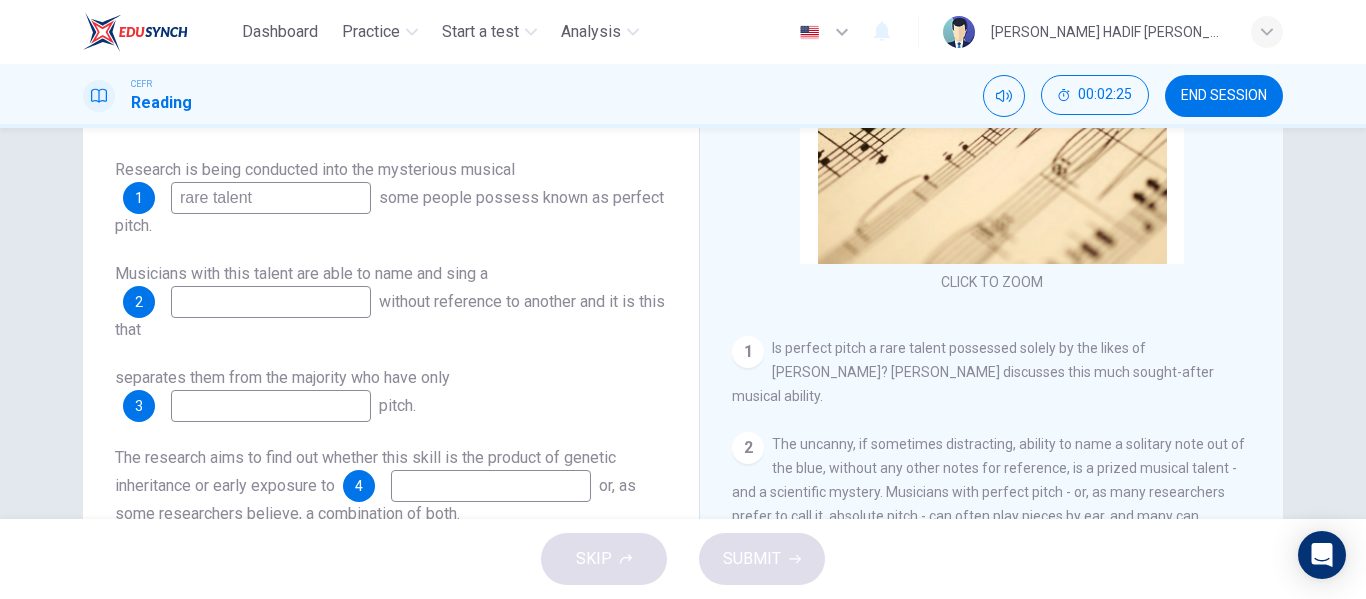 type on "rare talent" 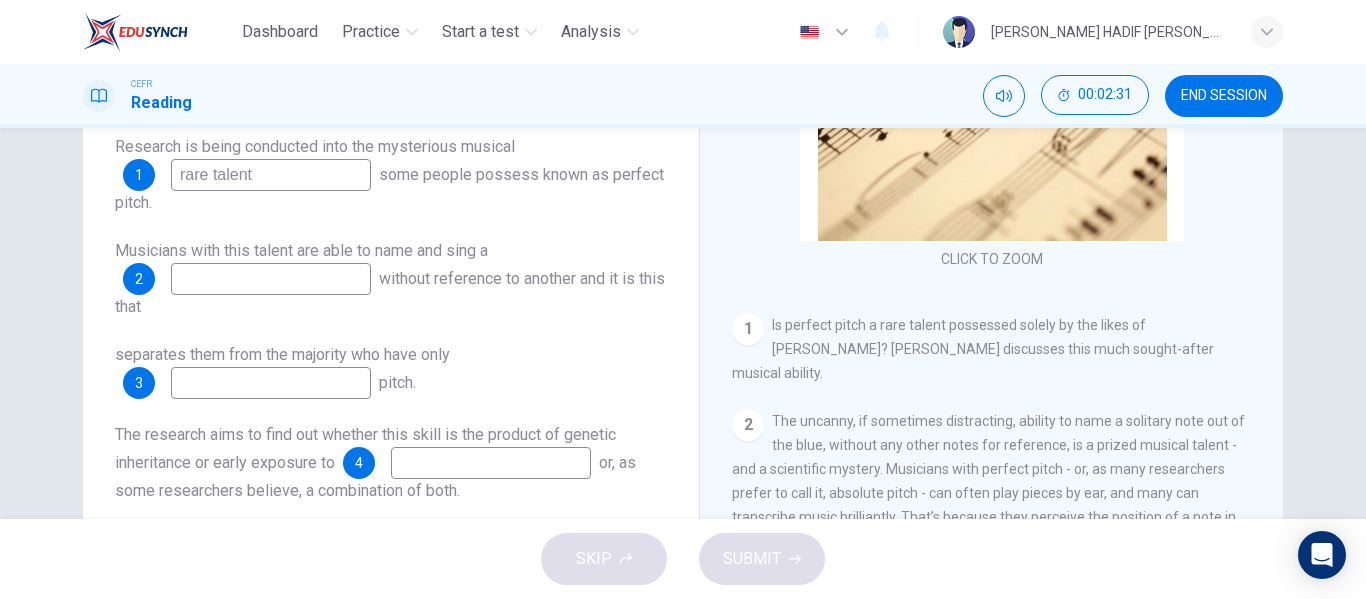 scroll, scrollTop: 291, scrollLeft: 0, axis: vertical 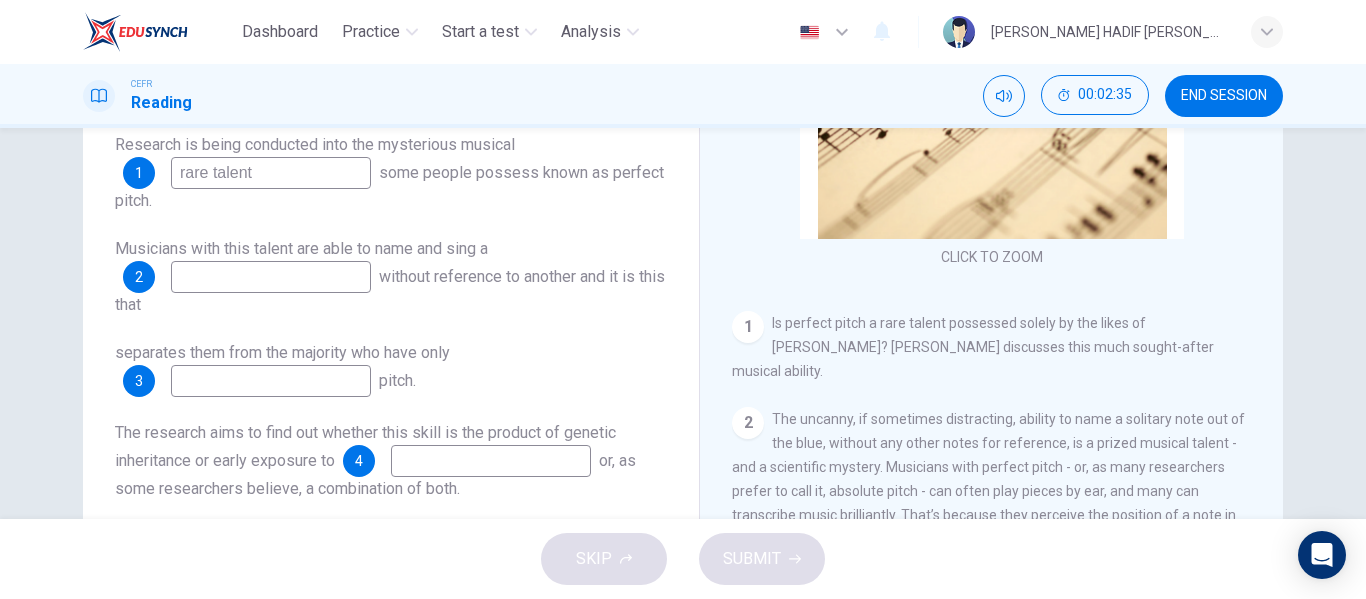 click at bounding box center [271, 277] 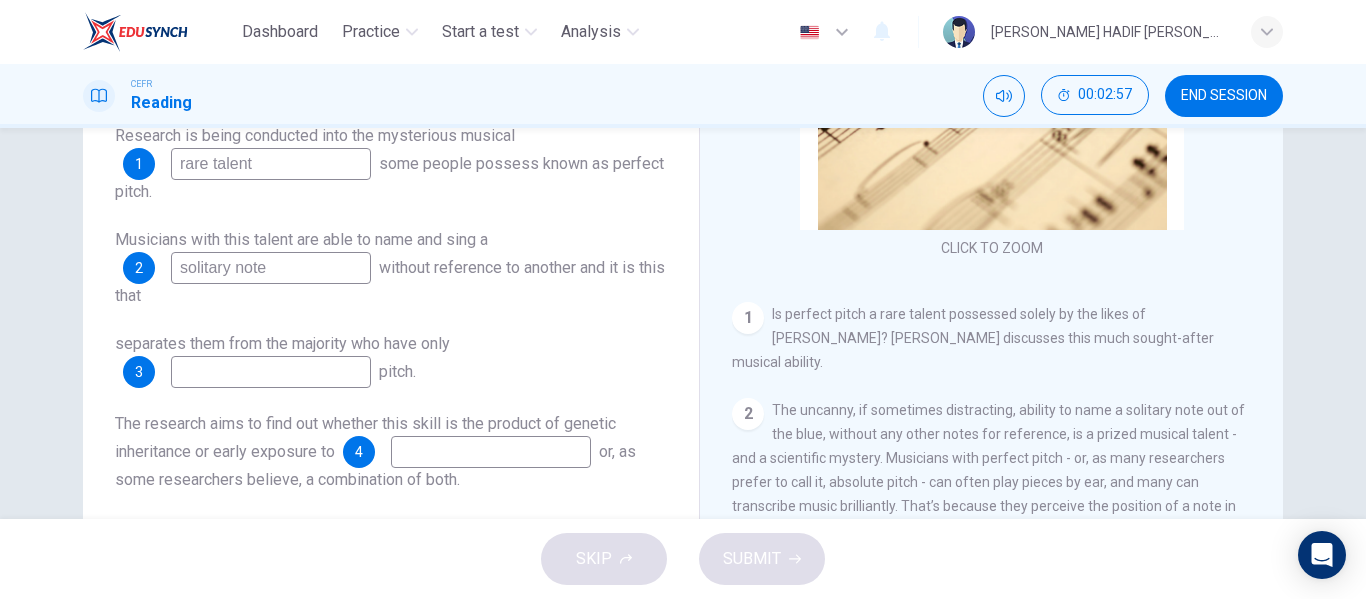 scroll, scrollTop: 291, scrollLeft: 0, axis: vertical 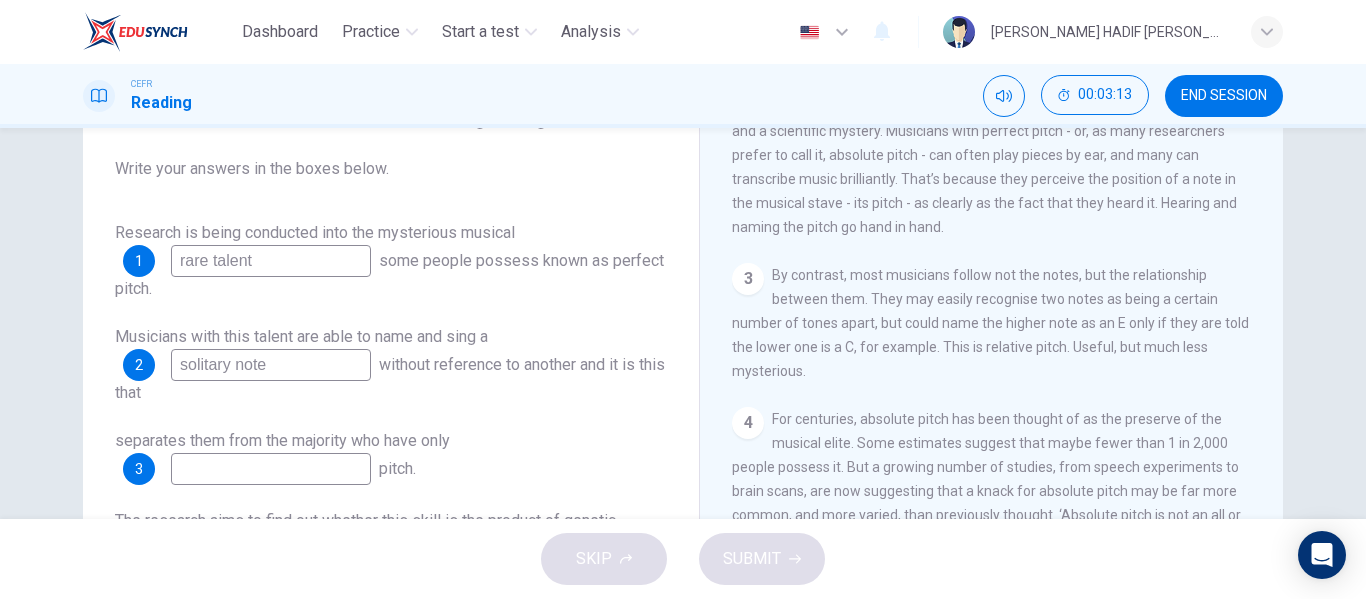 type on "solitary note" 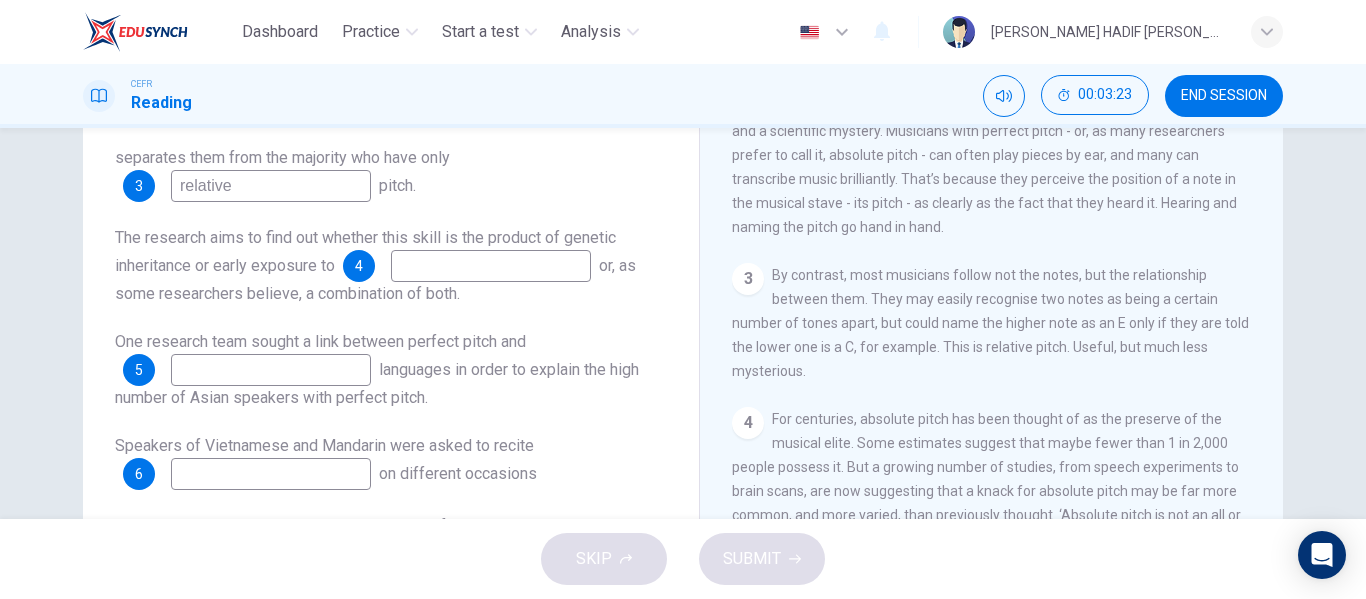 scroll, scrollTop: 337, scrollLeft: 0, axis: vertical 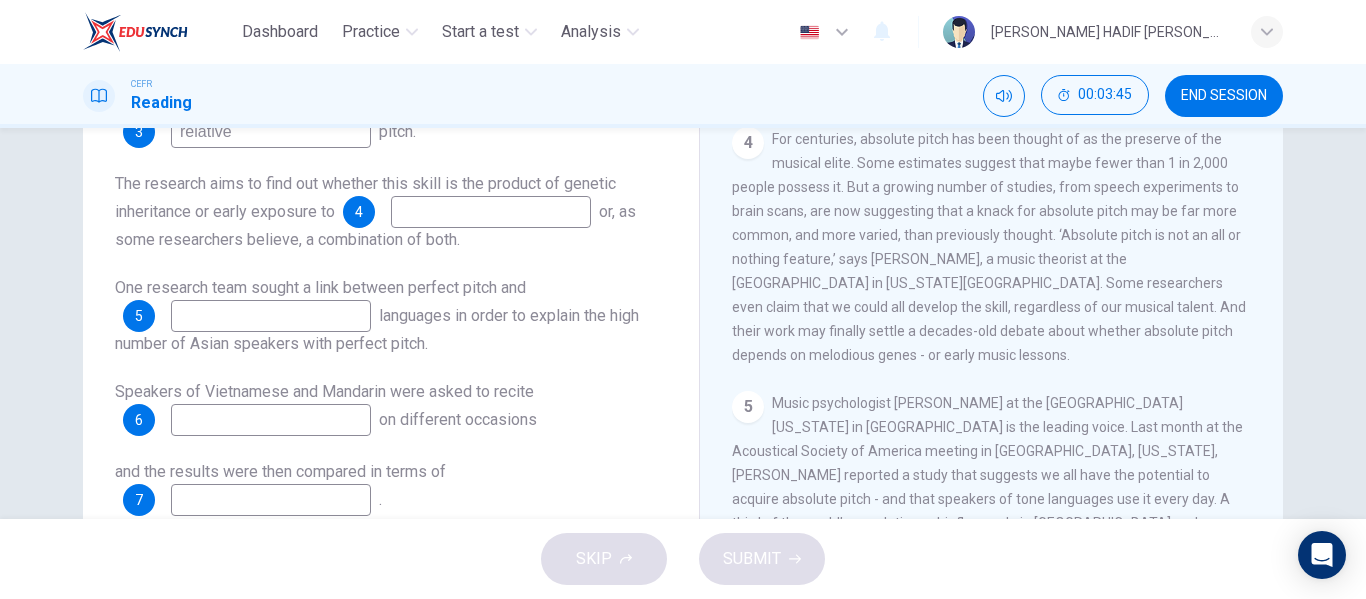 type on "relative" 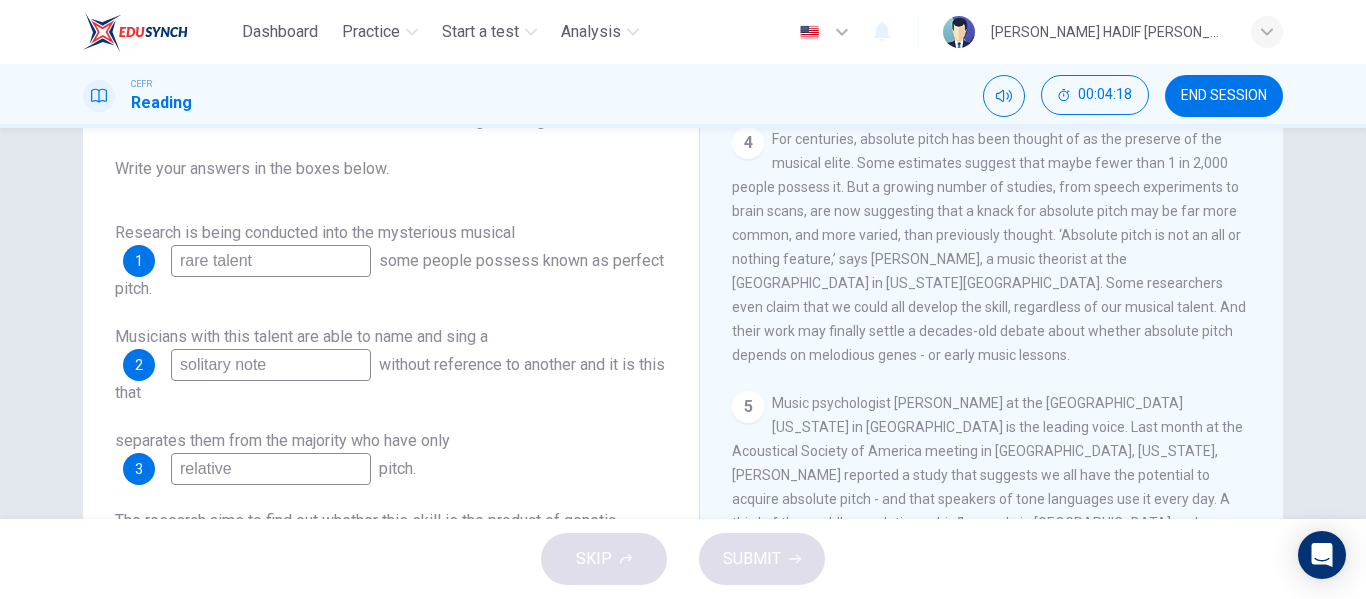 scroll, scrollTop: 337, scrollLeft: 0, axis: vertical 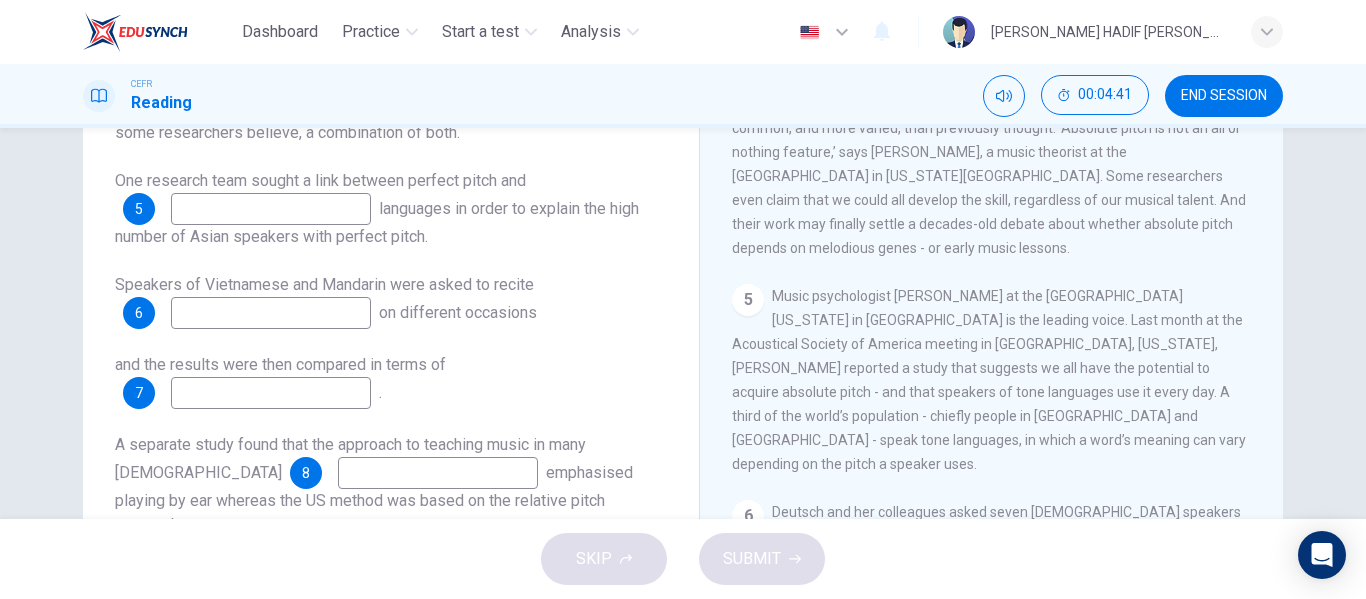type on "music lessons" 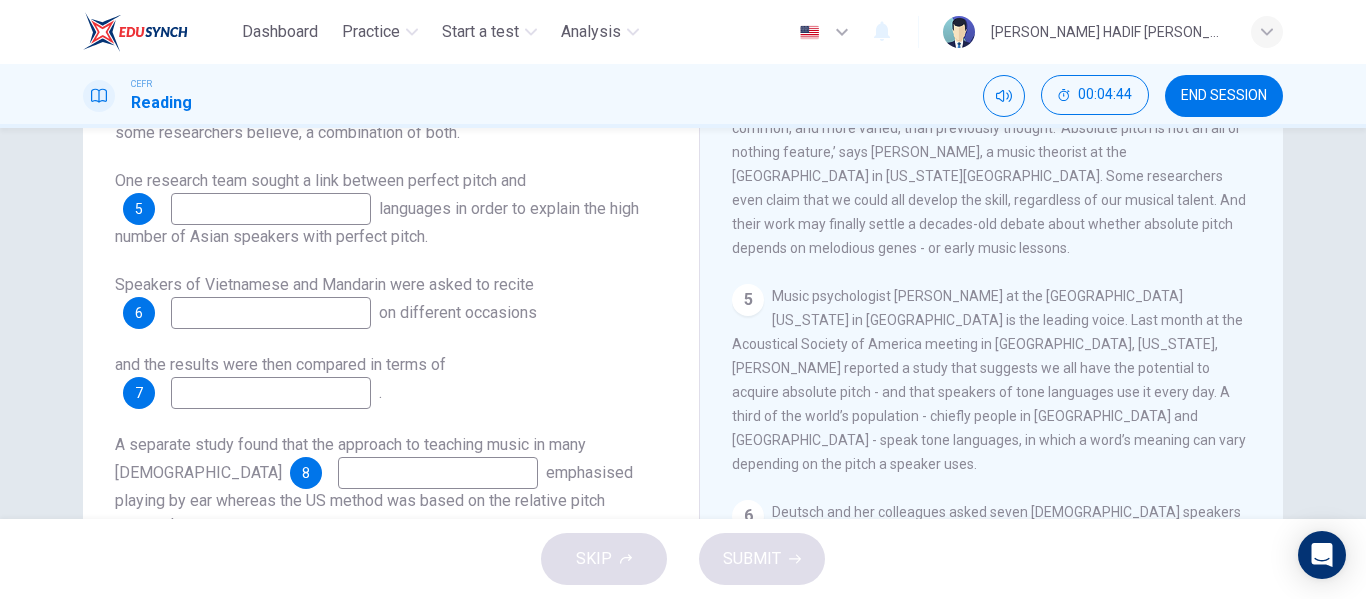 drag, startPoint x: 1276, startPoint y: 200, endPoint x: 1267, endPoint y: 195, distance: 10.29563 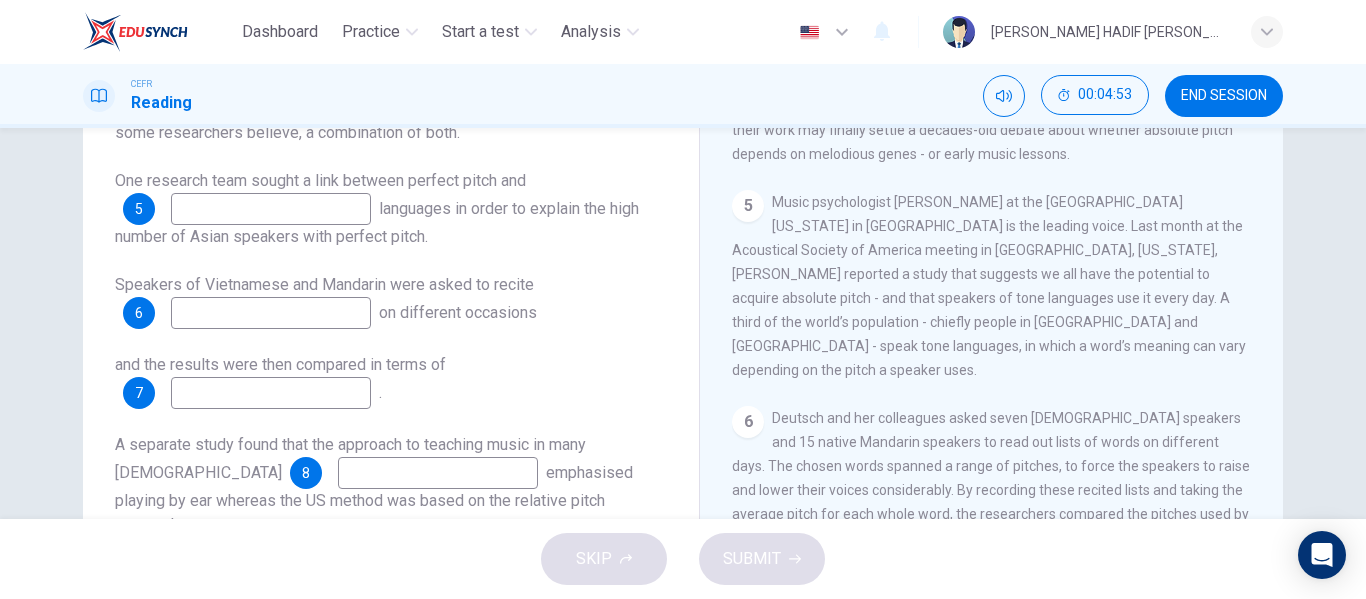scroll, scrollTop: 868, scrollLeft: 0, axis: vertical 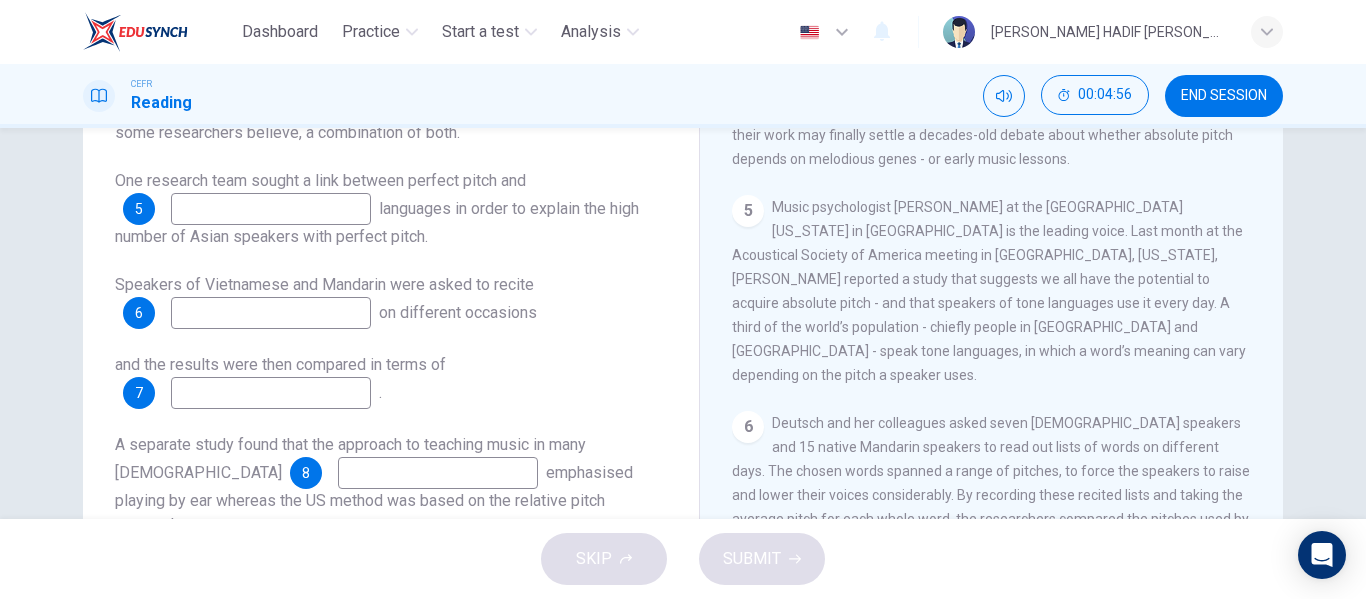 click at bounding box center [271, 209] 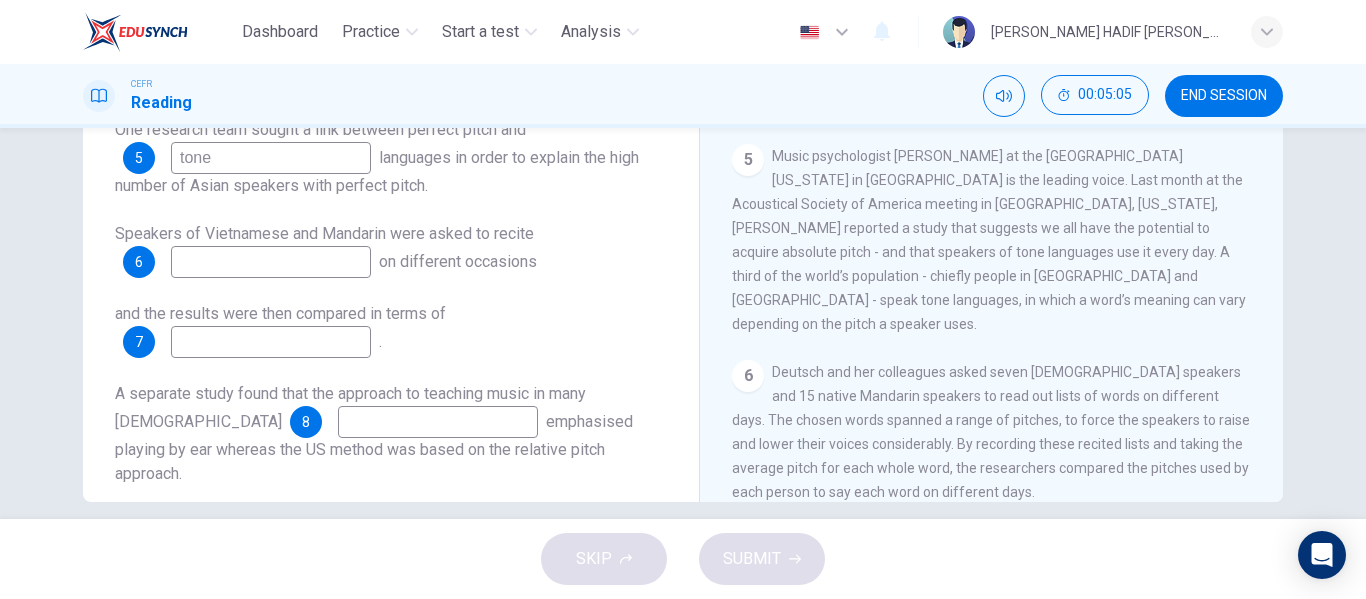 scroll, scrollTop: 359, scrollLeft: 0, axis: vertical 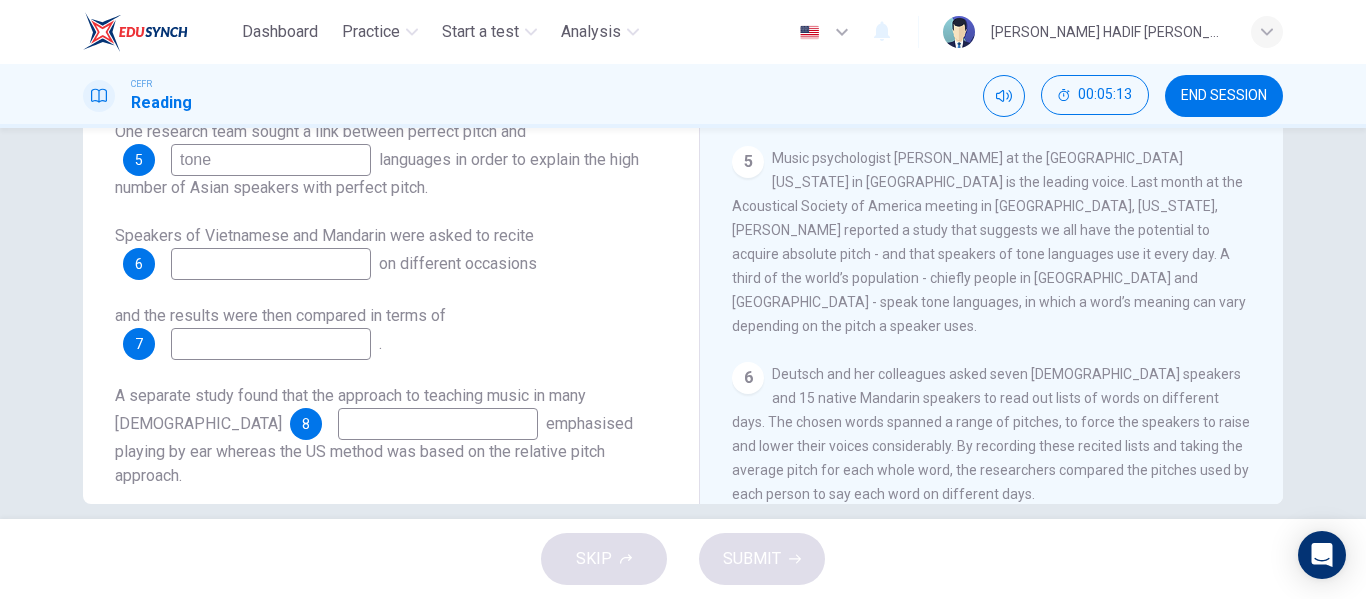 type on "tone" 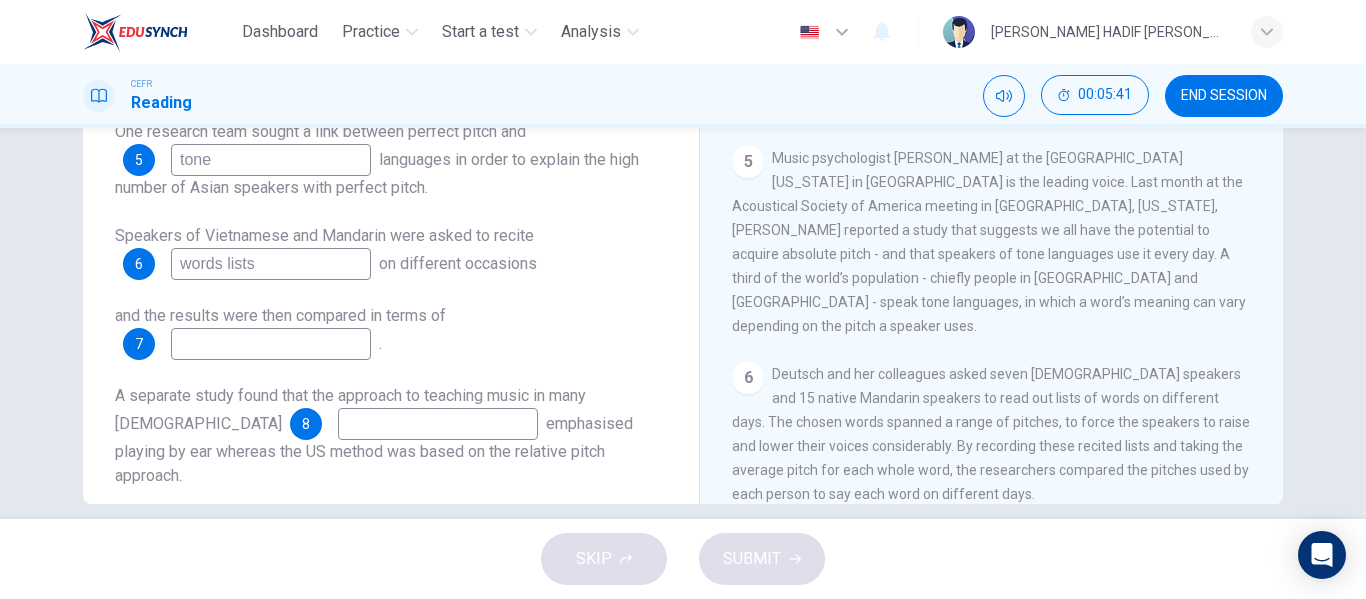 type on "words lists" 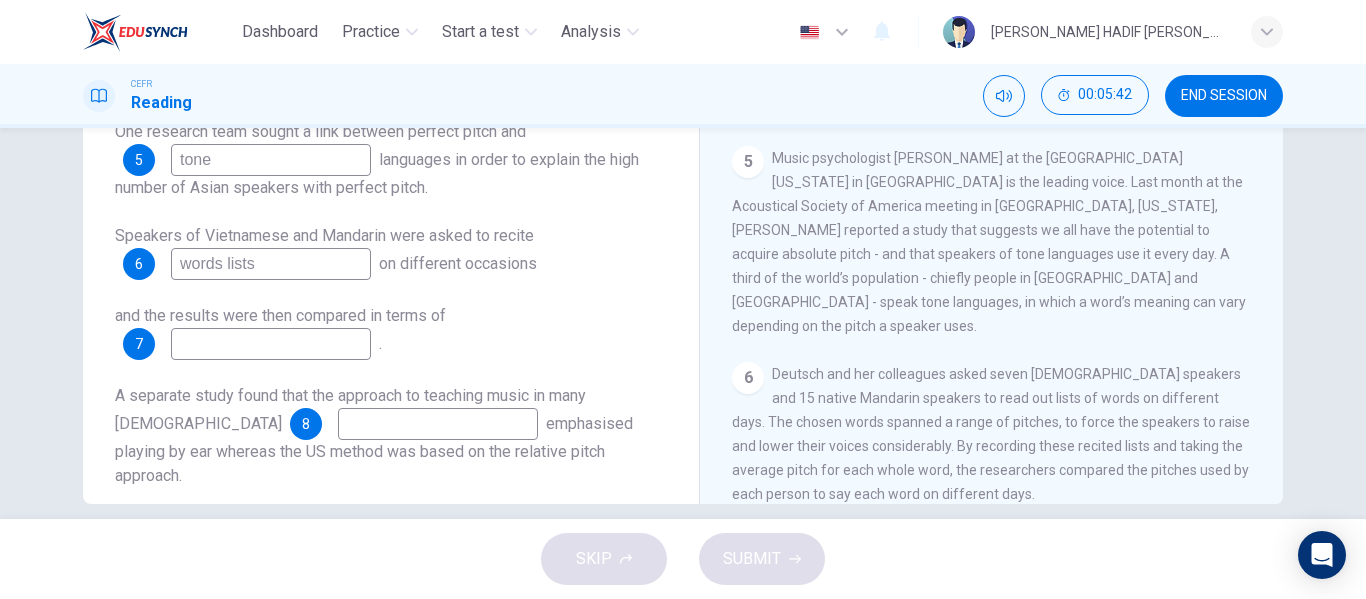 click at bounding box center [271, 344] 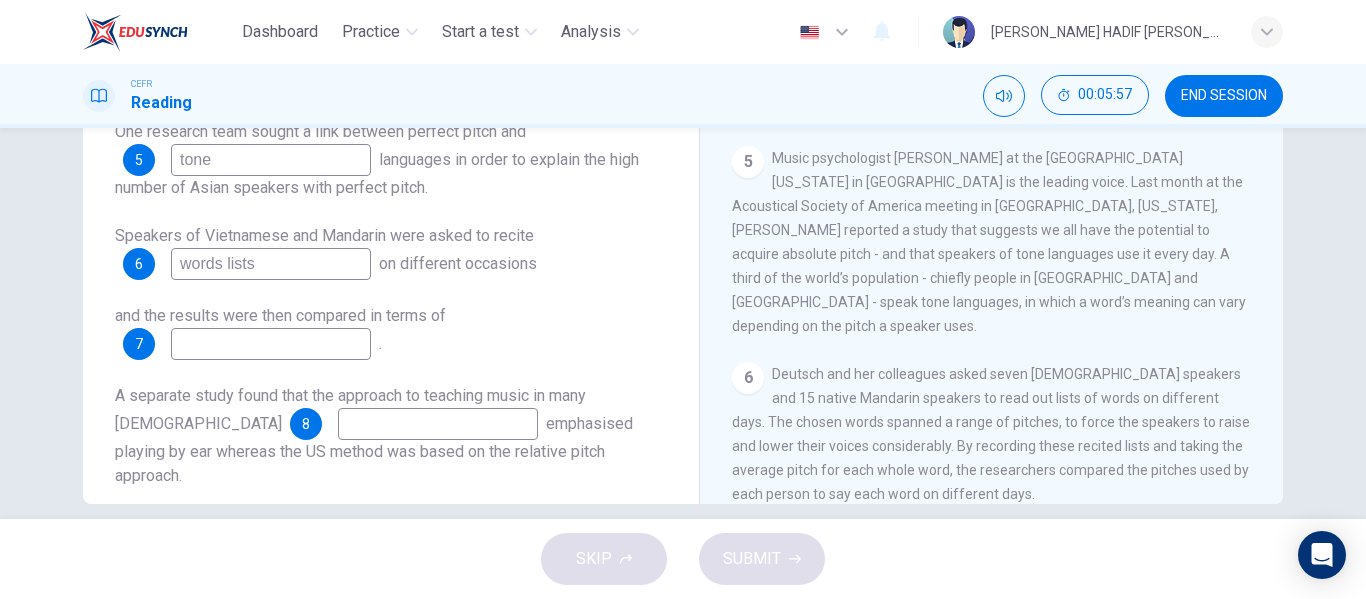 click at bounding box center (438, 424) 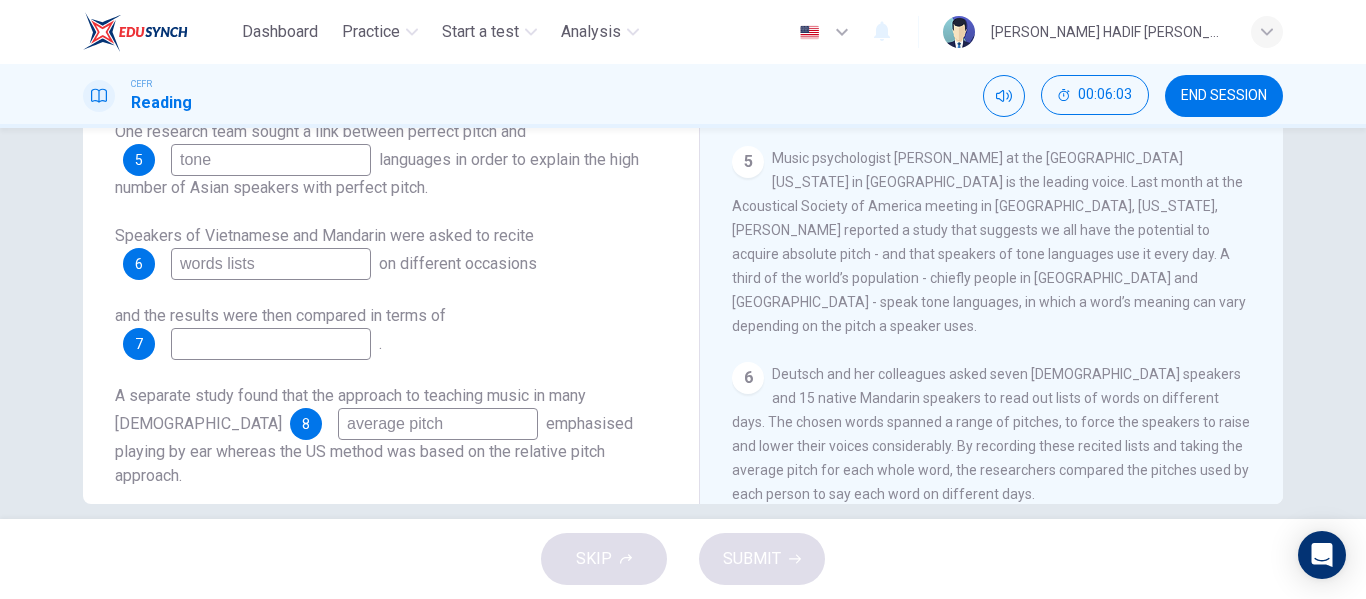 type on "average pitch" 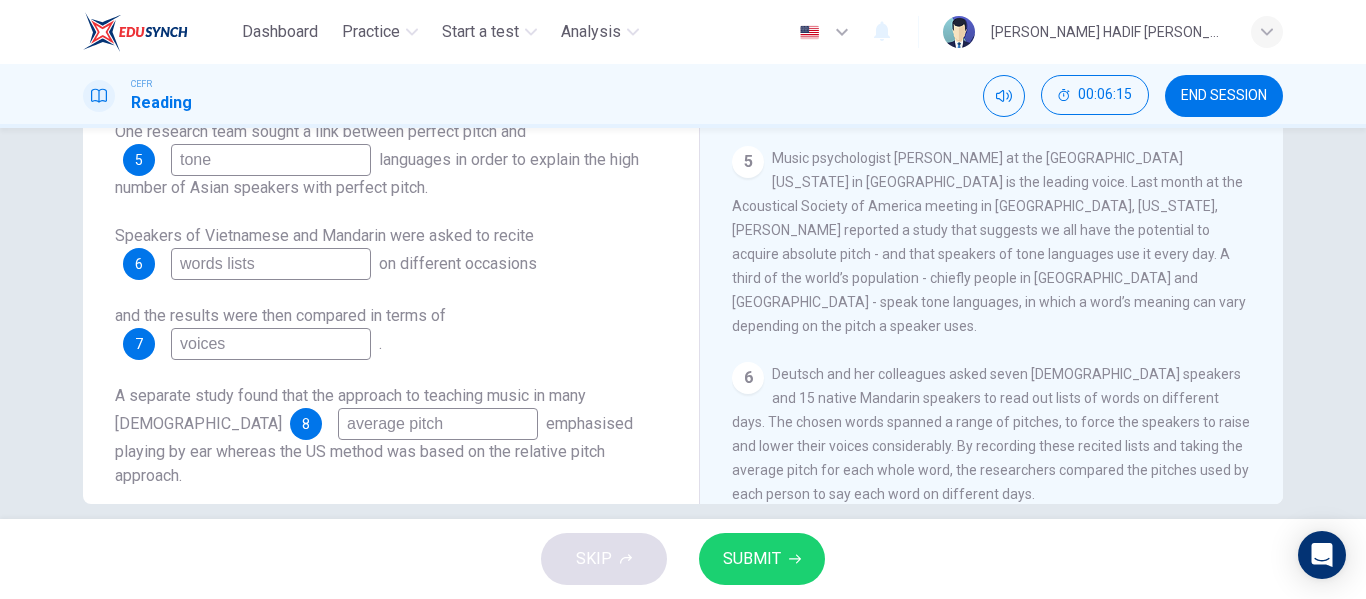 type on "voices" 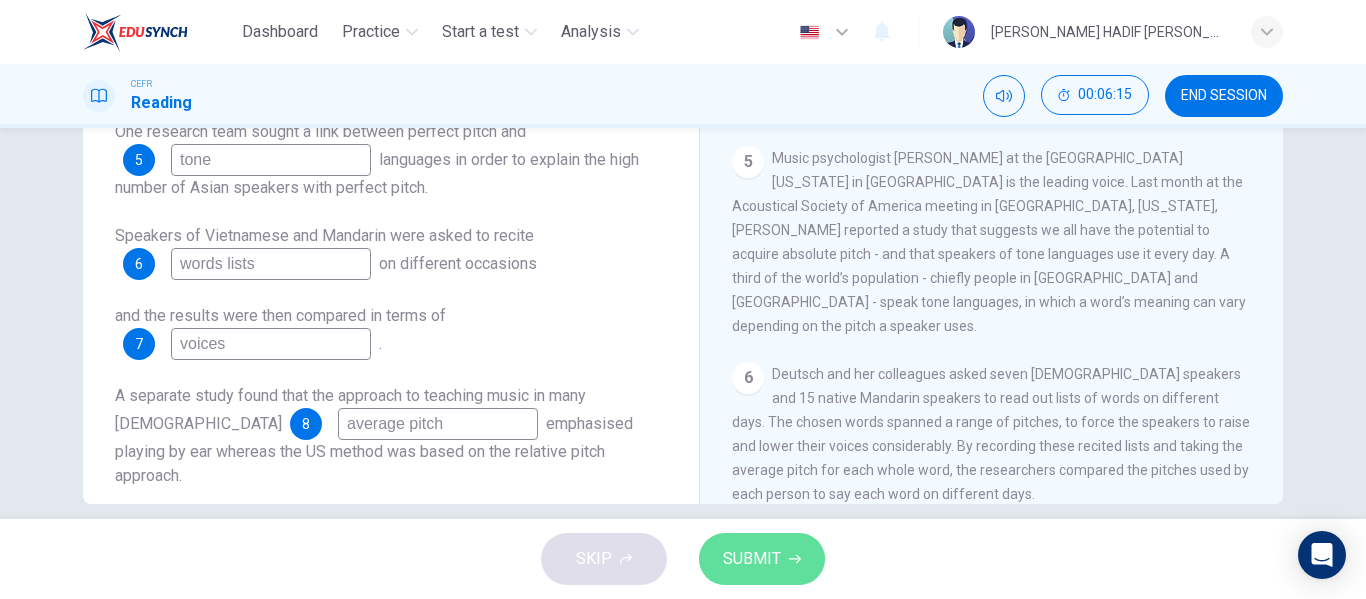 click on "SUBMIT" at bounding box center (752, 559) 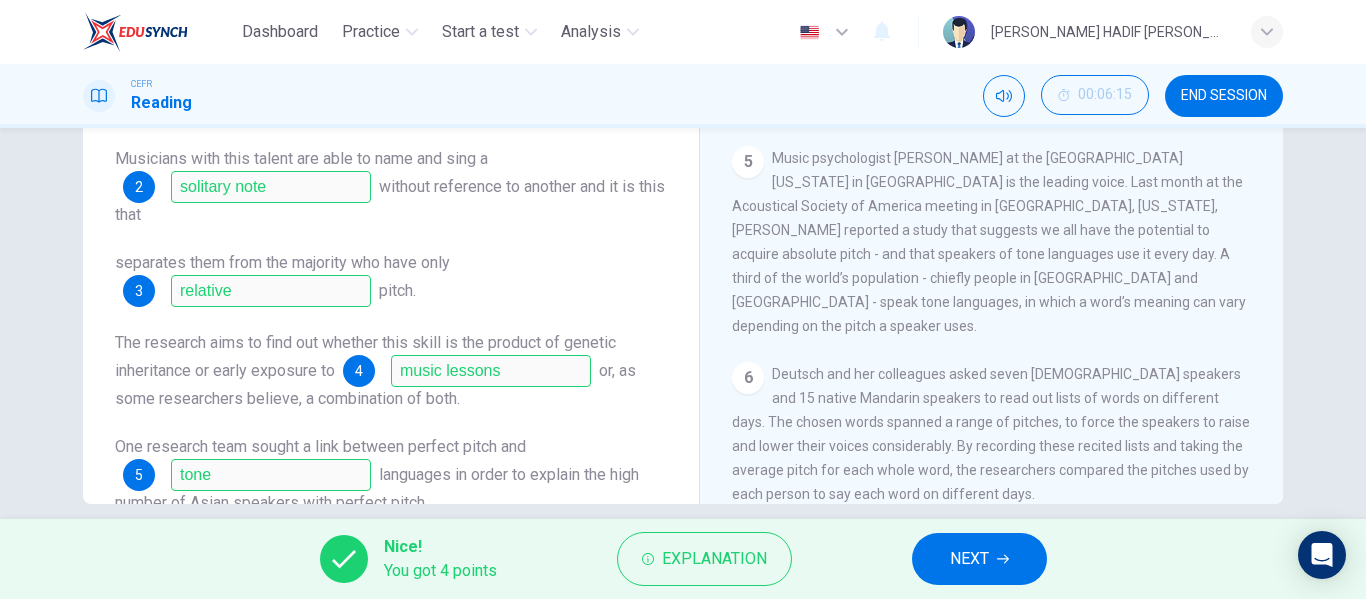 scroll, scrollTop: 0, scrollLeft: 0, axis: both 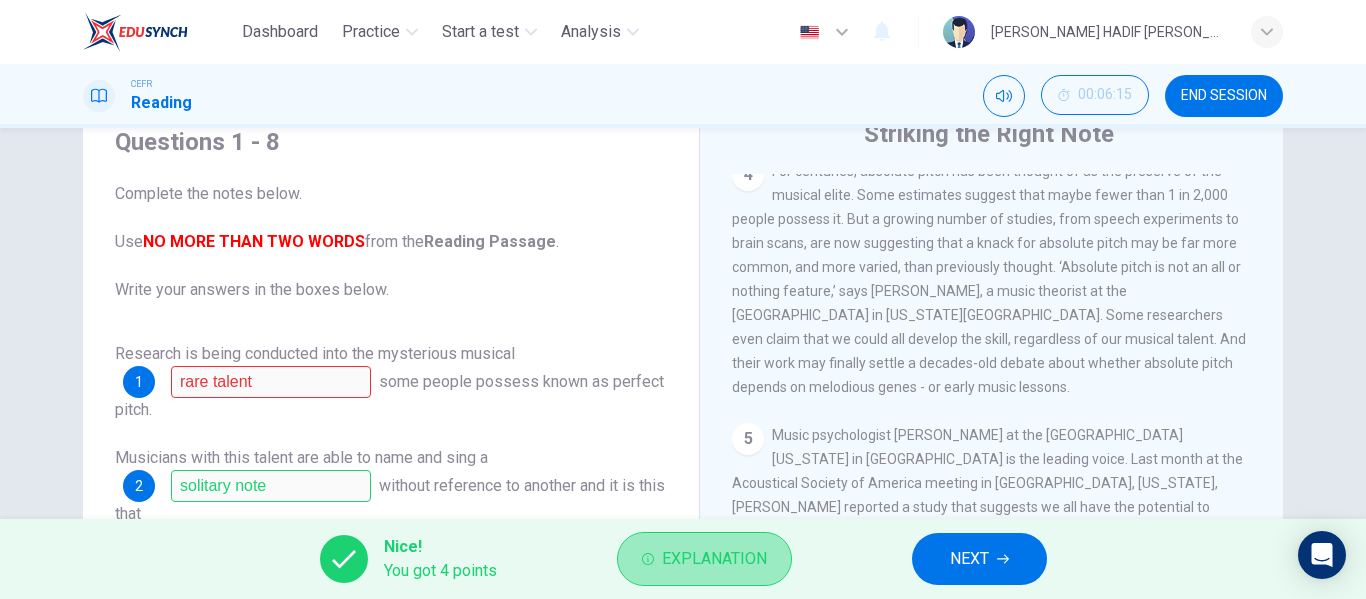 click on "Explanation" at bounding box center (714, 559) 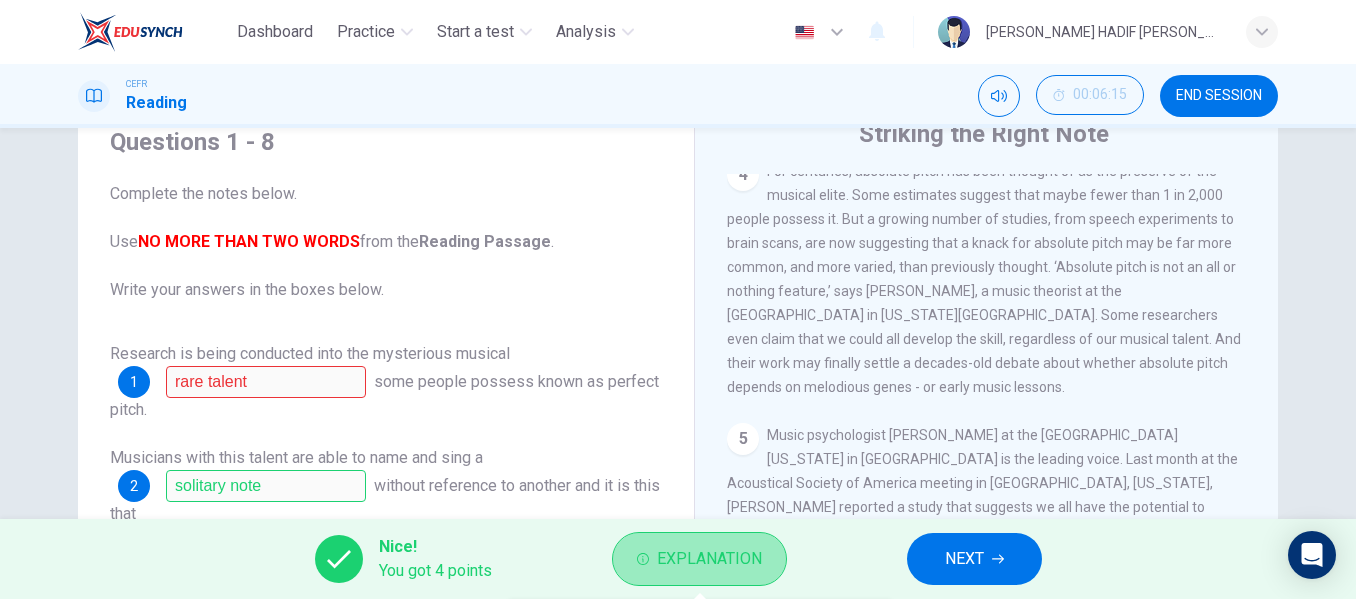 click on "Explanation" at bounding box center [709, 559] 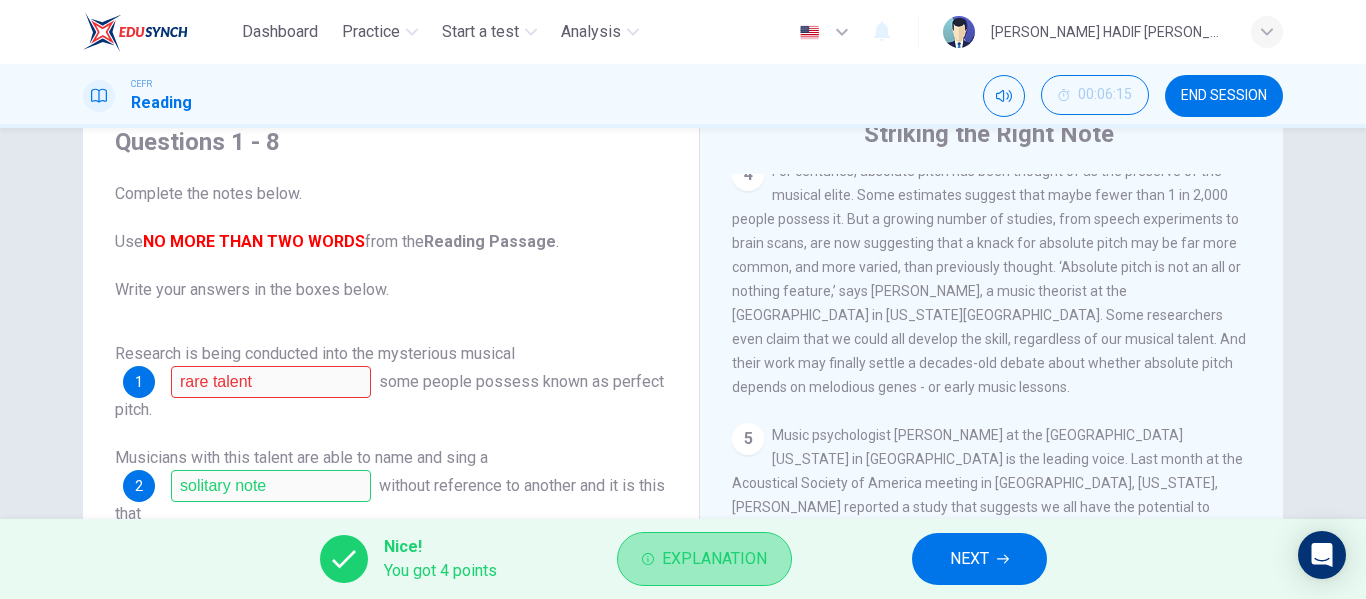 click on "Explanation" at bounding box center [714, 559] 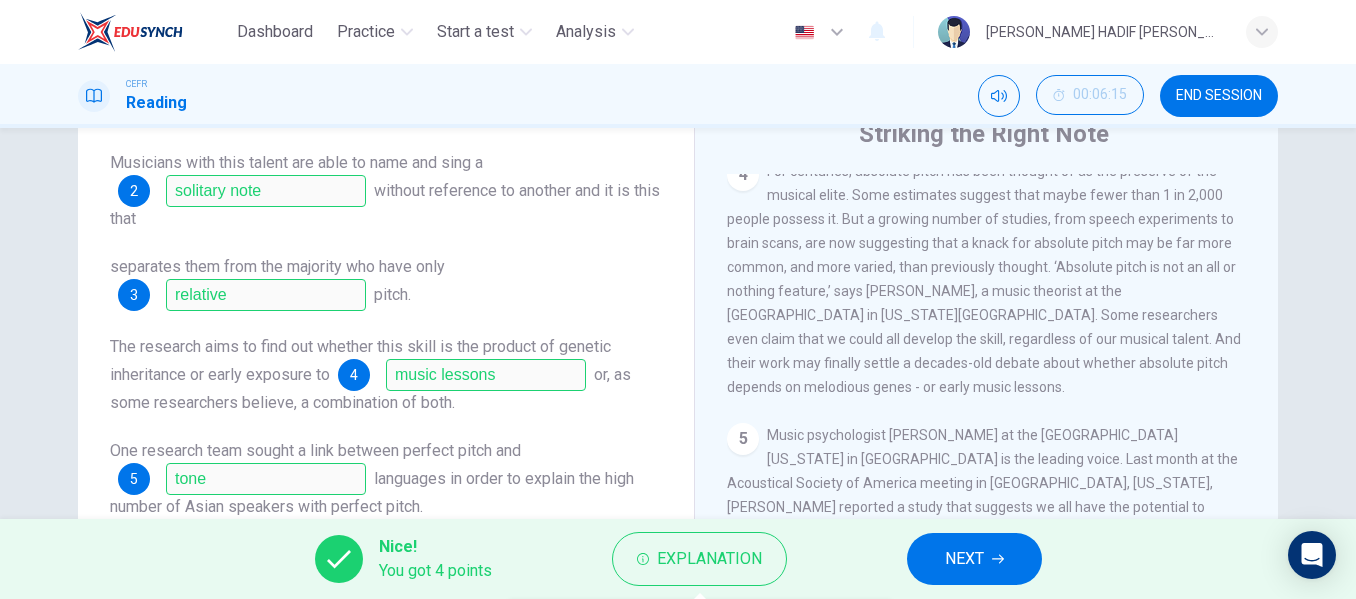 scroll, scrollTop: 337, scrollLeft: 0, axis: vertical 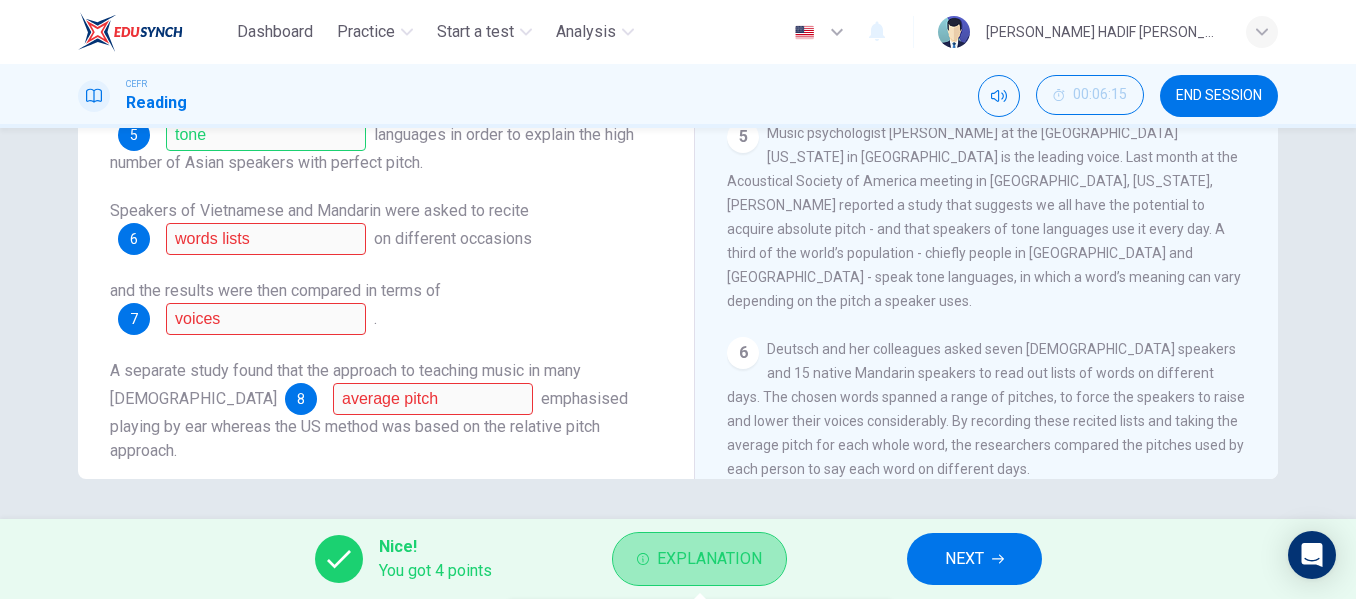 click on "Explanation" at bounding box center (709, 559) 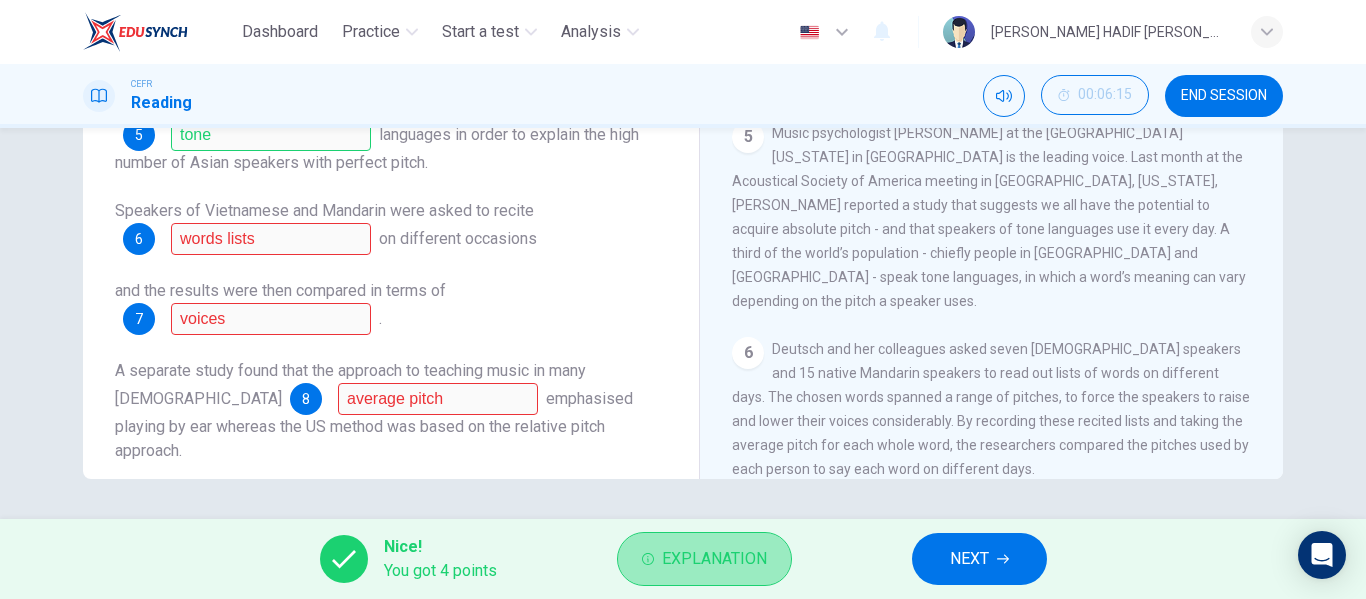 click on "Explanation" at bounding box center [714, 559] 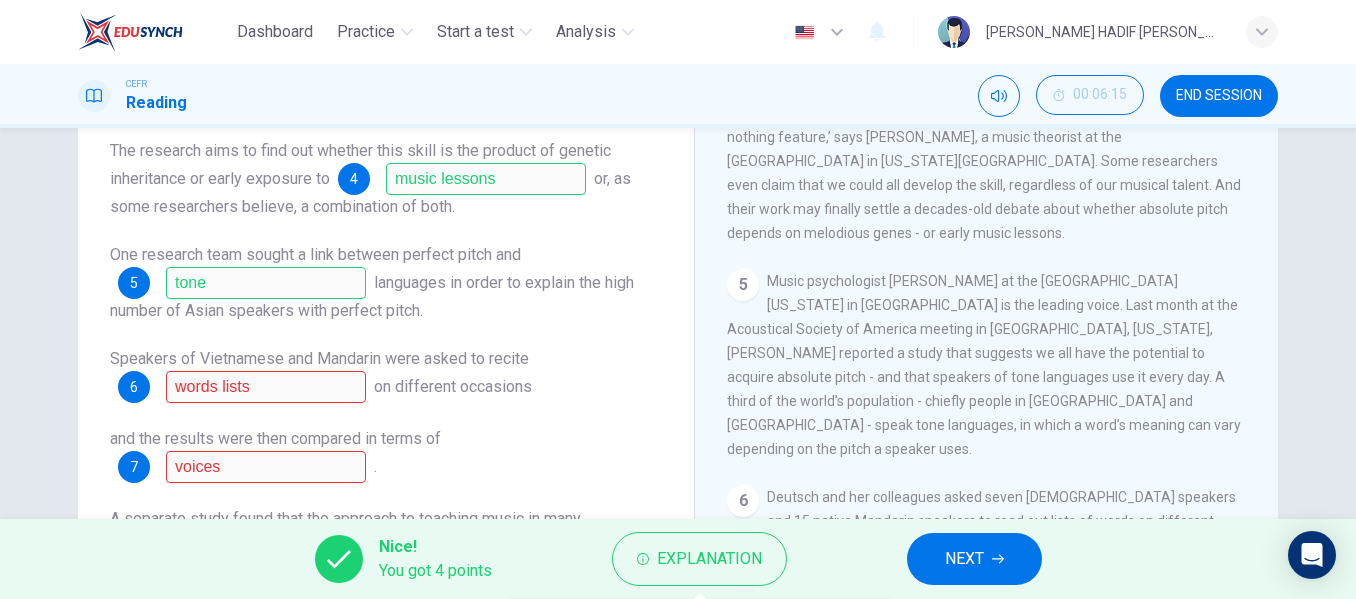 scroll, scrollTop: 241, scrollLeft: 0, axis: vertical 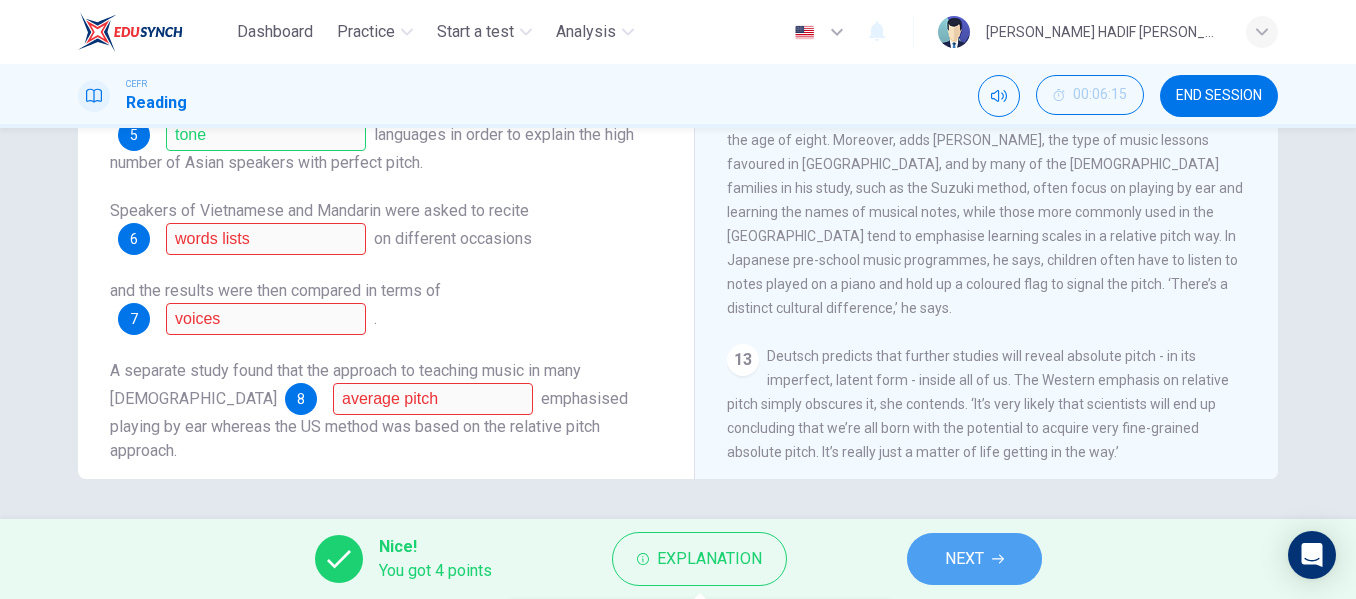 click on "NEXT" at bounding box center [974, 559] 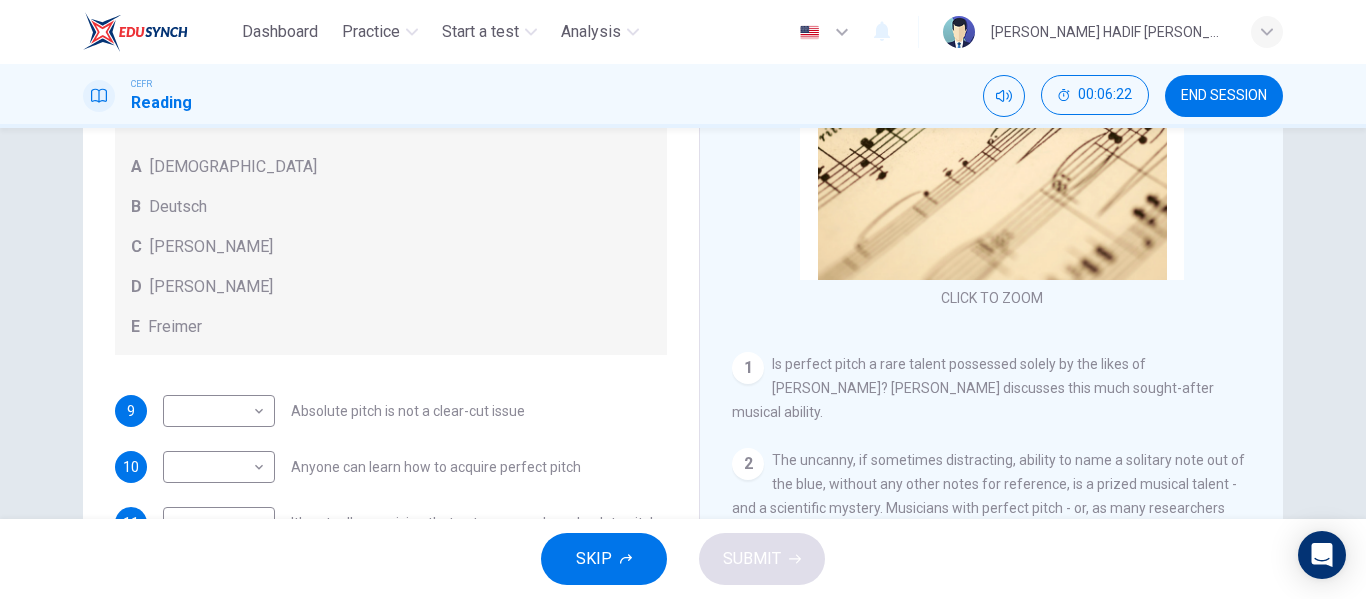 scroll, scrollTop: 384, scrollLeft: 0, axis: vertical 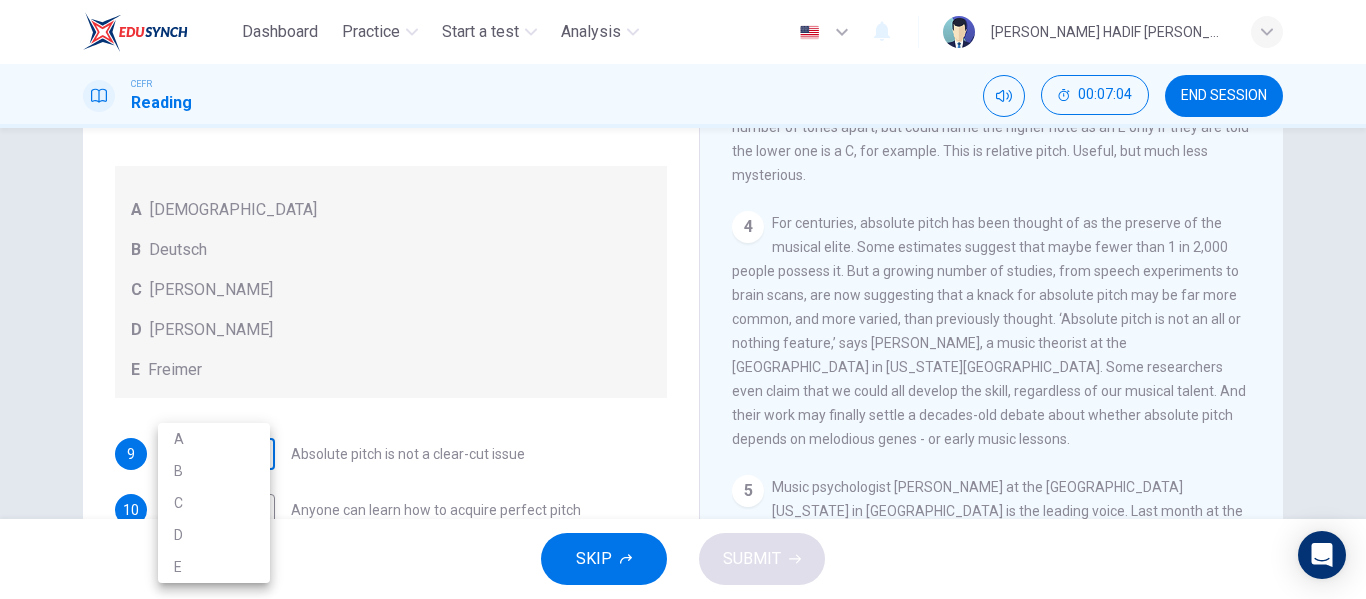 click on "Dashboard Practice Start a test Analysis English en ​ MOHAMAD HADIF DANIAL BIN ZAINORIN CEFR Reading 00:07:04 END SESSION Questions 9 - 13 The Reading Passage contains a number of opinions provided by five different scientists. Match each opinion with one of the scientists ( A-E  below).
Write your answers in the boxes below.
NB  You may use any of the choices  A-E  more than once. A Levitin B Deutsch C Gregersen D Marvin E Freimer 9 ​ ​ Absolute pitch is not a clear-cut issue 10 ​ ​ Anyone can learn how to acquire perfect pitch 11 ​ ​ It's actually surprising that not everyone has absolute pitch 12 ​ ​ The perfect pitch ability is genetic 13 ​ ​ The important thing is the age at which music lessons are started Striking the Right Note CLICK TO ZOOM Click to Zoom 1 Is perfect pitch a rare talent possessed solely by the likes of
Beethoven? Kathryn Brown discusses this much sought-after musical ability. 2 3 4 5 6 7 8 9 10 11 12 13 SKIP SUBMIT
Dashboard Practice Start a test 2025" at bounding box center (683, 299) 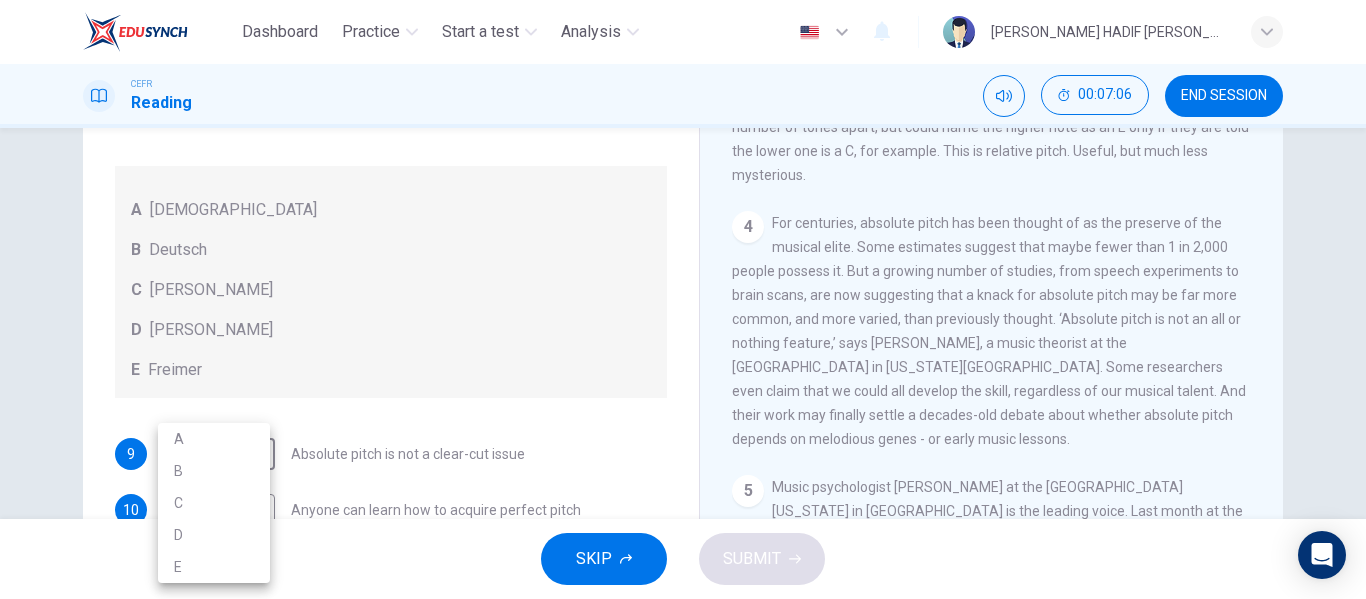 click on "D" at bounding box center (214, 535) 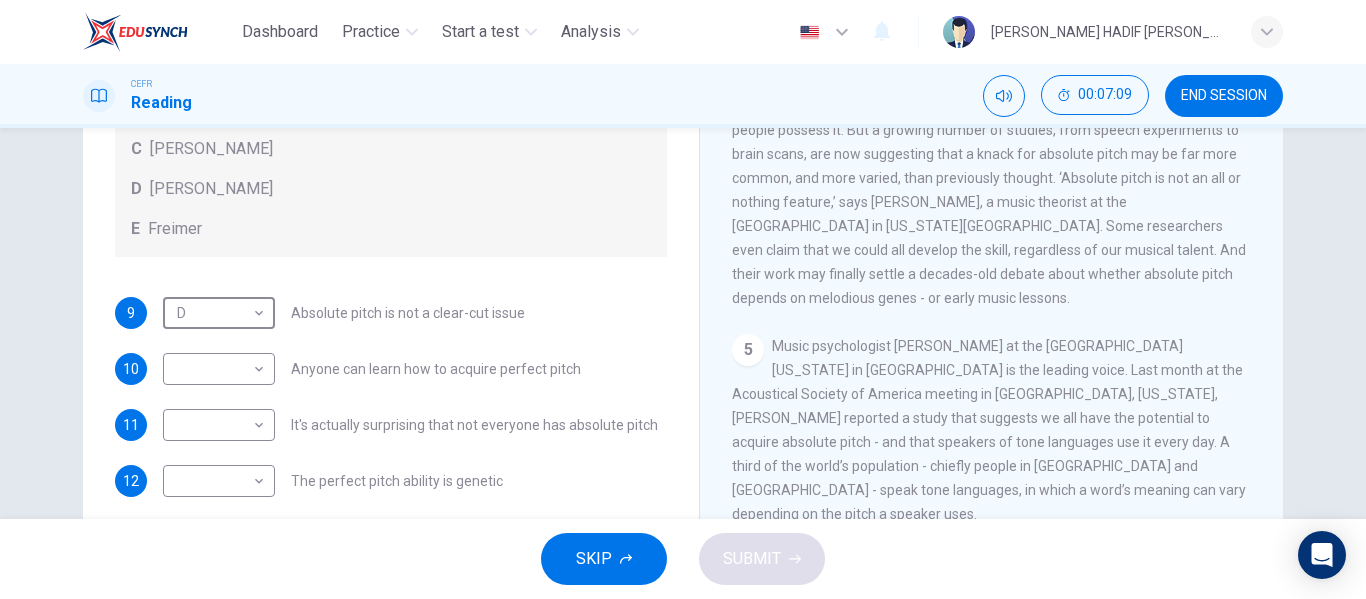 scroll, scrollTop: 272, scrollLeft: 0, axis: vertical 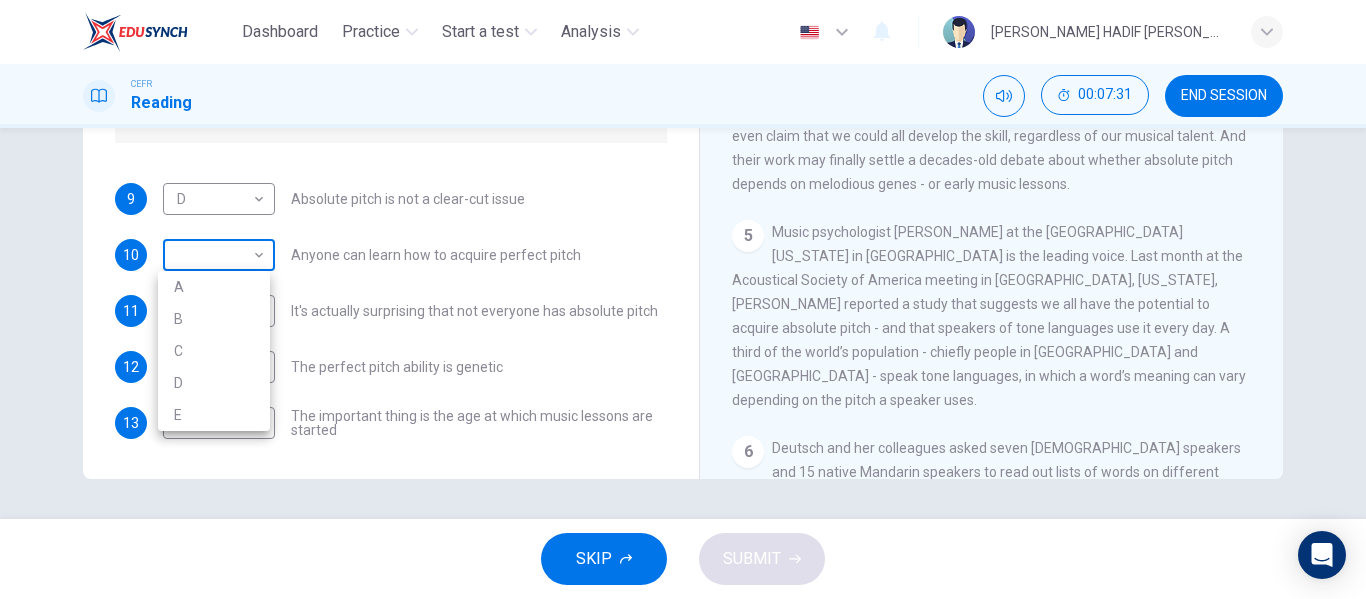click on "Dashboard Practice Start a test Analysis English en ​ MOHAMAD HADIF DANIAL BIN ZAINORIN CEFR Reading 00:07:31 END SESSION Questions 9 - 13 The Reading Passage contains a number of opinions provided by five different scientists. Match each opinion with one of the scientists ( A-E  below).
Write your answers in the boxes below.
NB  You may use any of the choices  A-E  more than once. A Levitin B Deutsch C Gregersen D Marvin E Freimer 9 D D ​ Absolute pitch is not a clear-cut issue 10 ​ ​ Anyone can learn how to acquire perfect pitch 11 ​ ​ It's actually surprising that not everyone has absolute pitch 12 ​ ​ The perfect pitch ability is genetic 13 ​ ​ The important thing is the age at which music lessons are started Striking the Right Note CLICK TO ZOOM Click to Zoom 1 Is perfect pitch a rare talent possessed solely by the likes of
Beethoven? Kathryn Brown discusses this much sought-after musical ability. 2 3 4 5 6 7 8 9 10 11 12 13 SKIP SUBMIT
Dashboard Practice Start a test 2025" at bounding box center (683, 299) 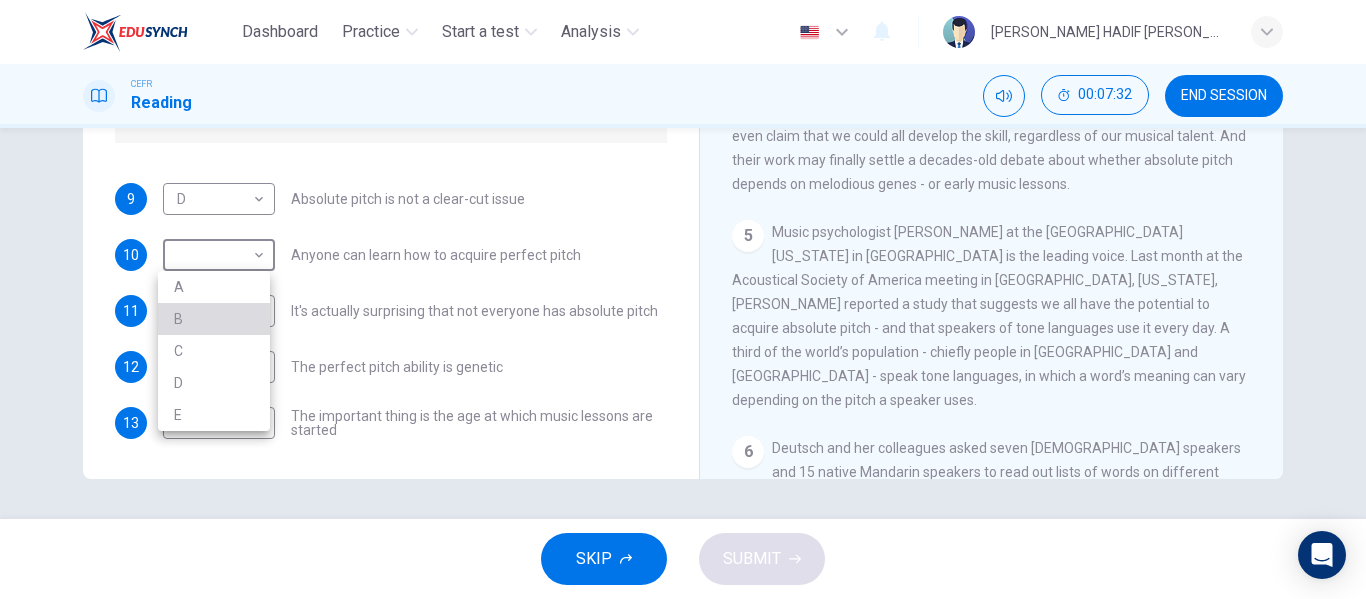 click on "B" at bounding box center [214, 319] 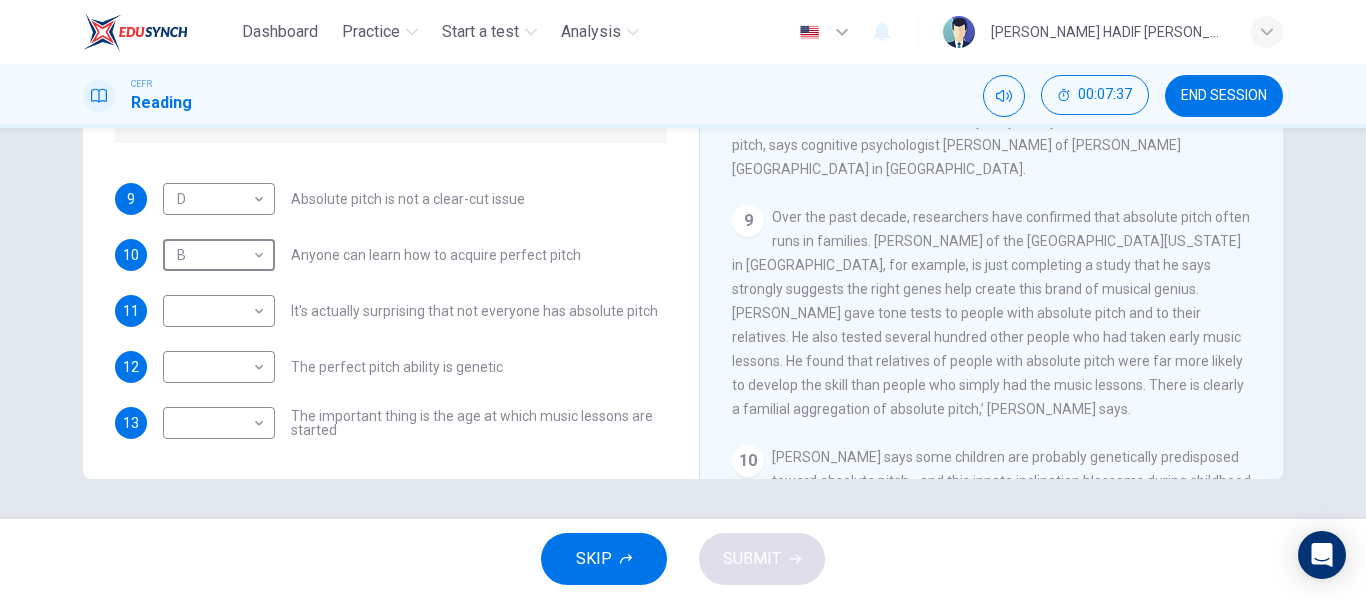 scroll, scrollTop: 1572, scrollLeft: 0, axis: vertical 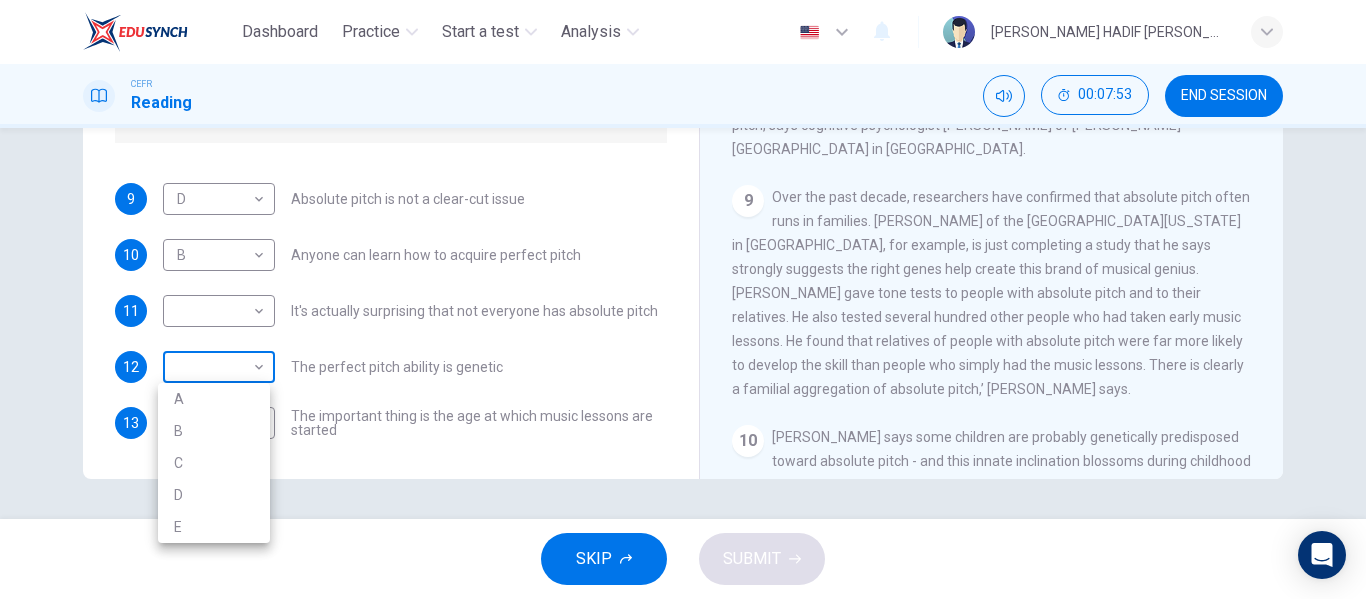 click on "Dashboard Practice Start a test Analysis English en ​ MOHAMAD HADIF DANIAL BIN ZAINORIN CEFR Reading 00:07:53 END SESSION Questions 9 - 13 The Reading Passage contains a number of opinions provided by five different scientists. Match each opinion with one of the scientists ( A-E  below).
Write your answers in the boxes below.
NB  You may use any of the choices  A-E  more than once. A Levitin B Deutsch C Gregersen D Marvin E Freimer 9 D D ​ Absolute pitch is not a clear-cut issue 10 B B ​ Anyone can learn how to acquire perfect pitch 11 ​ ​ It's actually surprising that not everyone has absolute pitch 12 ​ ​ The perfect pitch ability is genetic 13 ​ ​ The important thing is the age at which music lessons are started Striking the Right Note CLICK TO ZOOM Click to Zoom 1 Is perfect pitch a rare talent possessed solely by the likes of
Beethoven? Kathryn Brown discusses this much sought-after musical ability. 2 3 4 5 6 7 8 9 10 11 12 13 SKIP SUBMIT
Dashboard Practice Start a test 2025" at bounding box center [683, 299] 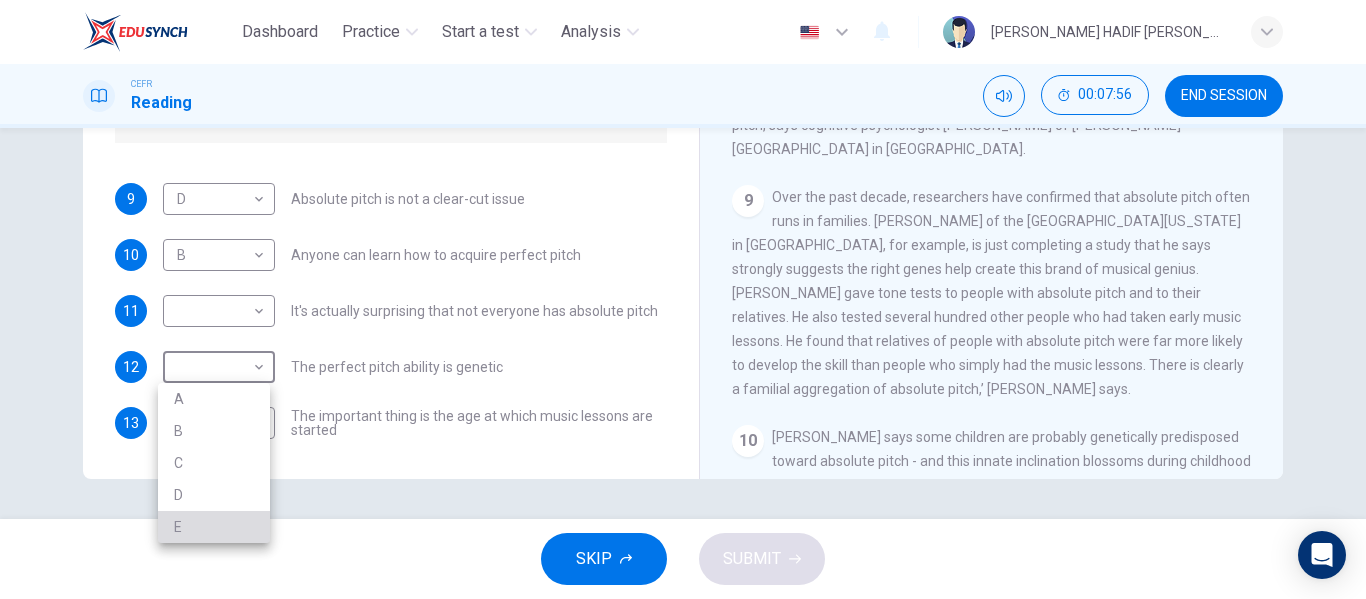 click on "E" at bounding box center [214, 527] 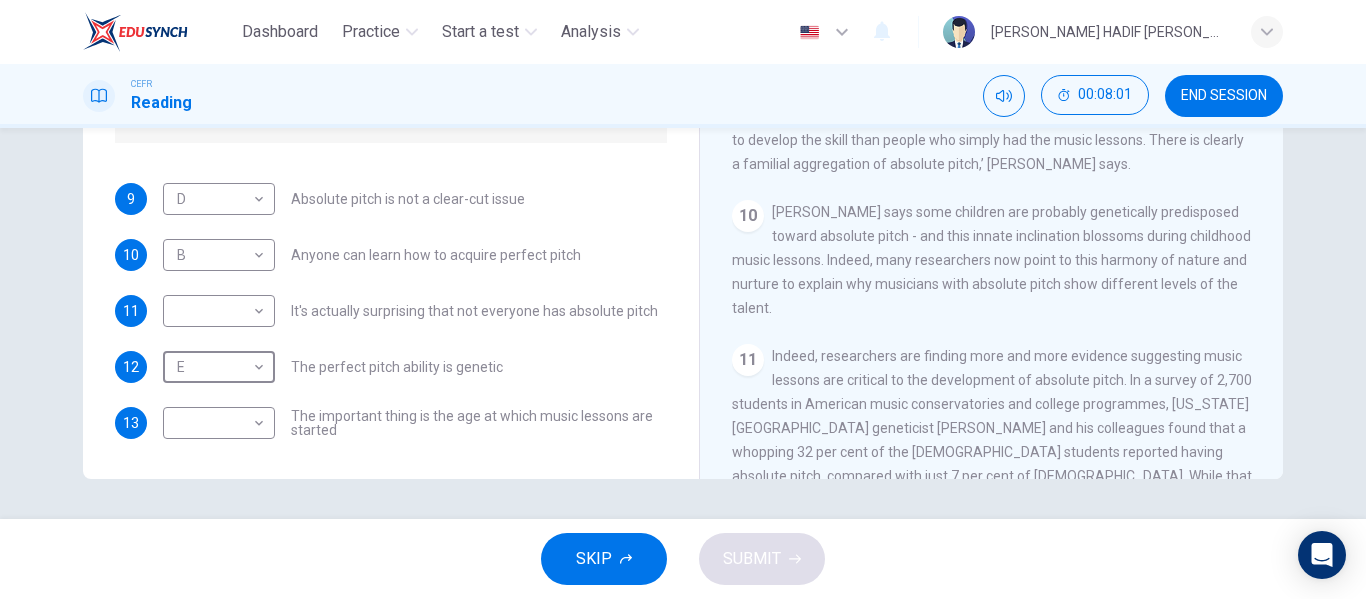 scroll, scrollTop: 1802, scrollLeft: 0, axis: vertical 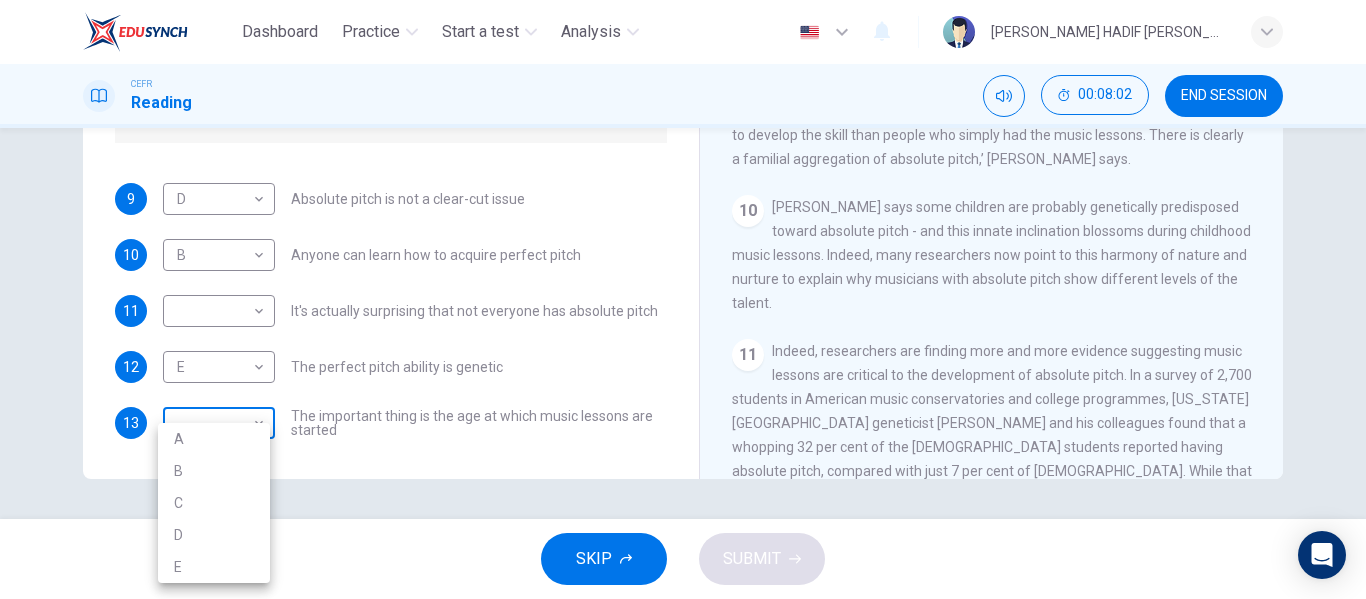 click on "Dashboard Practice Start a test Analysis English en ​ MOHAMAD HADIF DANIAL BIN ZAINORIN CEFR Reading 00:08:02 END SESSION Questions 9 - 13 The Reading Passage contains a number of opinions provided by five different scientists. Match each opinion with one of the scientists ( A-E  below).
Write your answers in the boxes below.
NB  You may use any of the choices  A-E  more than once. A Levitin B Deutsch C Gregersen D Marvin E Freimer 9 D D ​ Absolute pitch is not a clear-cut issue 10 B B ​ Anyone can learn how to acquire perfect pitch 11 ​ ​ It's actually surprising that not everyone has absolute pitch 12 E E ​ The perfect pitch ability is genetic 13 ​ ​ The important thing is the age at which music lessons are started Striking the Right Note CLICK TO ZOOM Click to Zoom 1 Is perfect pitch a rare talent possessed solely by the likes of
Beethoven? Kathryn Brown discusses this much sought-after musical ability. 2 3 4 5 6 7 8 9 10 11 12 13 SKIP SUBMIT
Dashboard Practice Start a test 2025" at bounding box center (683, 299) 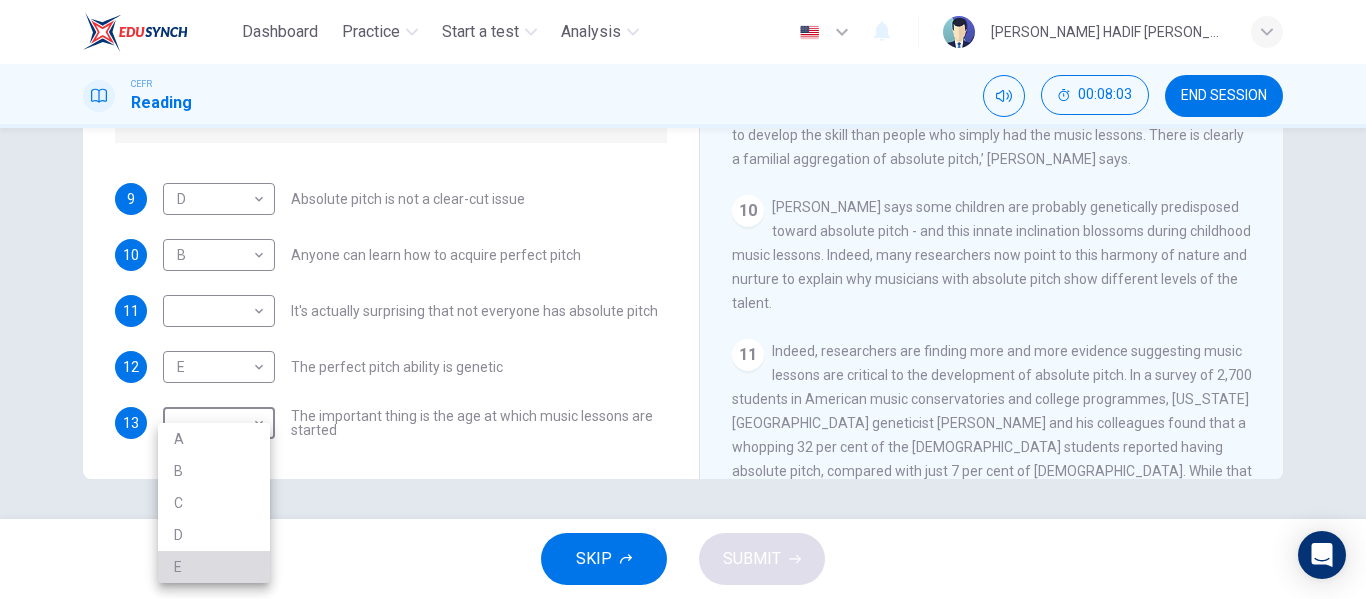 click on "E" at bounding box center (214, 567) 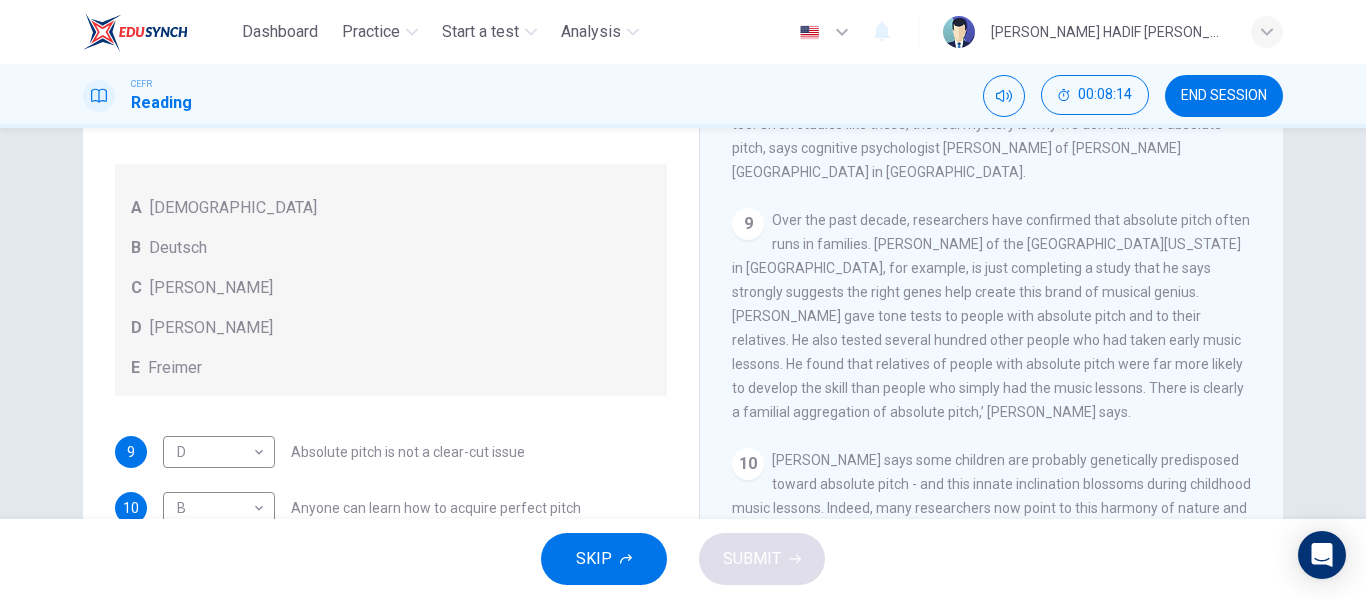 scroll, scrollTop: 338, scrollLeft: 0, axis: vertical 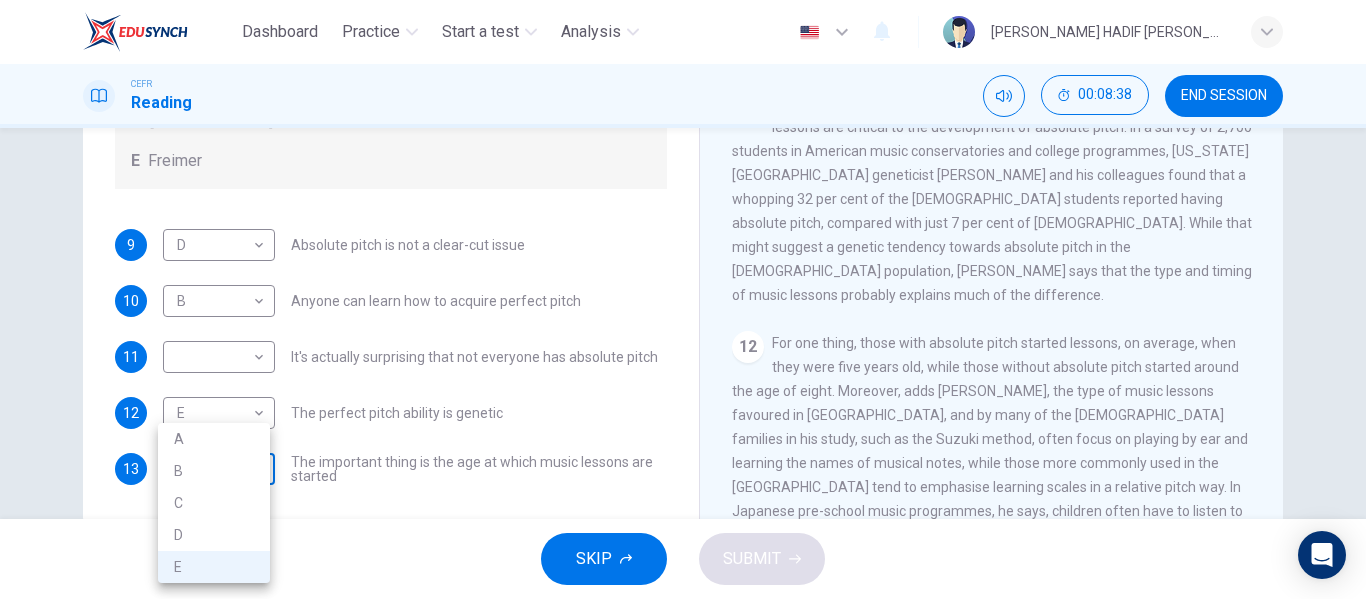 click on "Dashboard Practice Start a test Analysis English en ​ MOHAMAD HADIF DANIAL BIN ZAINORIN CEFR Reading 00:08:38 END SESSION Questions 9 - 13 The Reading Passage contains a number of opinions provided by five different scientists. Match each opinion with one of the scientists ( A-E  below).
Write your answers in the boxes below.
NB  You may use any of the choices  A-E  more than once. A Levitin B Deutsch C Gregersen D Marvin E Freimer 9 D D ​ Absolute pitch is not a clear-cut issue 10 B B ​ Anyone can learn how to acquire perfect pitch 11 ​ ​ It's actually surprising that not everyone has absolute pitch 12 E E ​ The perfect pitch ability is genetic 13 E E ​ The important thing is the age at which music lessons are started Striking the Right Note CLICK TO ZOOM Click to Zoom 1 Is perfect pitch a rare talent possessed solely by the likes of
Beethoven? Kathryn Brown discusses this much sought-after musical ability. 2 3 4 5 6 7 8 9 10 11 12 13 SKIP SUBMIT
Dashboard Practice Start a test 2025" at bounding box center [683, 299] 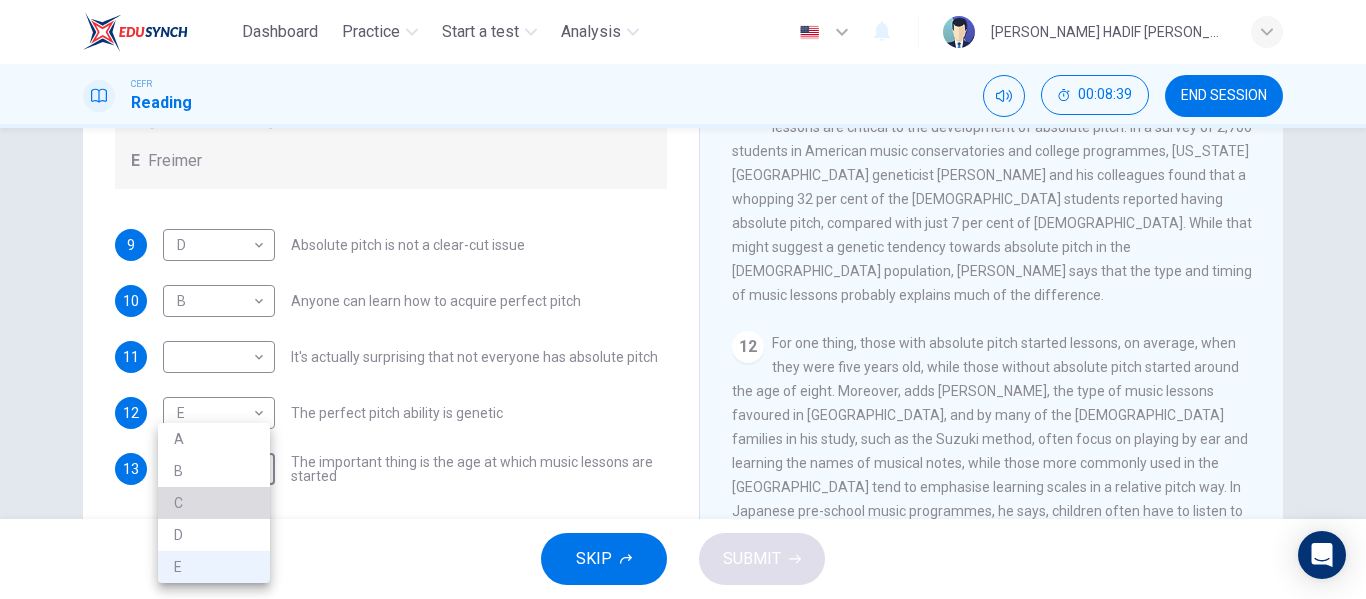 click on "C" at bounding box center [214, 503] 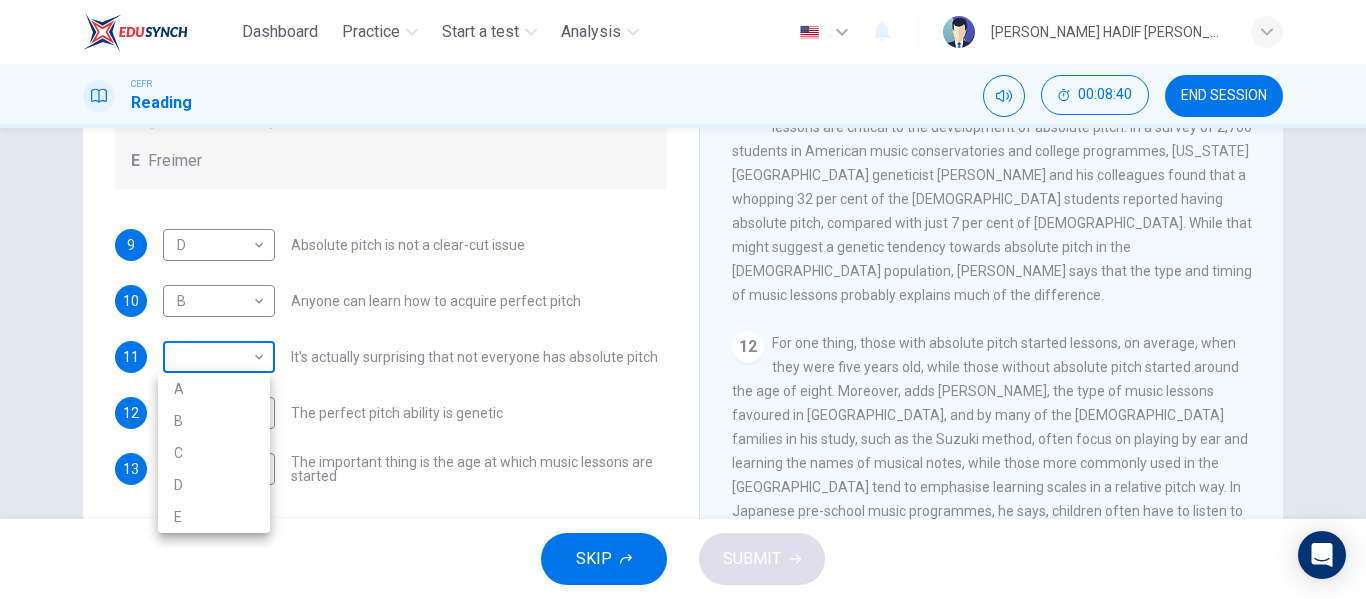 click on "Dashboard Practice Start a test Analysis English en ​ MOHAMAD HADIF DANIAL BIN ZAINORIN CEFR Reading 00:08:40 END SESSION Questions 9 - 13 The Reading Passage contains a number of opinions provided by five different scientists. Match each opinion with one of the scientists ( A-E  below).
Write your answers in the boxes below.
NB  You may use any of the choices  A-E  more than once. A Levitin B Deutsch C Gregersen D Marvin E Freimer 9 D D ​ Absolute pitch is not a clear-cut issue 10 B B ​ Anyone can learn how to acquire perfect pitch 11 ​ ​ It's actually surprising that not everyone has absolute pitch 12 E E ​ The perfect pitch ability is genetic 13 C C ​ The important thing is the age at which music lessons are started Striking the Right Note CLICK TO ZOOM Click to Zoom 1 Is perfect pitch a rare talent possessed solely by the likes of
Beethoven? Kathryn Brown discusses this much sought-after musical ability. 2 3 4 5 6 7 8 9 10 11 12 13 SKIP SUBMIT
Dashboard Practice Start a test 2025" at bounding box center [683, 299] 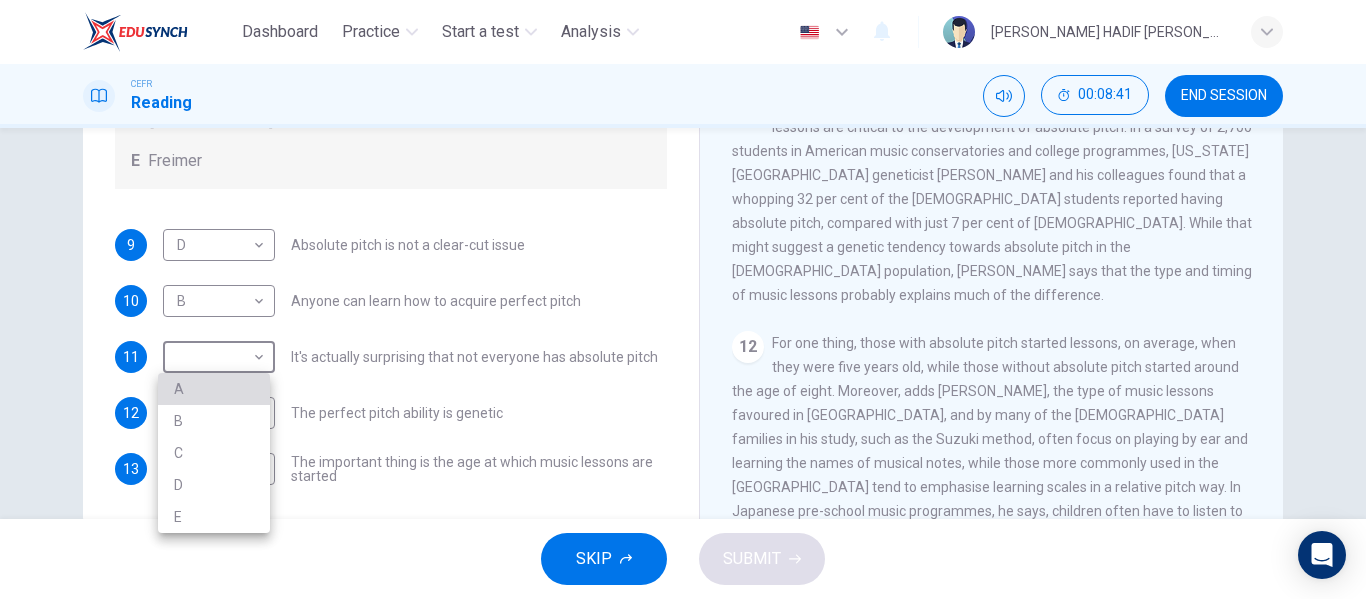 click on "A" at bounding box center [214, 389] 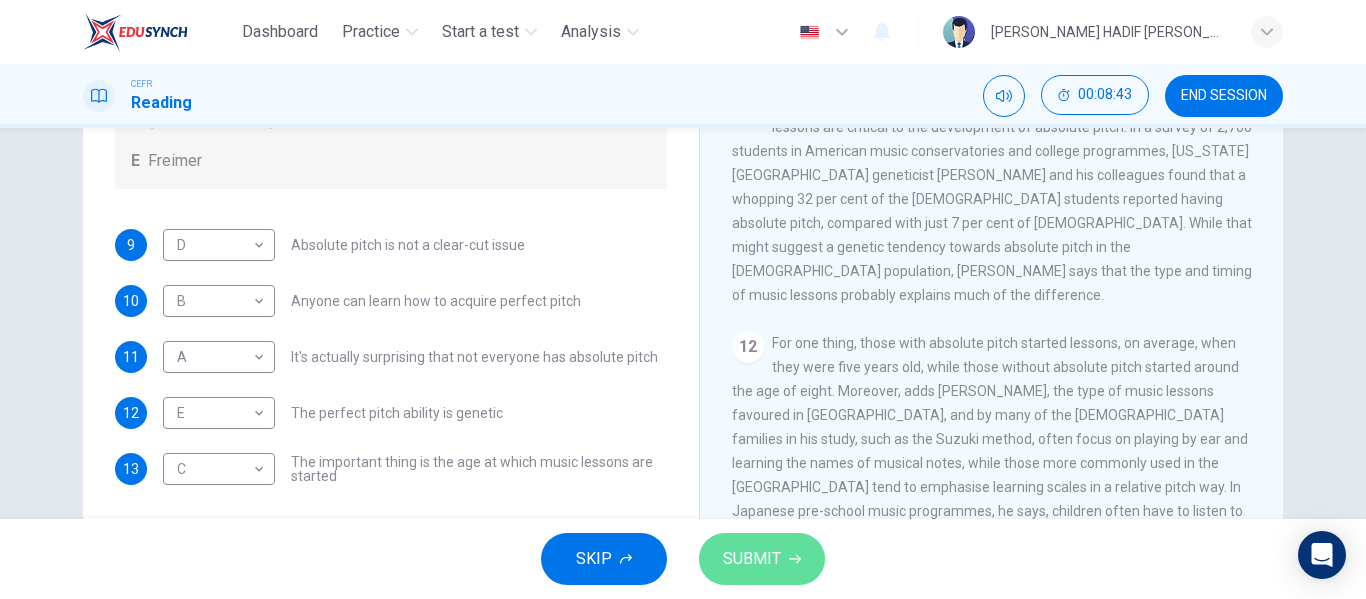 click on "SUBMIT" at bounding box center [752, 559] 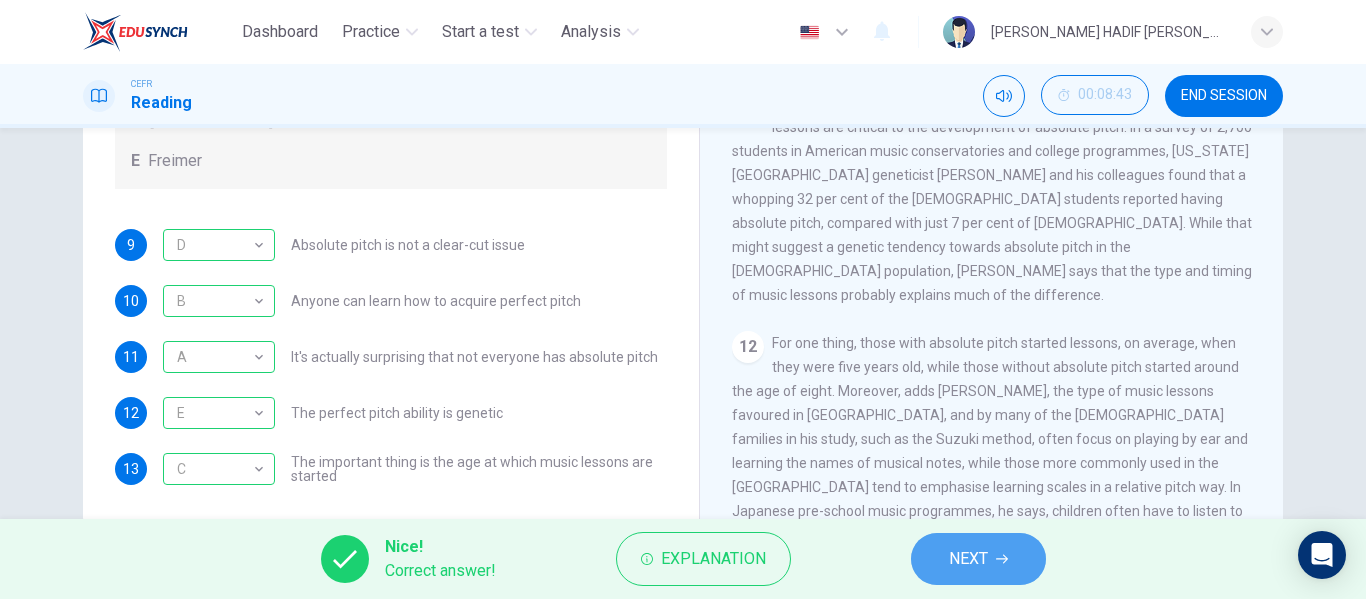 click on "NEXT" at bounding box center [978, 559] 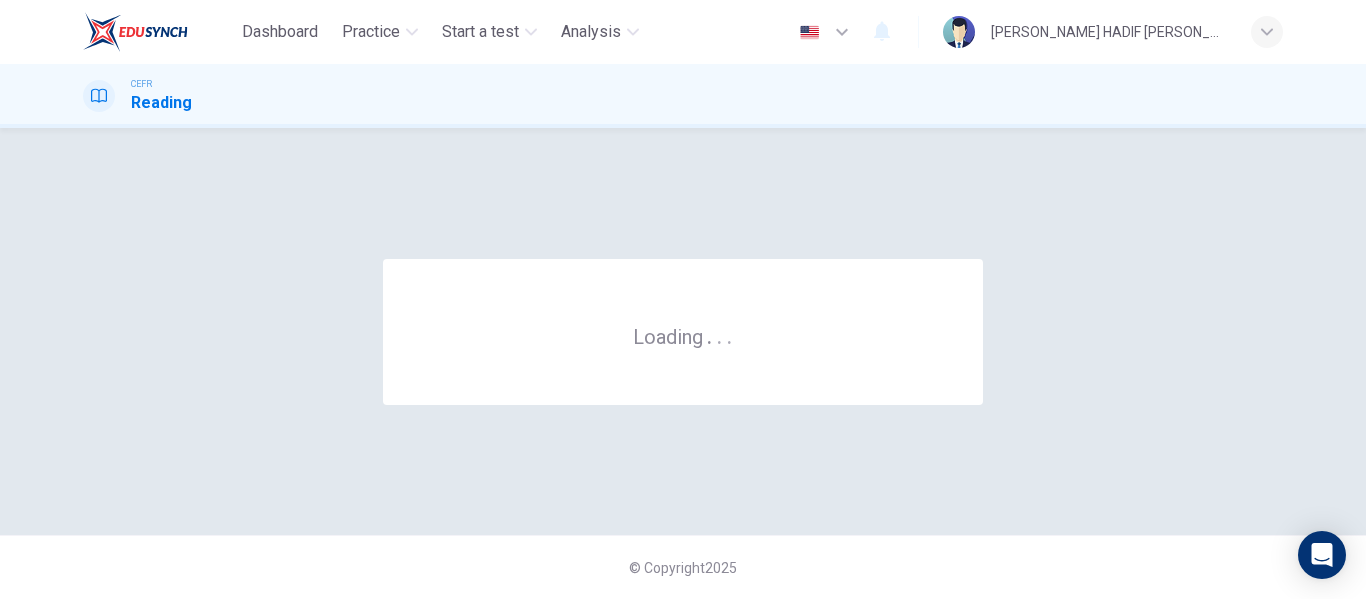 scroll, scrollTop: 0, scrollLeft: 0, axis: both 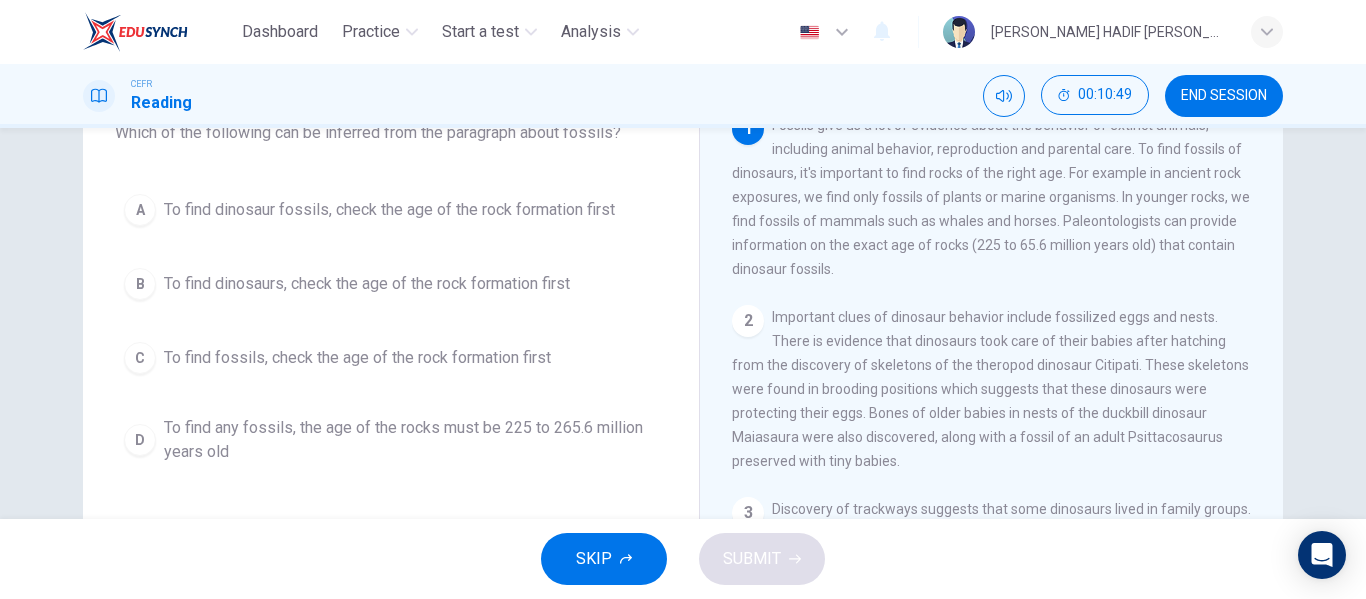 click on "To find any fossils, the age of the rocks must be 225 to 265.6 million years old" at bounding box center [411, 440] 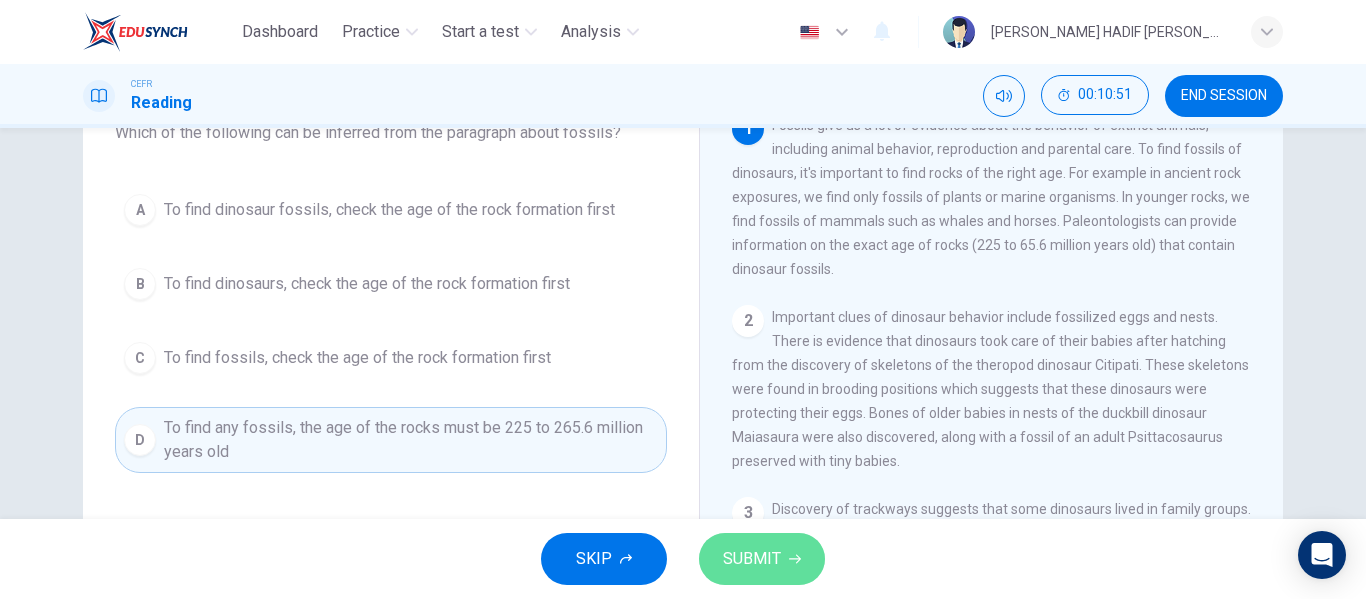 click on "SUBMIT" at bounding box center [752, 559] 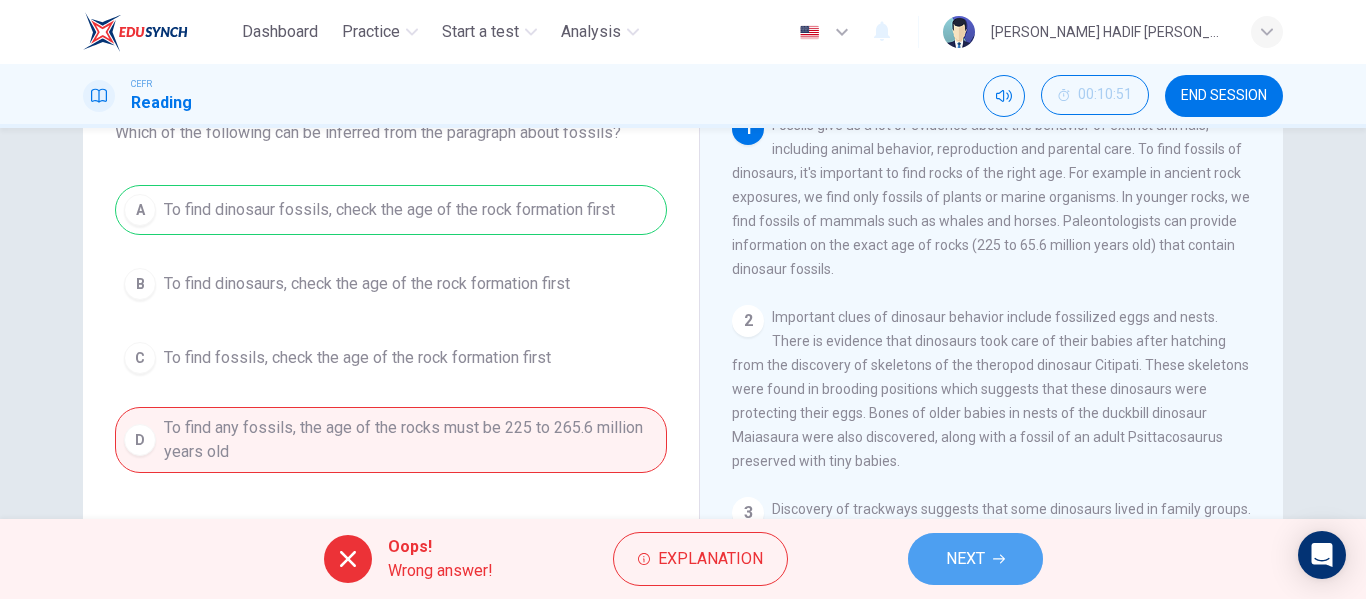 click on "NEXT" at bounding box center (965, 559) 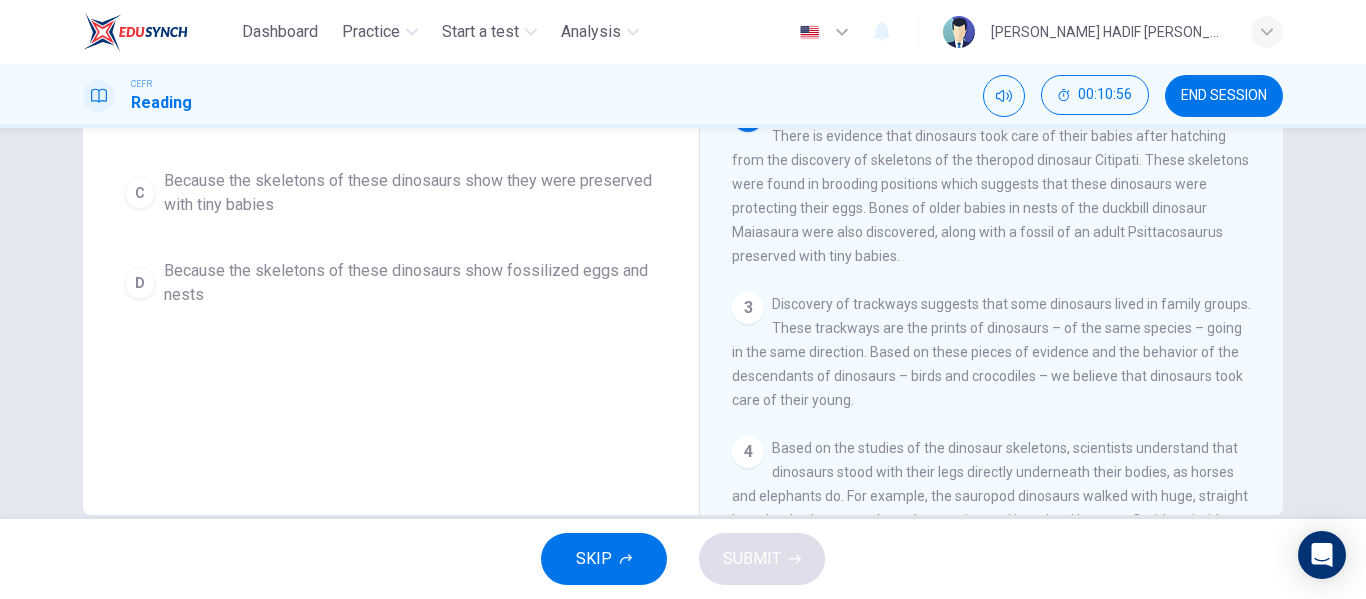 scroll, scrollTop: 384, scrollLeft: 0, axis: vertical 